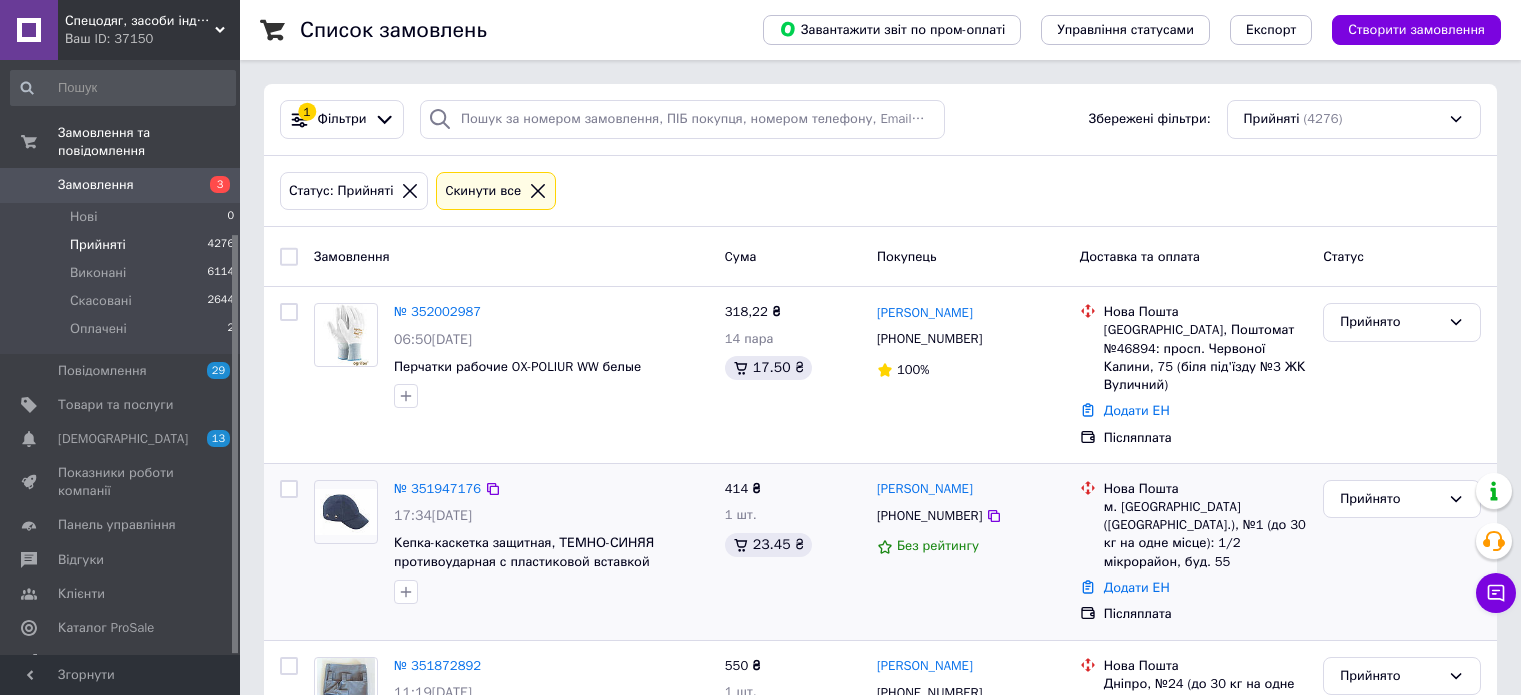 scroll, scrollTop: 300, scrollLeft: 0, axis: vertical 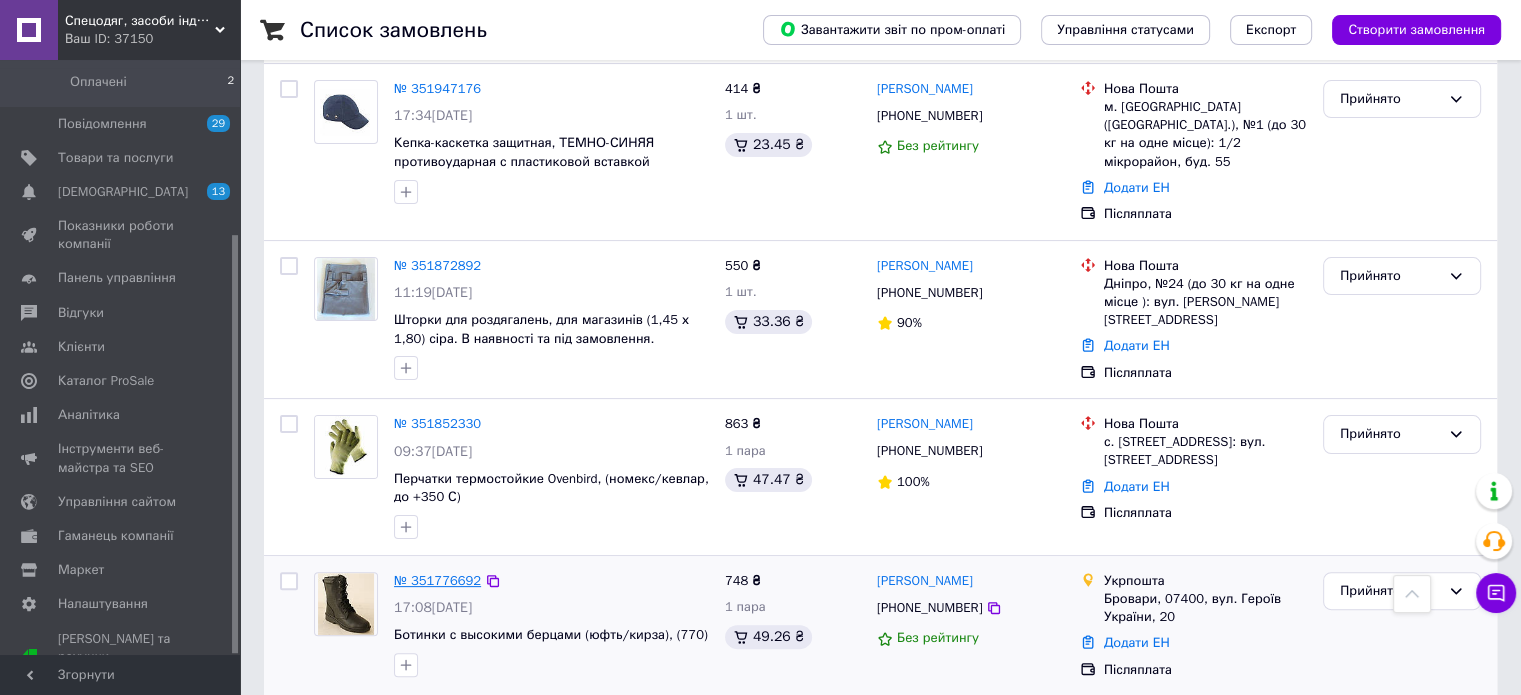 click on "№ 351776692" at bounding box center (437, 580) 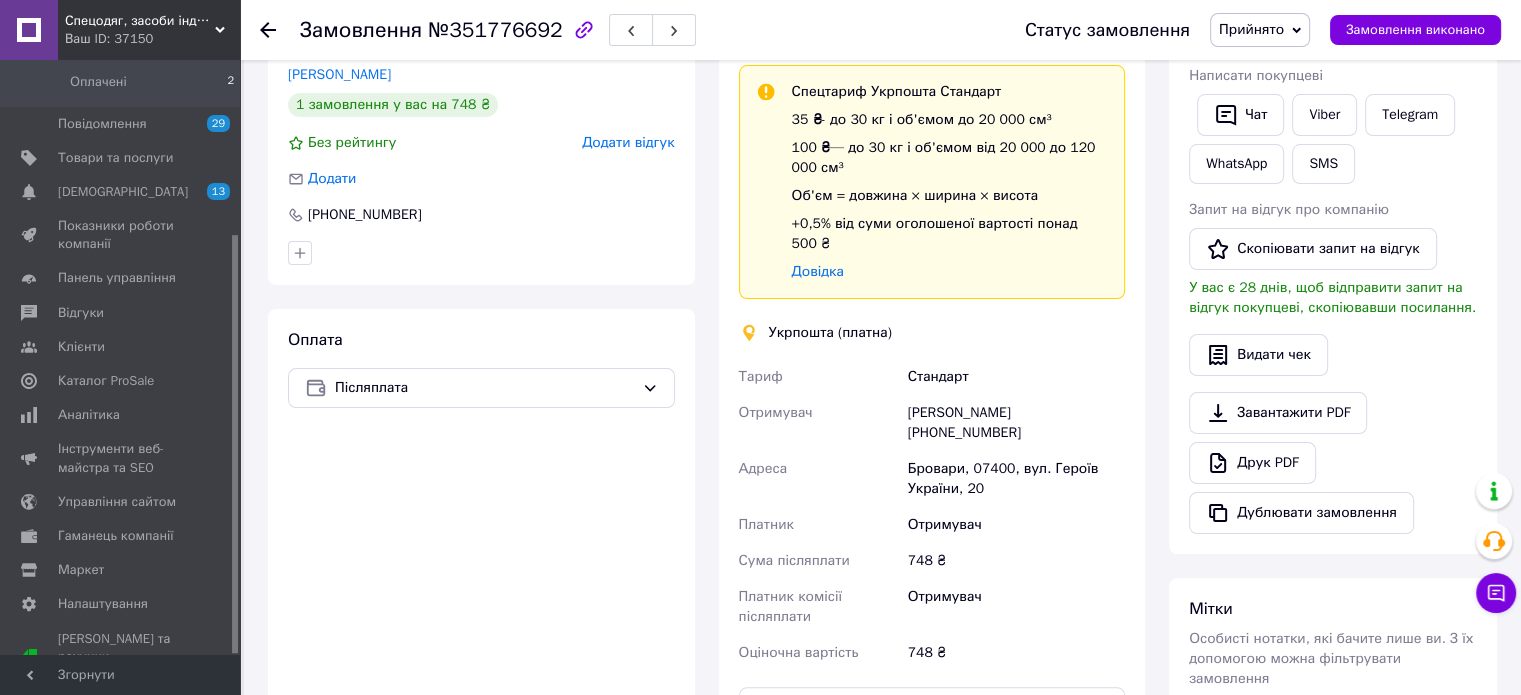 scroll, scrollTop: 0, scrollLeft: 0, axis: both 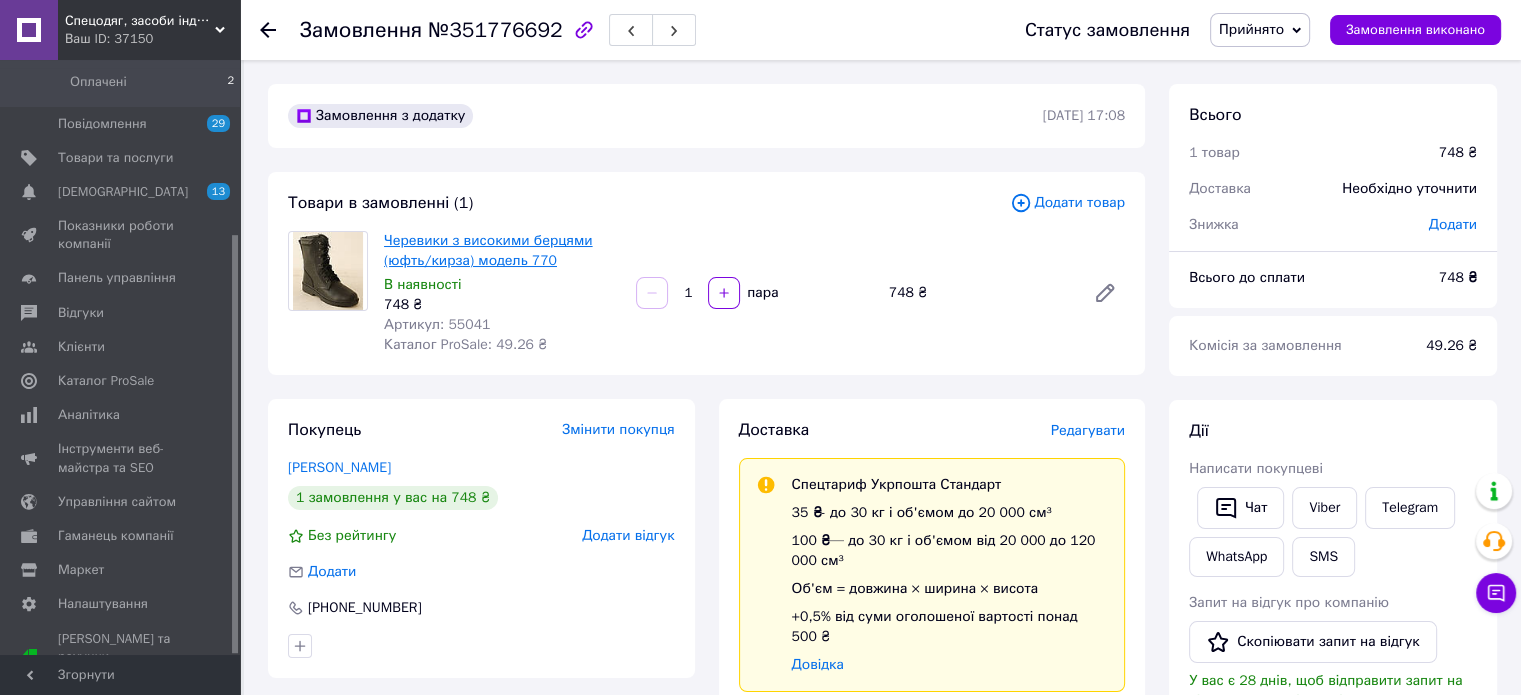 click on "Черевики з високими берцями (юфть/кирза) модель 770" at bounding box center (488, 250) 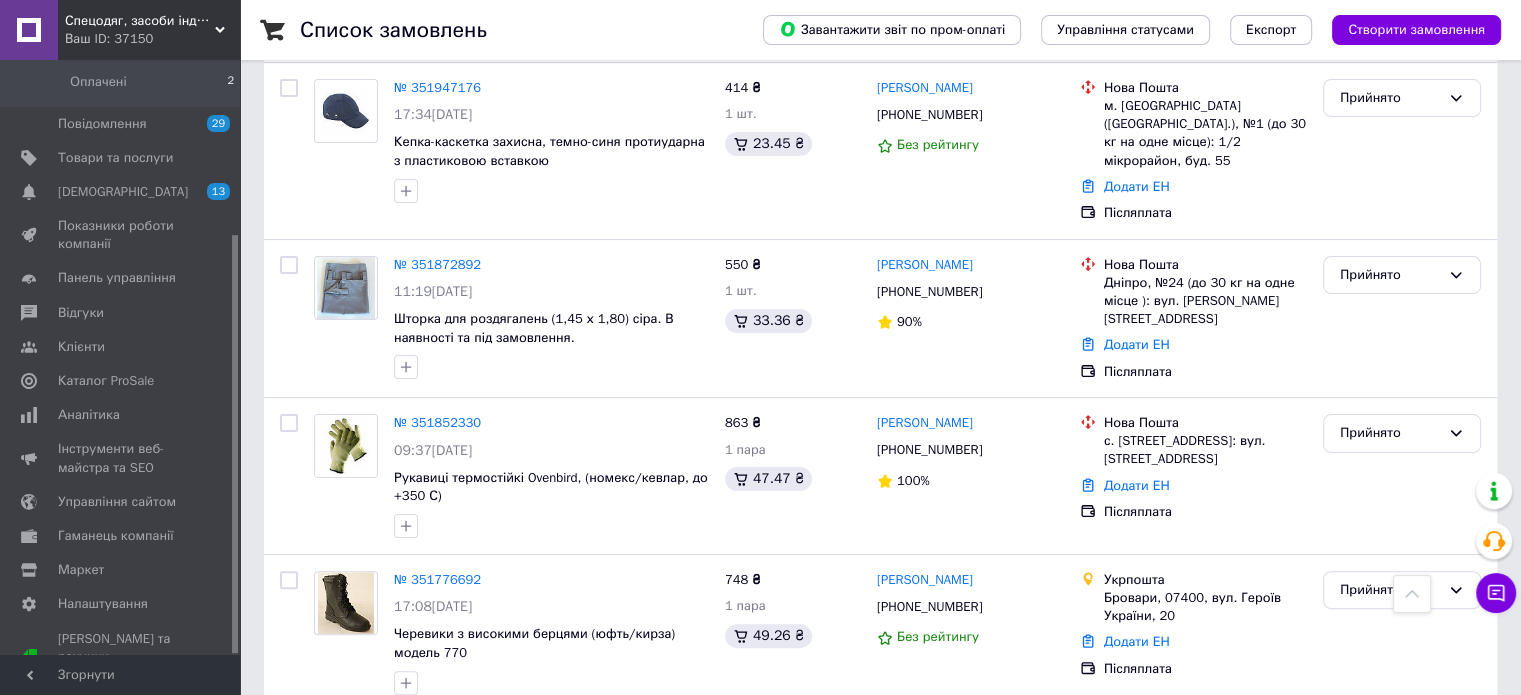 scroll, scrollTop: 700, scrollLeft: 0, axis: vertical 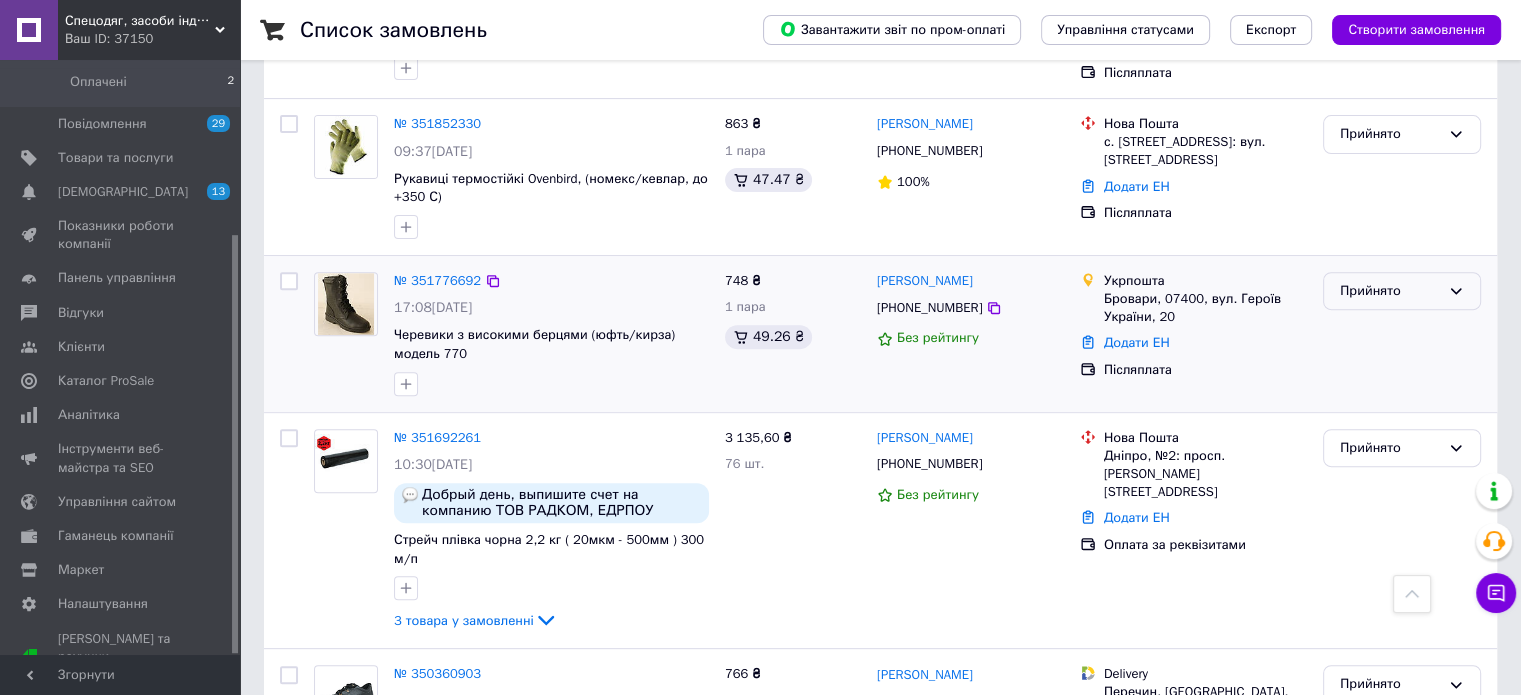 click on "Прийнято" at bounding box center (1390, 291) 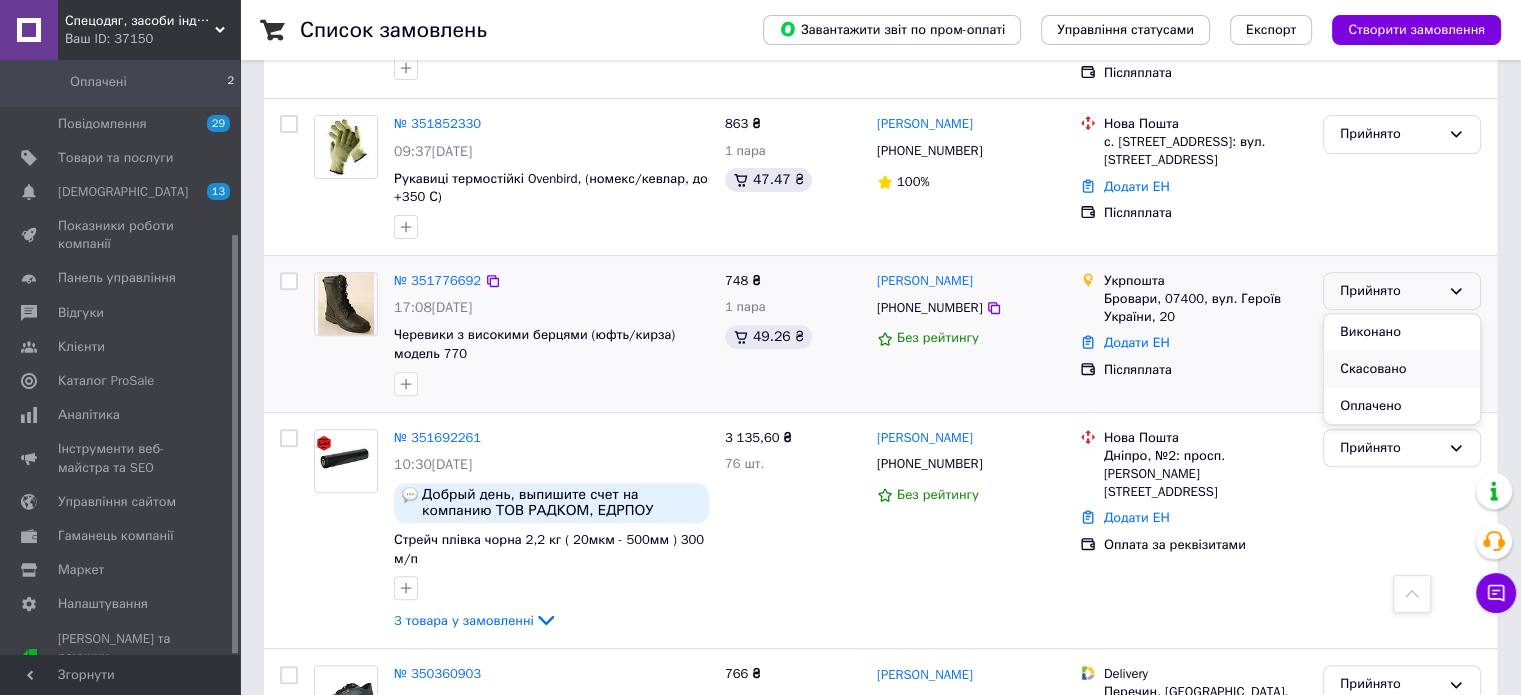 click on "Скасовано" at bounding box center [1402, 369] 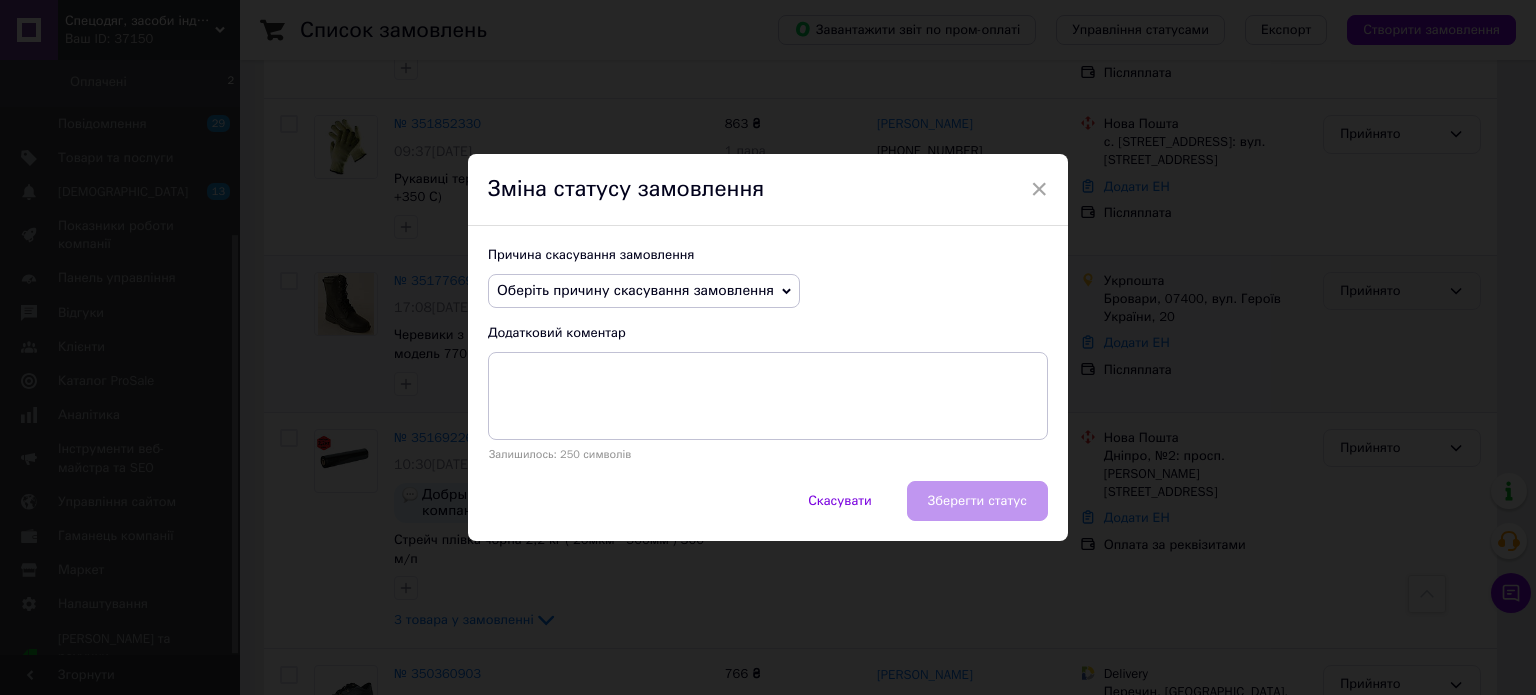 click on "Оберіть причину скасування замовлення" at bounding box center [635, 290] 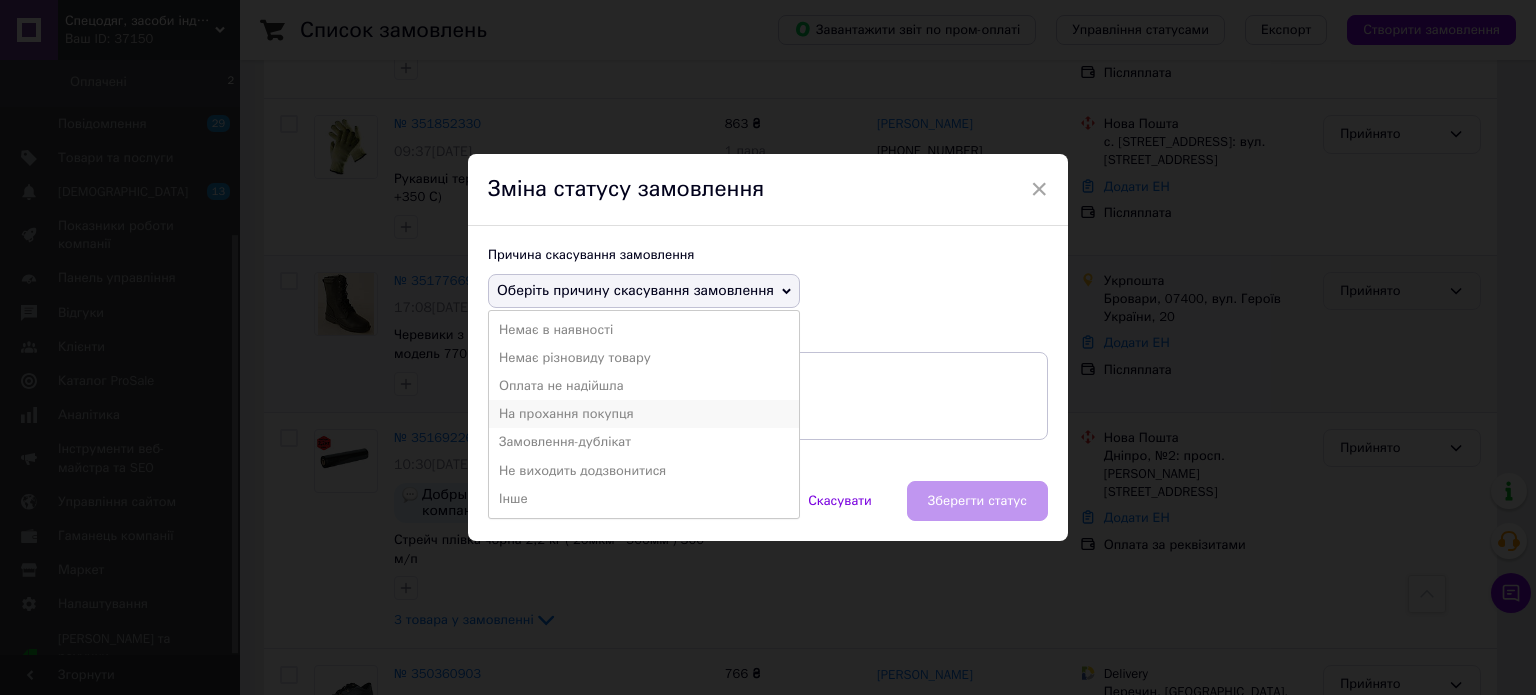 click on "На прохання покупця" at bounding box center [644, 414] 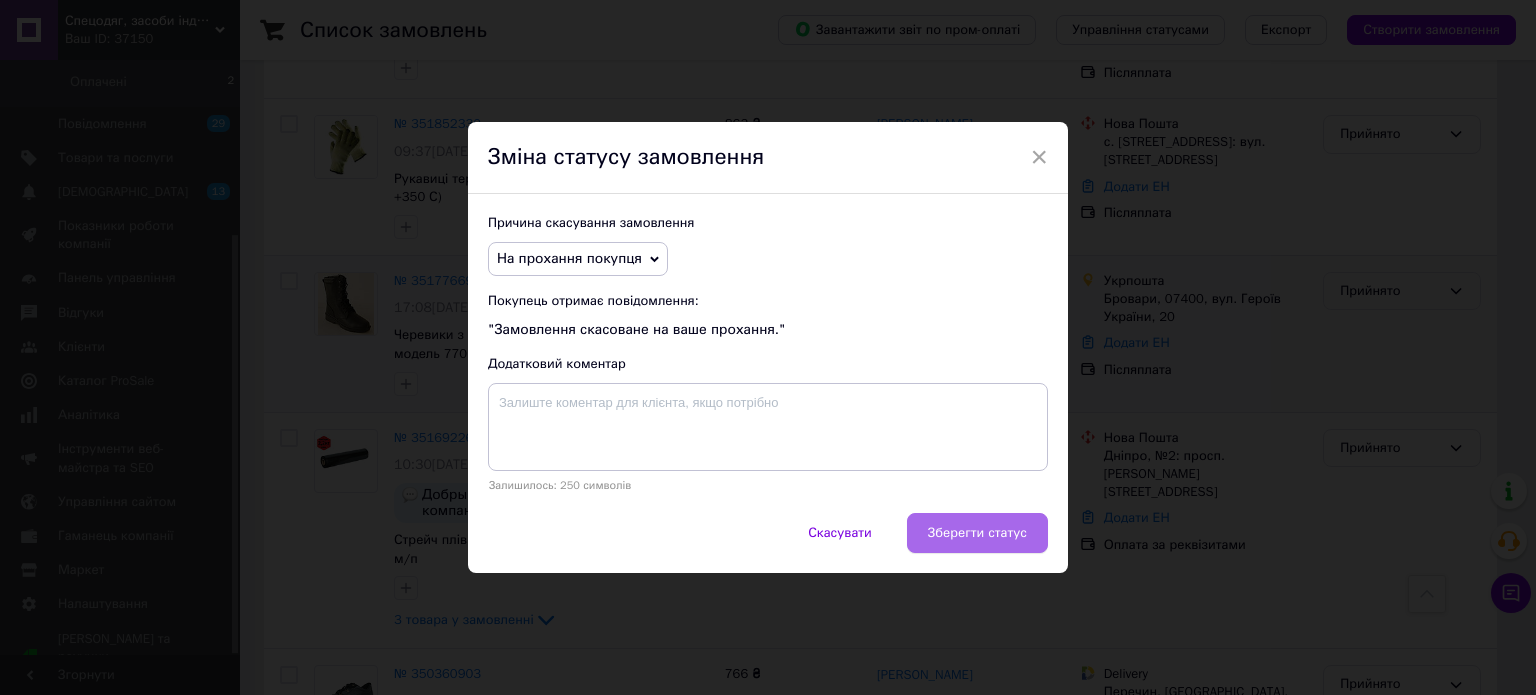 click on "Зберегти статус" at bounding box center [977, 533] 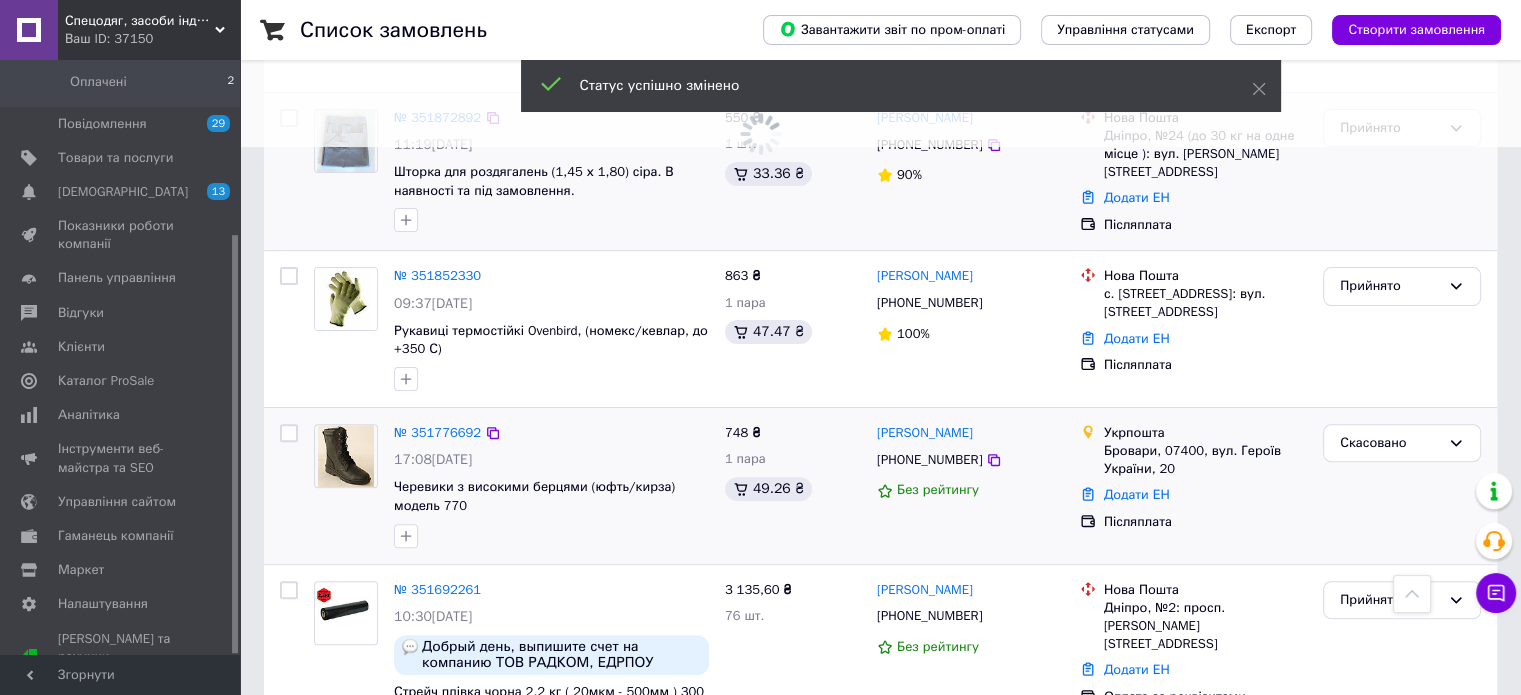 scroll, scrollTop: 400, scrollLeft: 0, axis: vertical 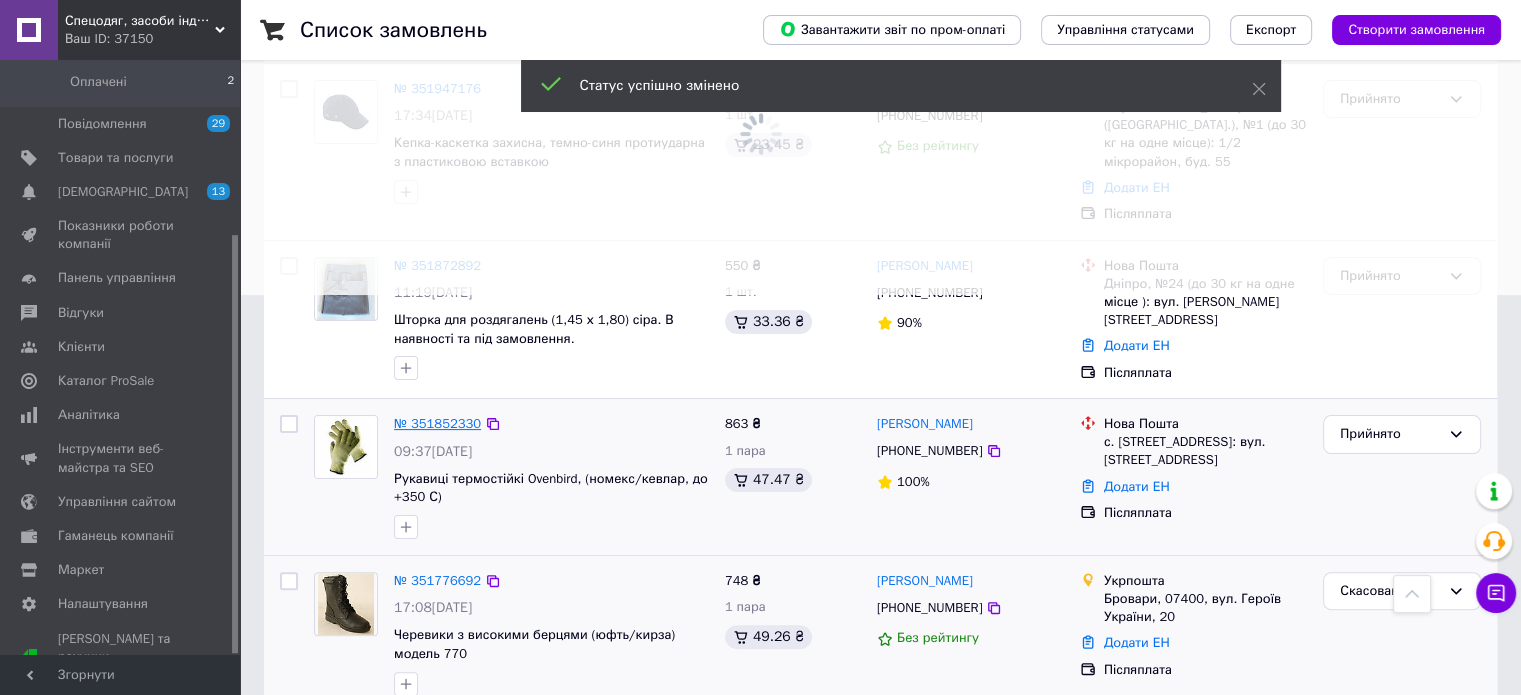 click on "№ 351852330" at bounding box center (437, 423) 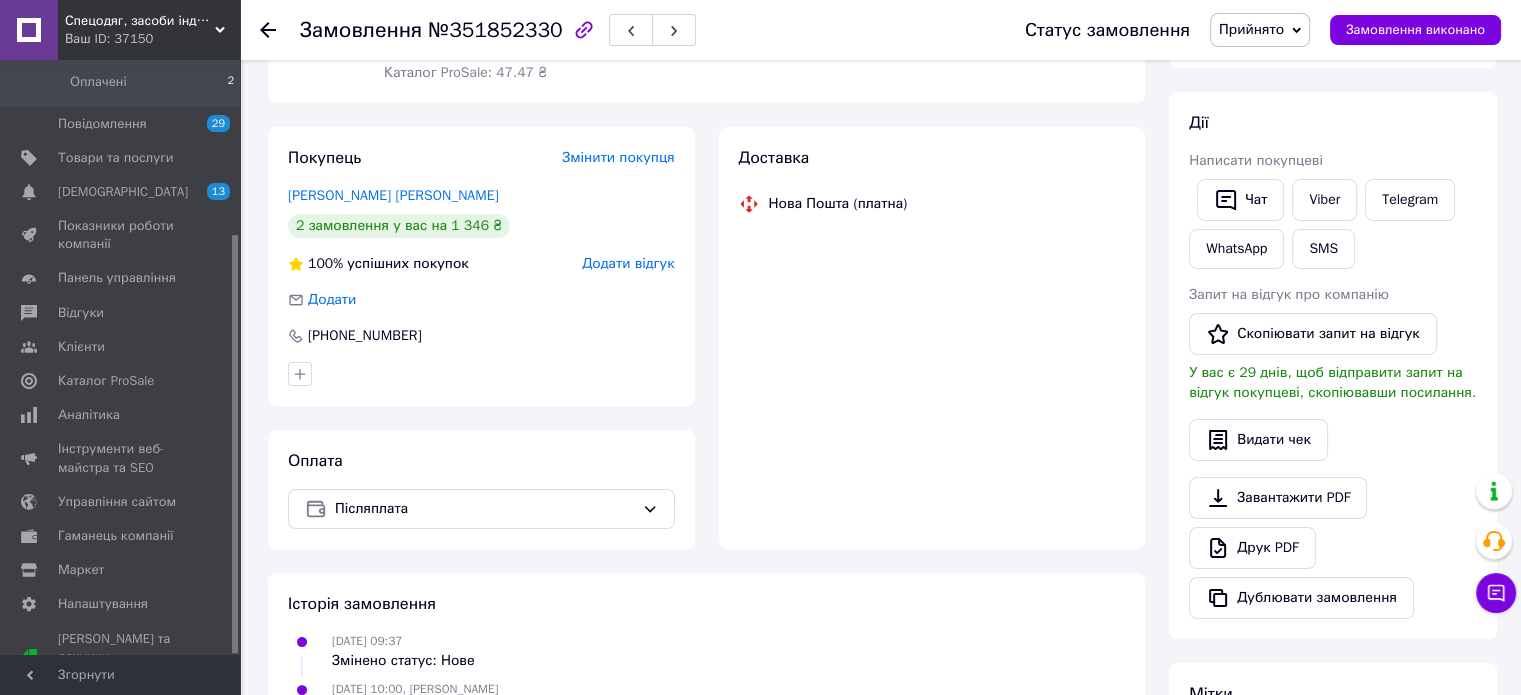 scroll, scrollTop: 0, scrollLeft: 0, axis: both 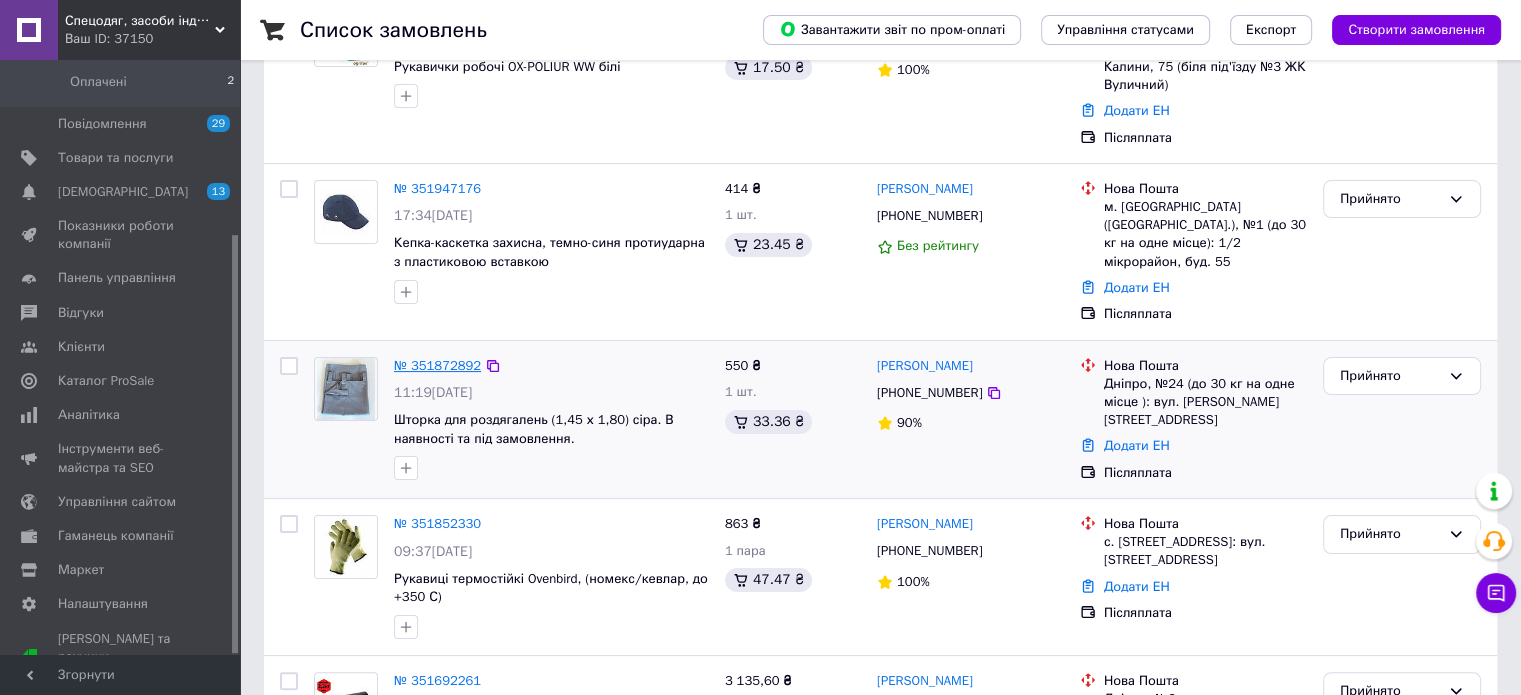 click on "№ 351872892" at bounding box center [437, 365] 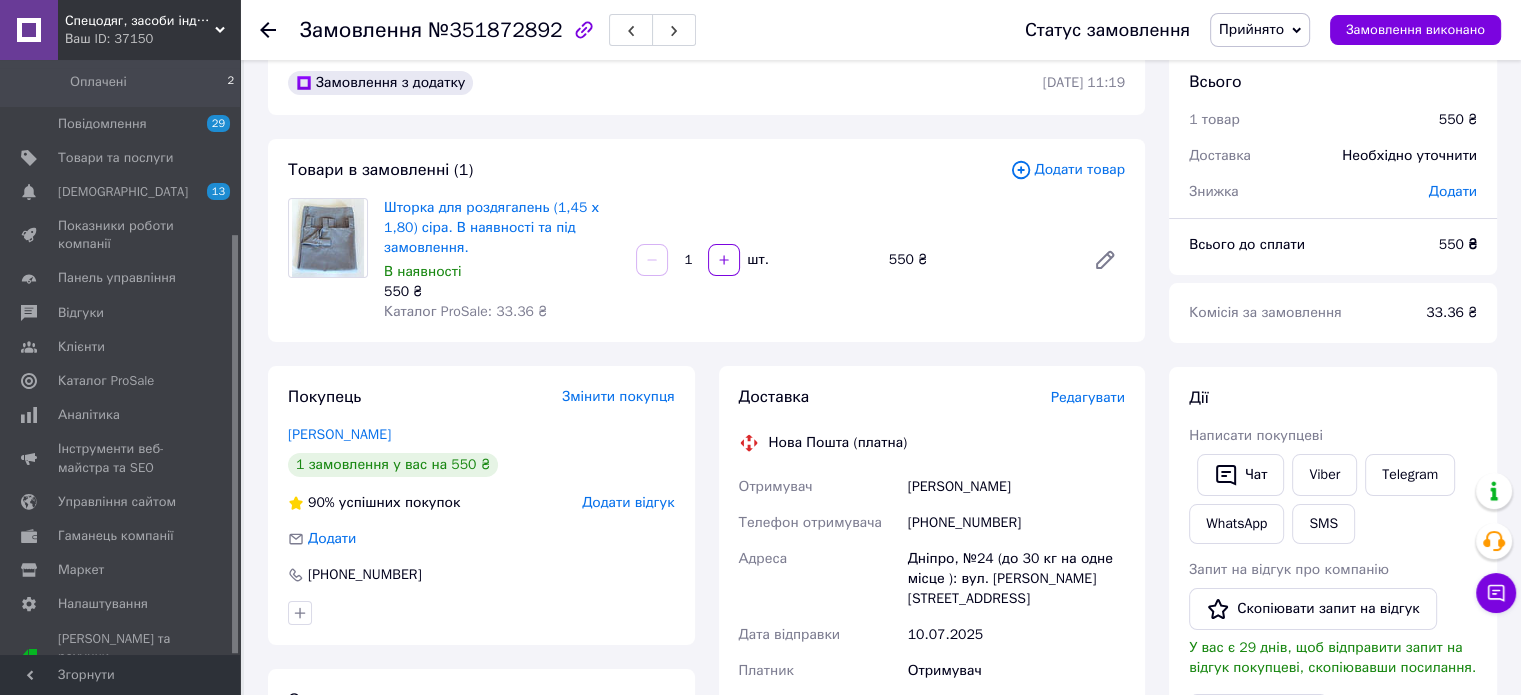 scroll, scrollTop: 0, scrollLeft: 0, axis: both 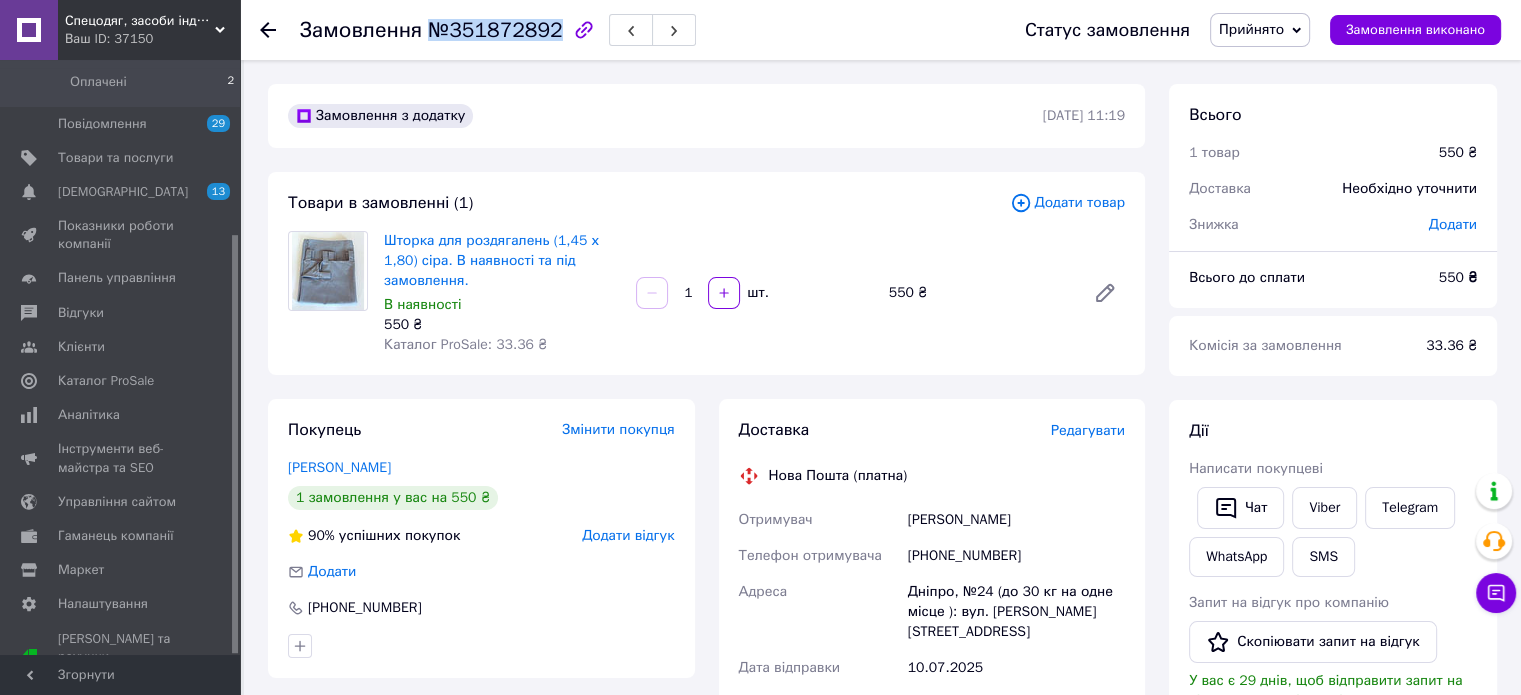 drag, startPoint x: 424, startPoint y: 32, endPoint x: 543, endPoint y: 31, distance: 119.0042 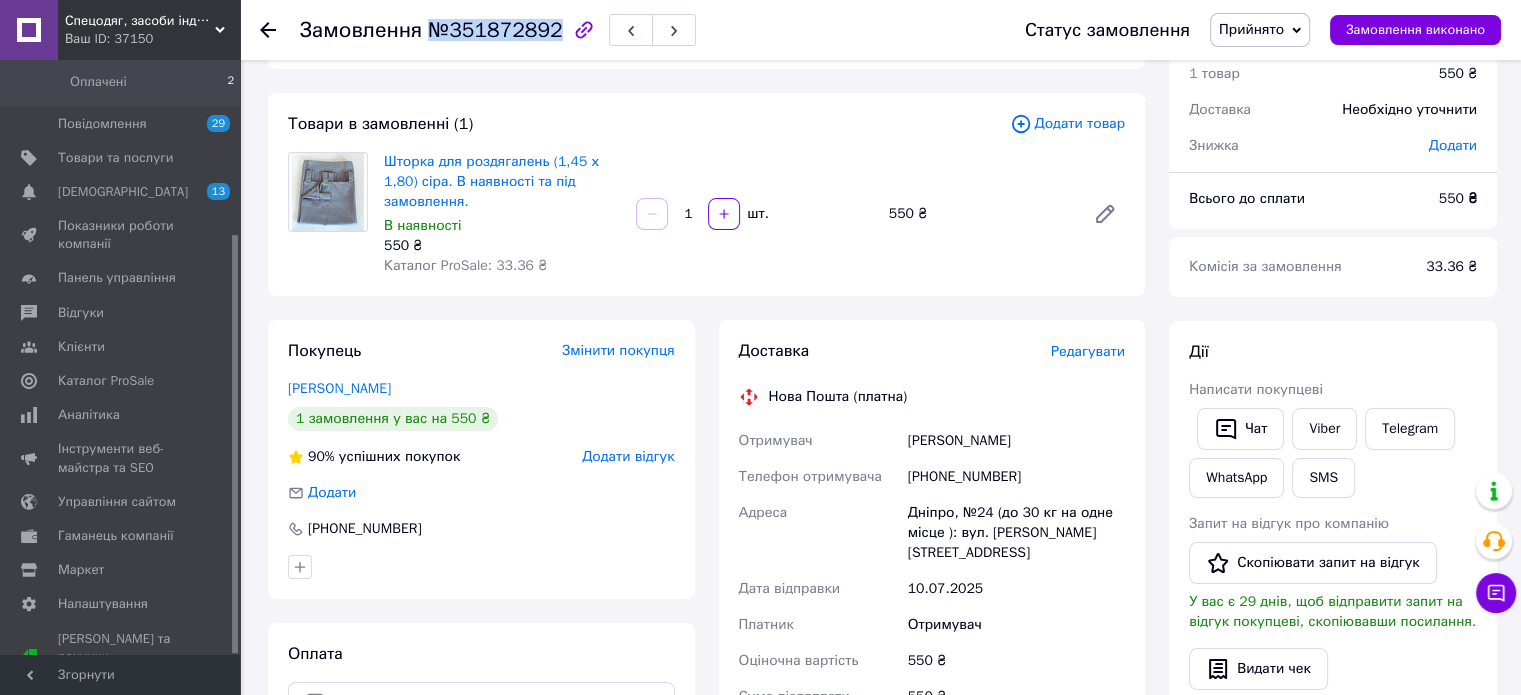 scroll, scrollTop: 200, scrollLeft: 0, axis: vertical 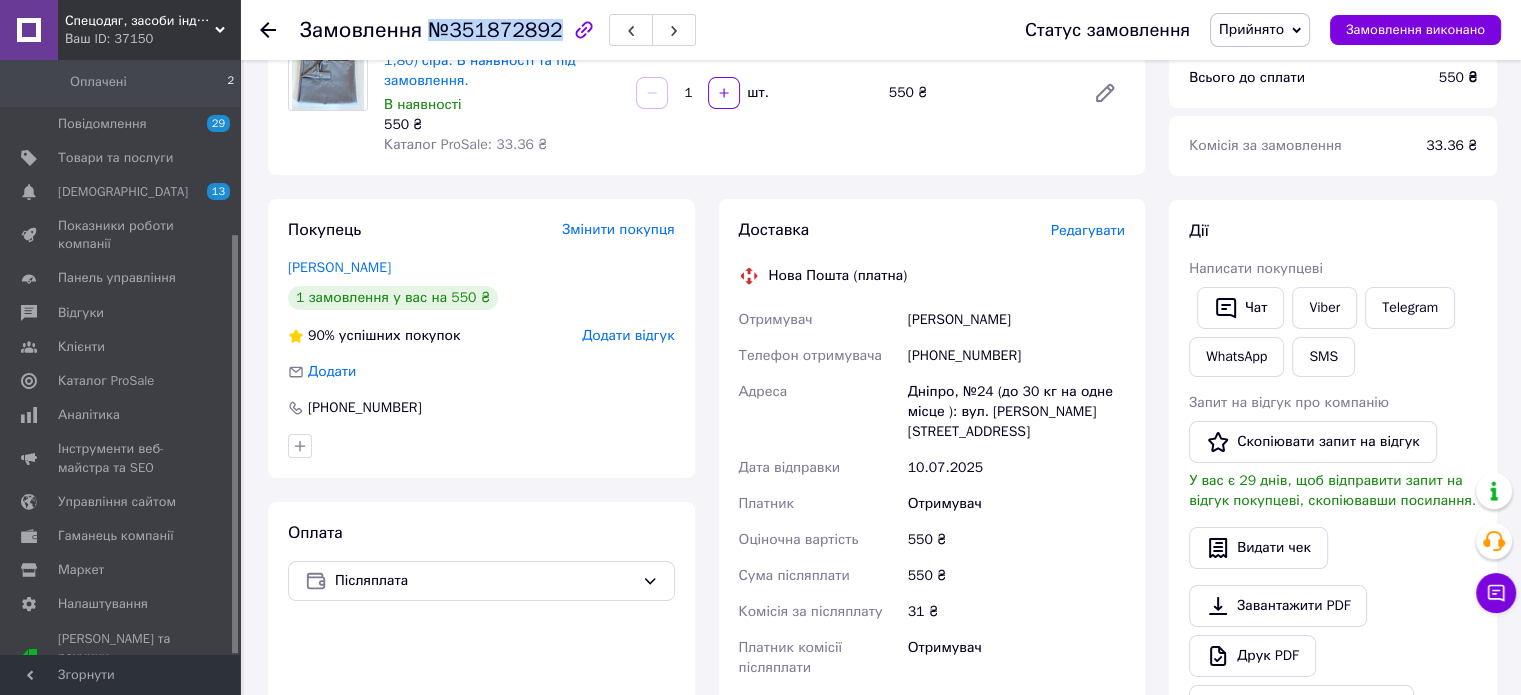 drag, startPoint x: 1041, startPoint y: 319, endPoint x: 910, endPoint y: 320, distance: 131.00381 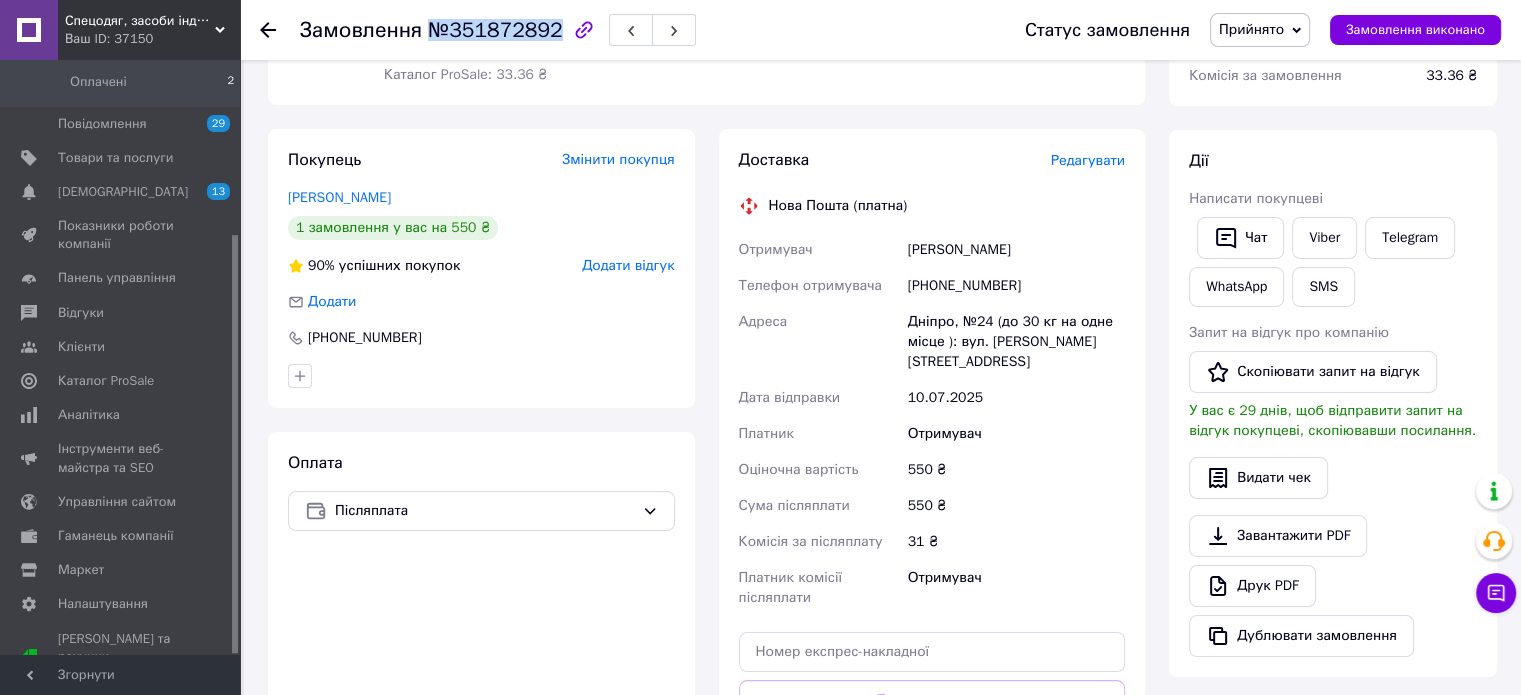scroll, scrollTop: 300, scrollLeft: 0, axis: vertical 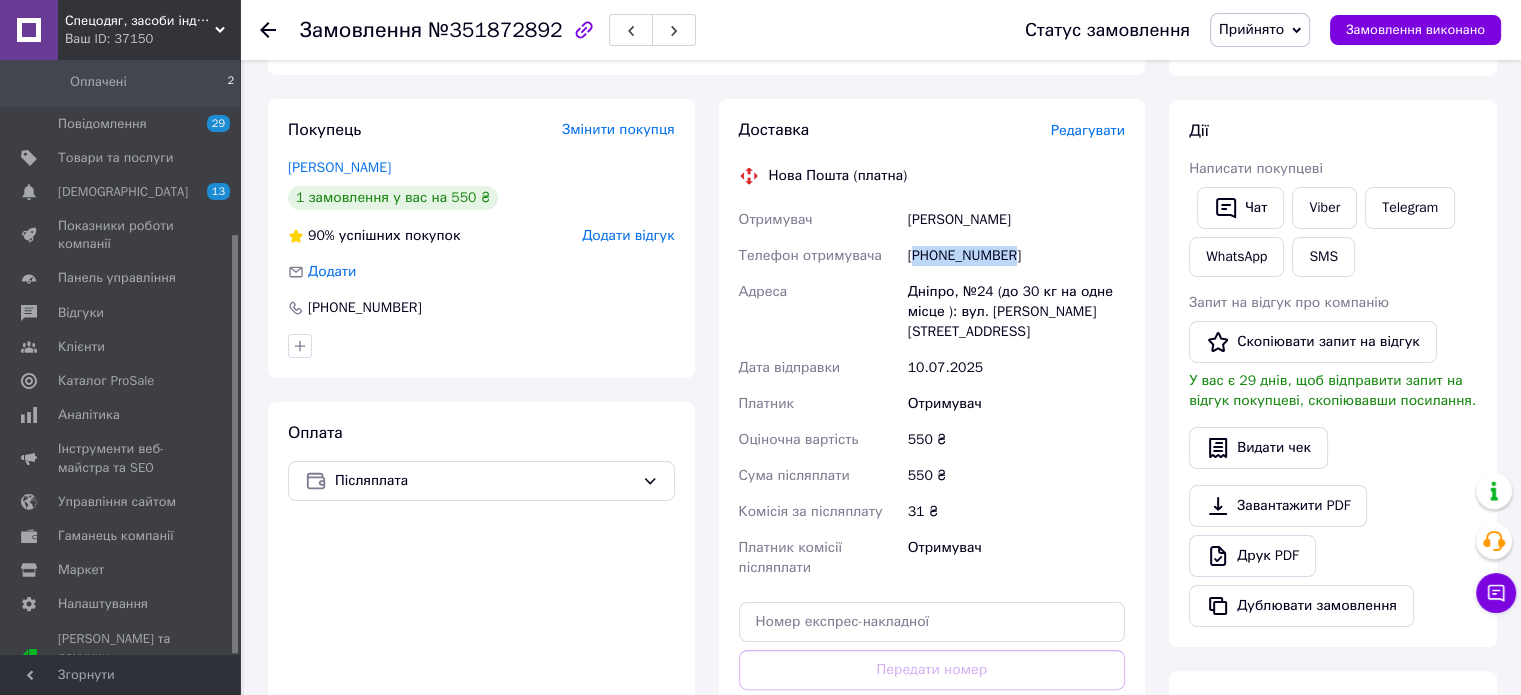 drag, startPoint x: 1015, startPoint y: 249, endPoint x: 919, endPoint y: 263, distance: 97.015465 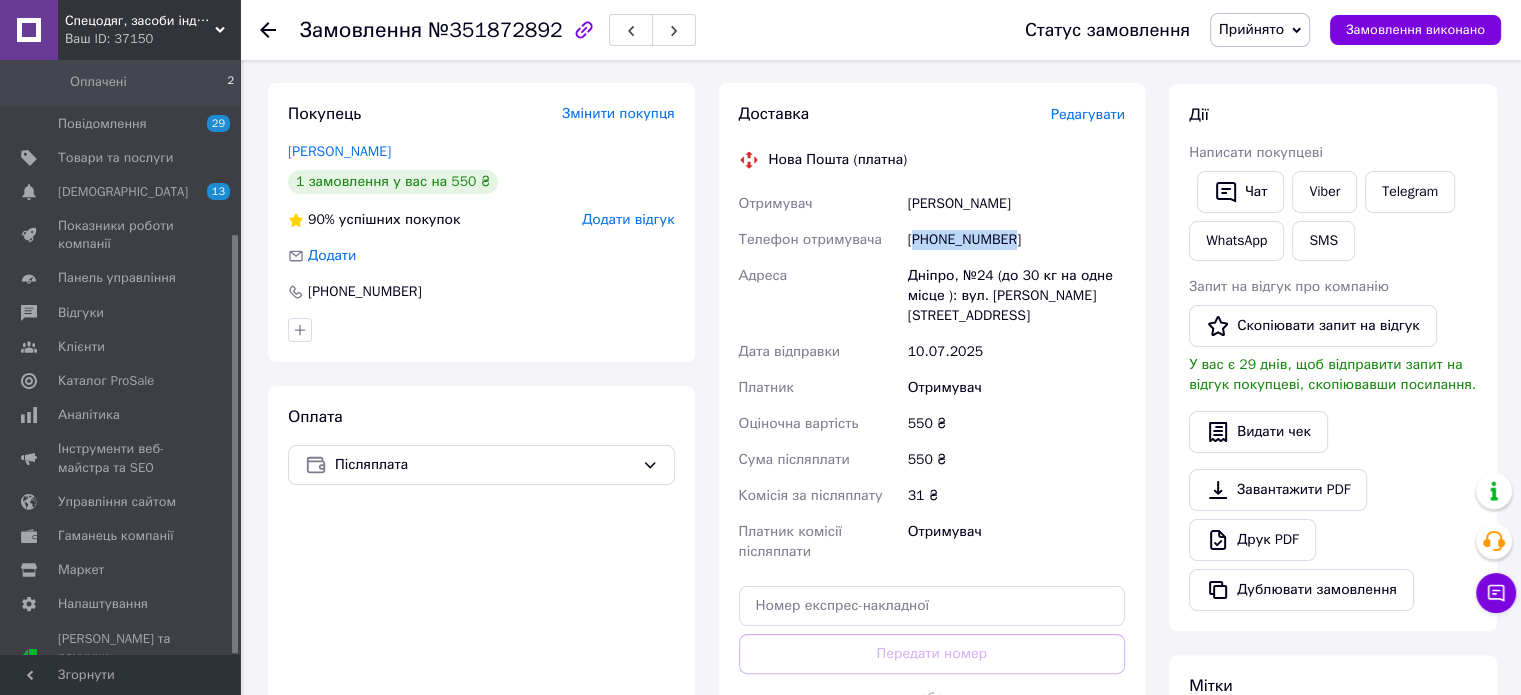 scroll, scrollTop: 300, scrollLeft: 0, axis: vertical 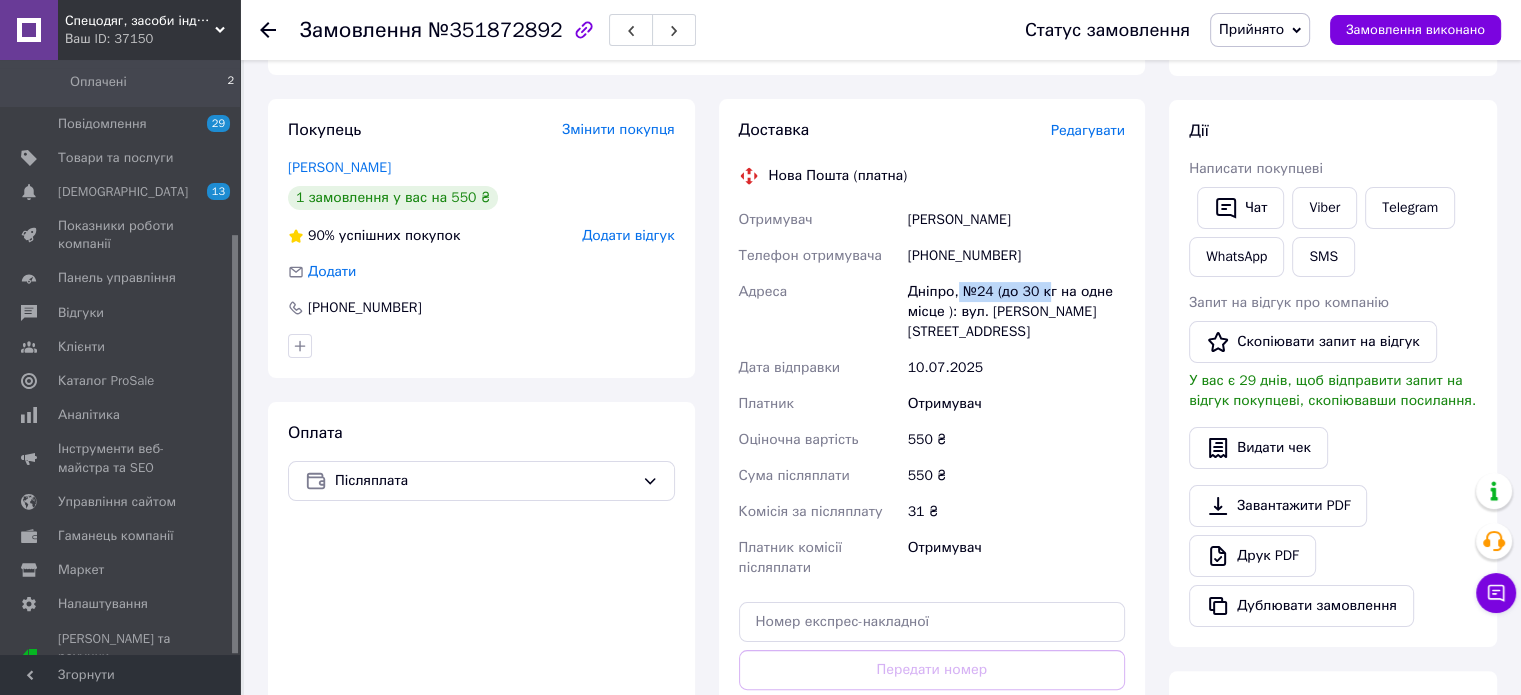 drag, startPoint x: 1046, startPoint y: 291, endPoint x: 967, endPoint y: 296, distance: 79.15807 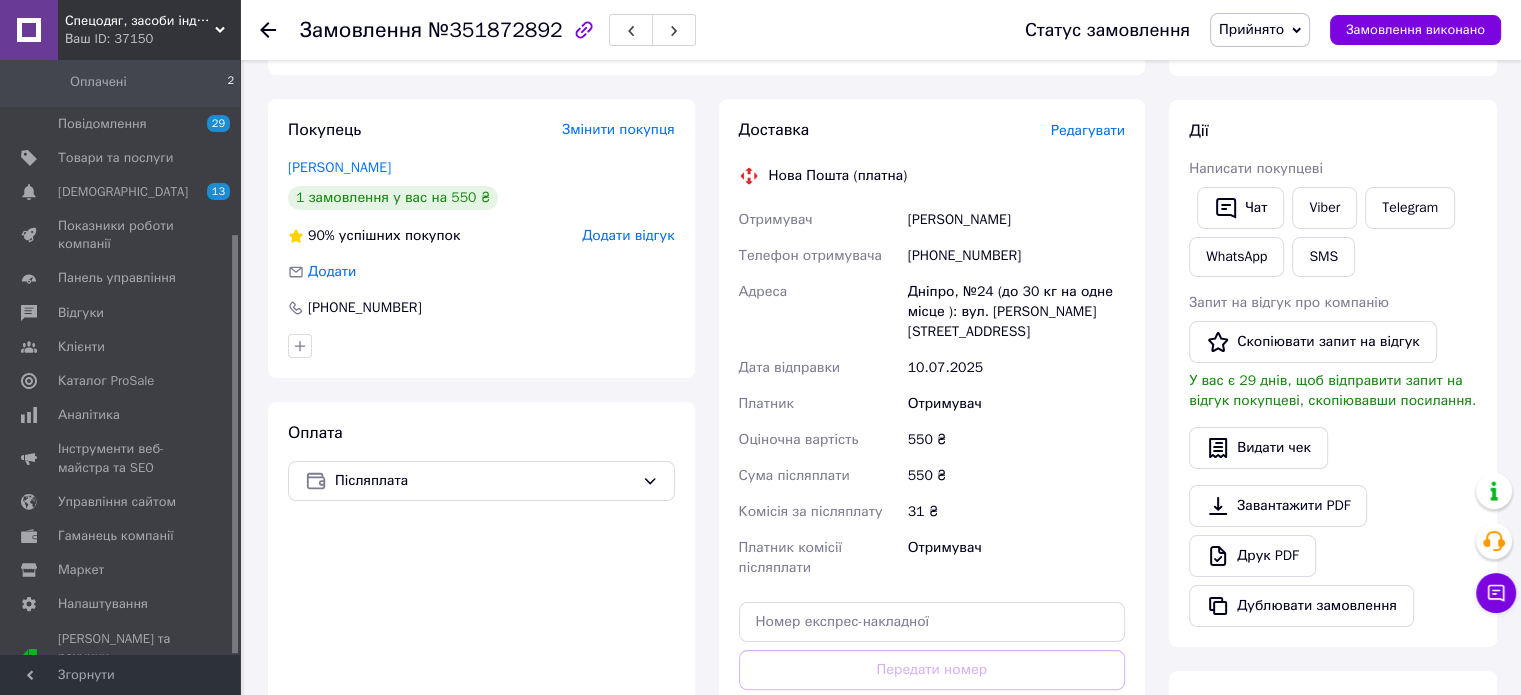 click on "Дніпро, №24 (до 30 кг на одне місце ): вул. [PERSON_NAME][STREET_ADDRESS]" at bounding box center (1016, 312) 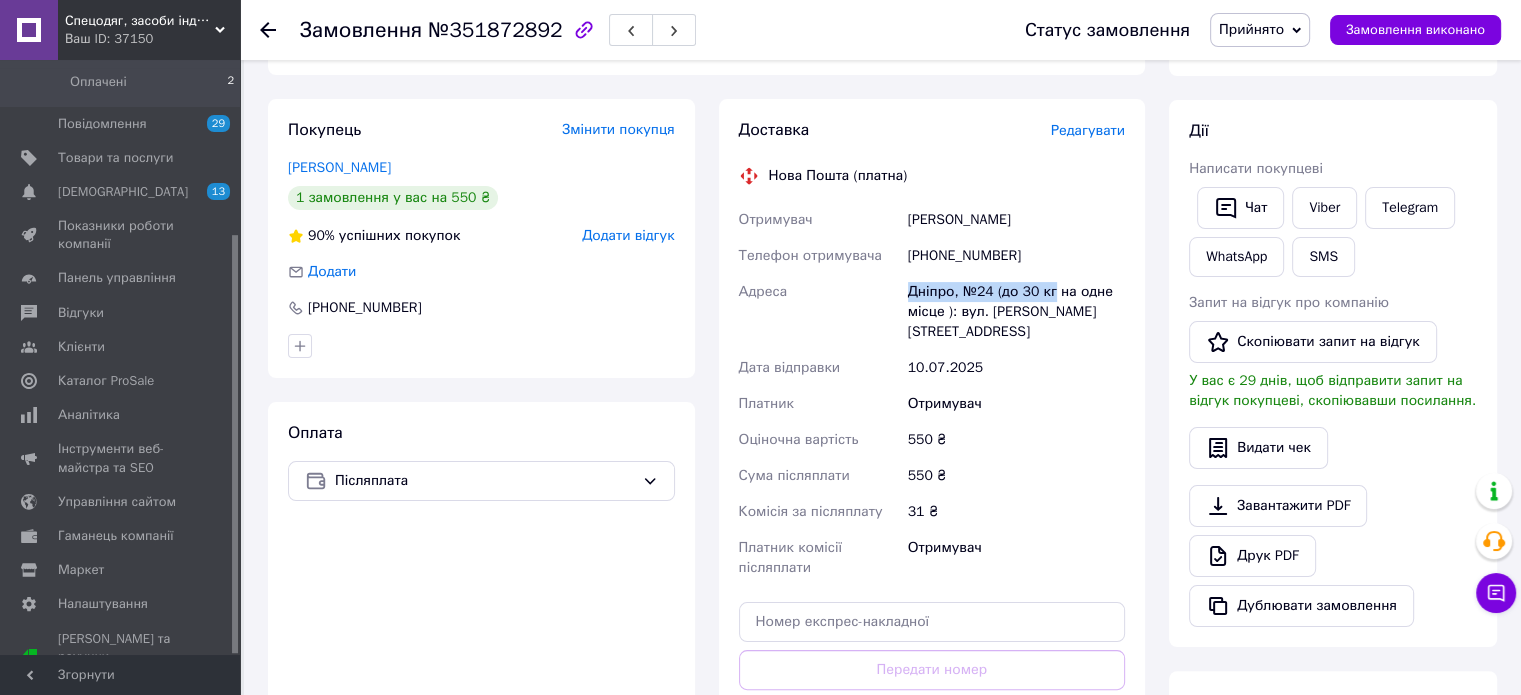 drag, startPoint x: 1051, startPoint y: 290, endPoint x: 929, endPoint y: 296, distance: 122.14745 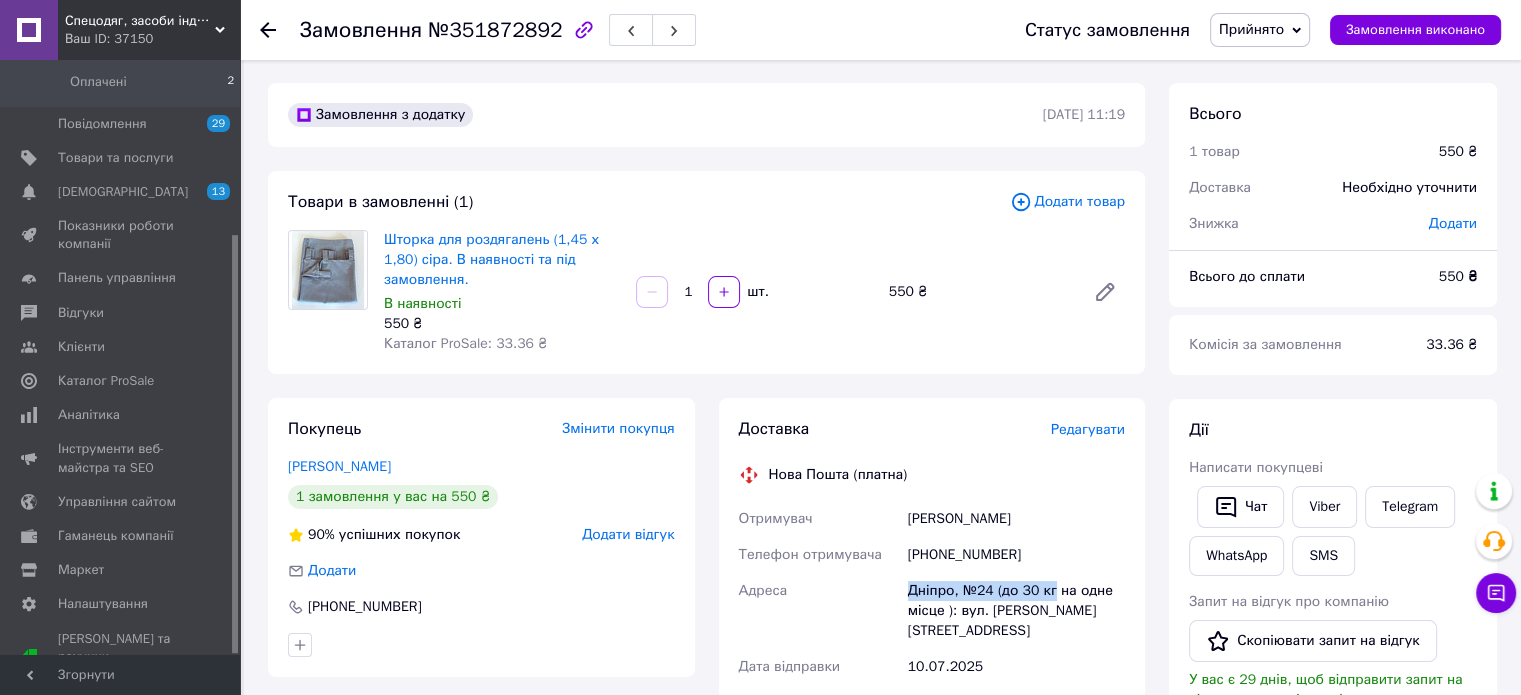 scroll, scrollTop: 0, scrollLeft: 0, axis: both 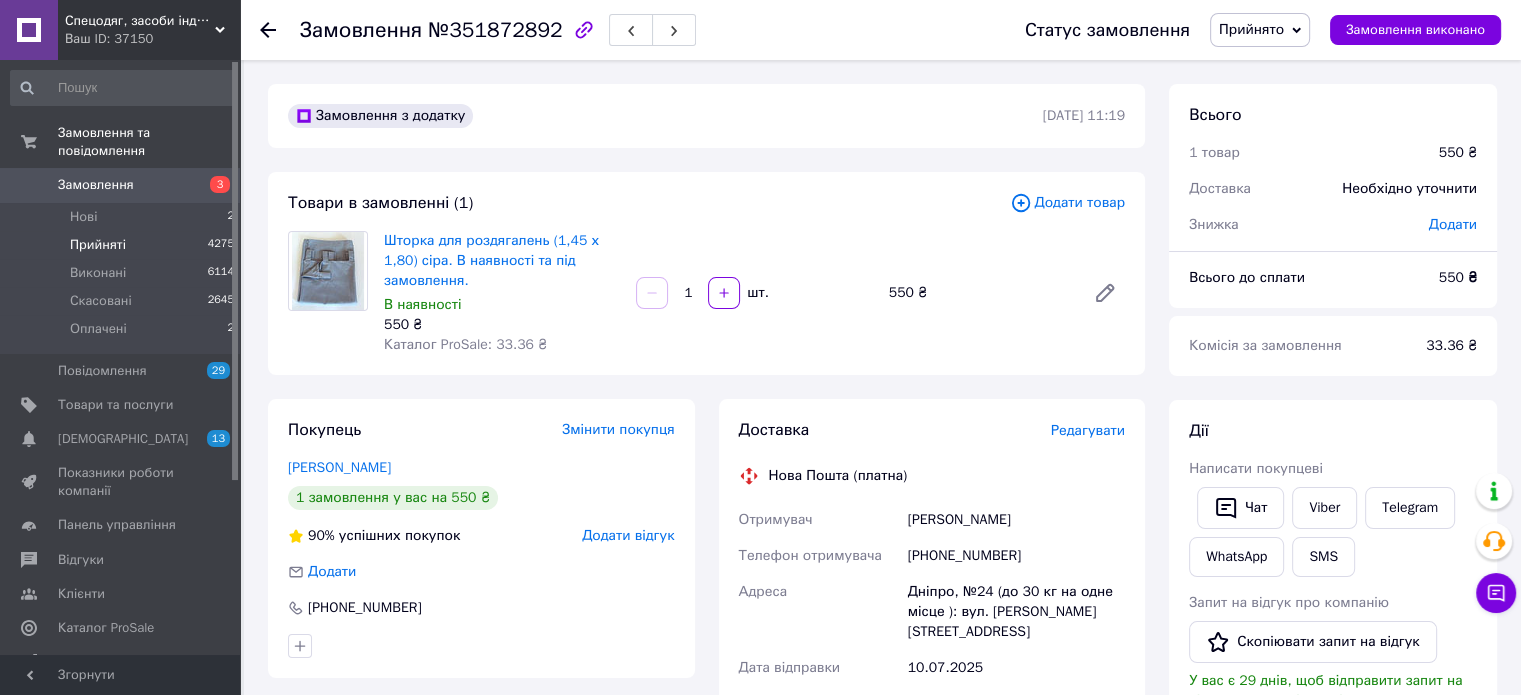 click on "Прийняті 4275" at bounding box center [123, 245] 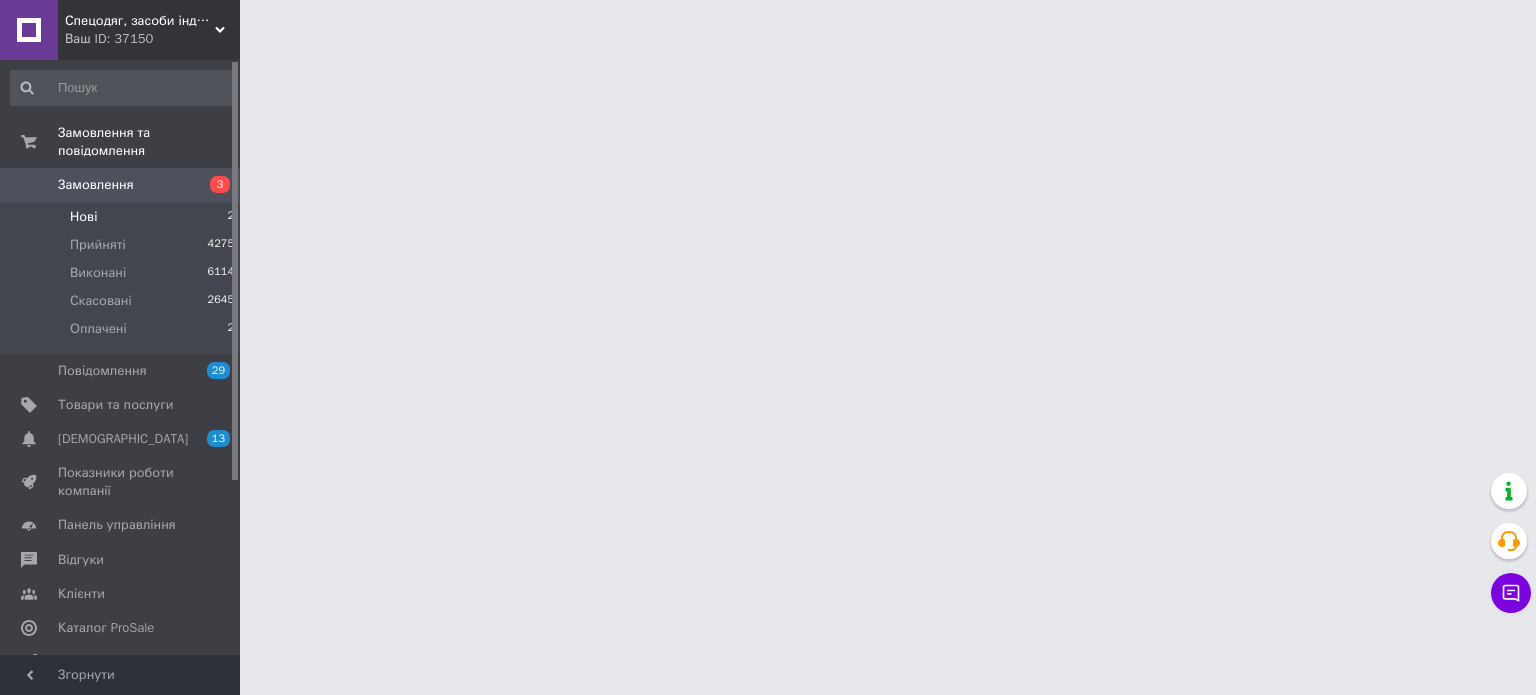 click on "Нові 2" at bounding box center [123, 217] 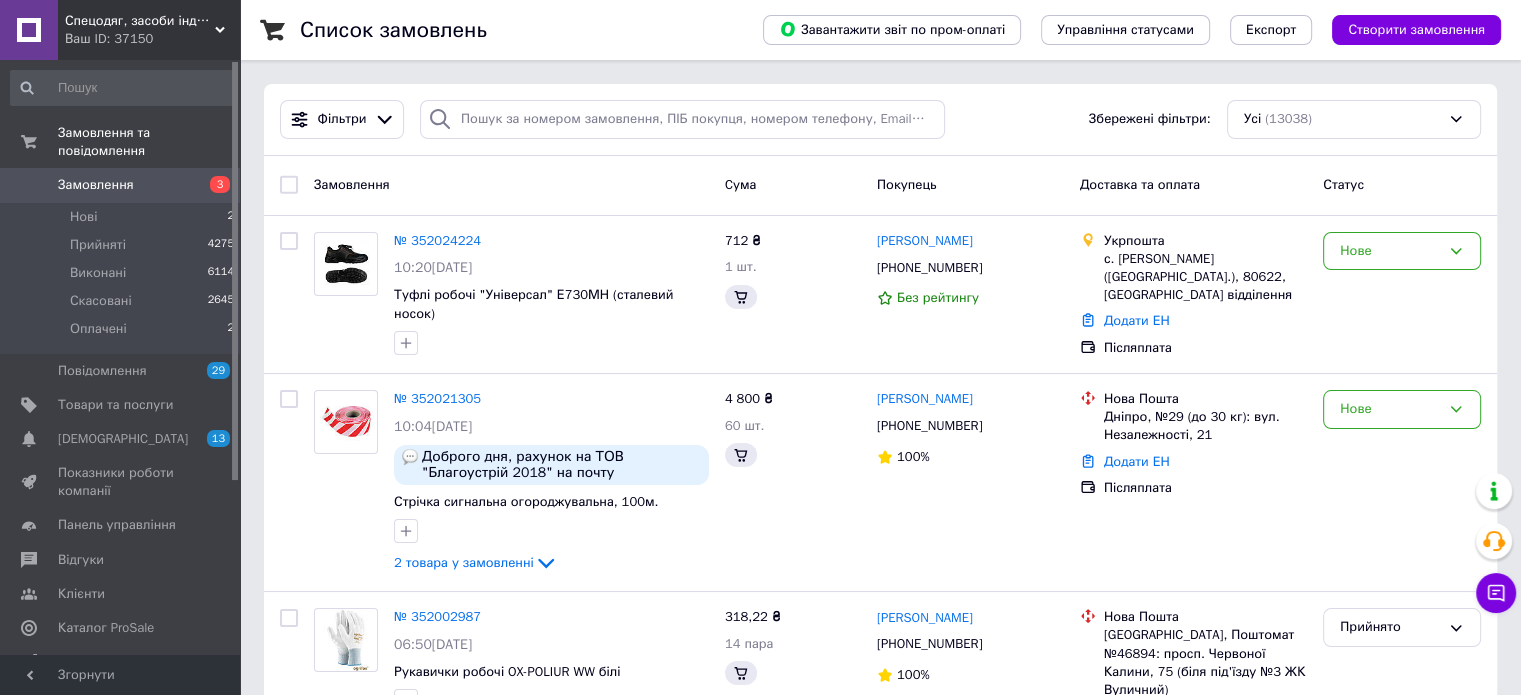 click on "Замовлення" at bounding box center [121, 185] 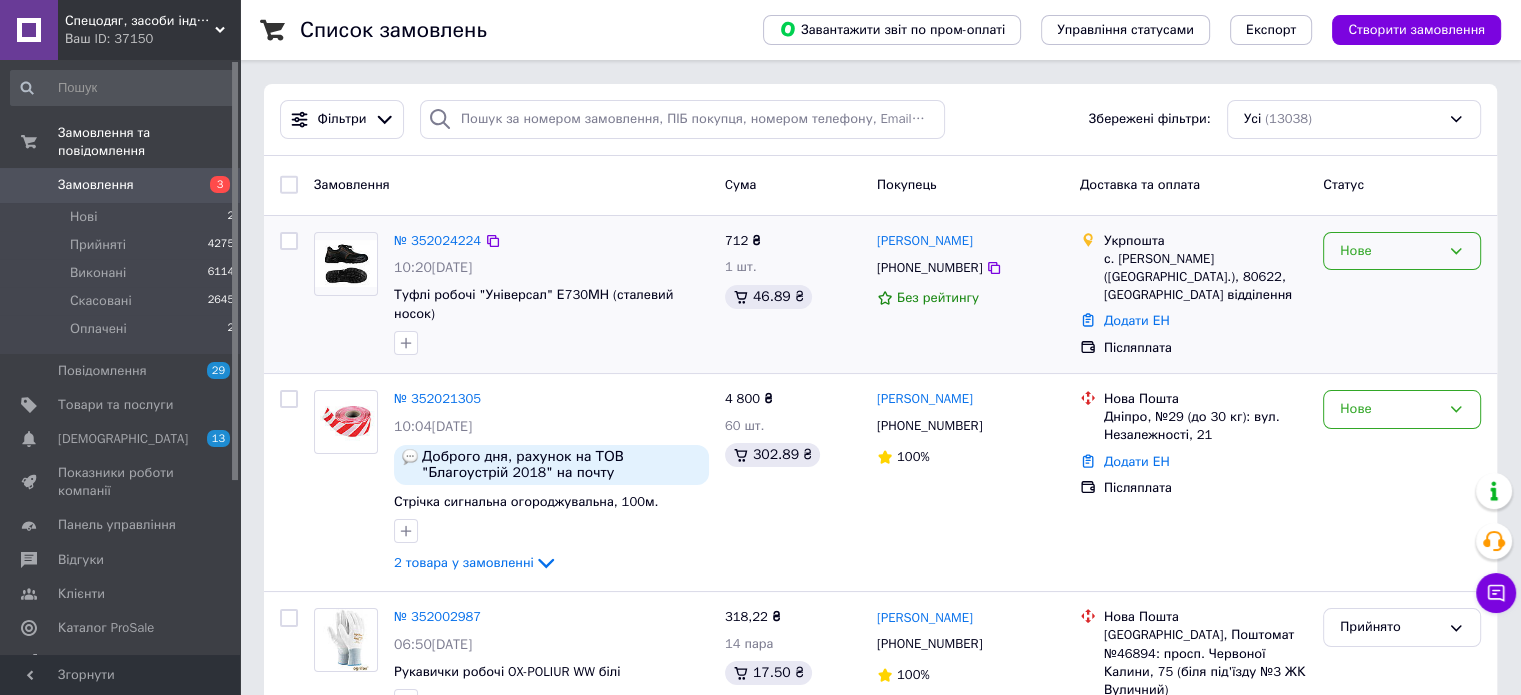 click on "Нове" at bounding box center (1402, 251) 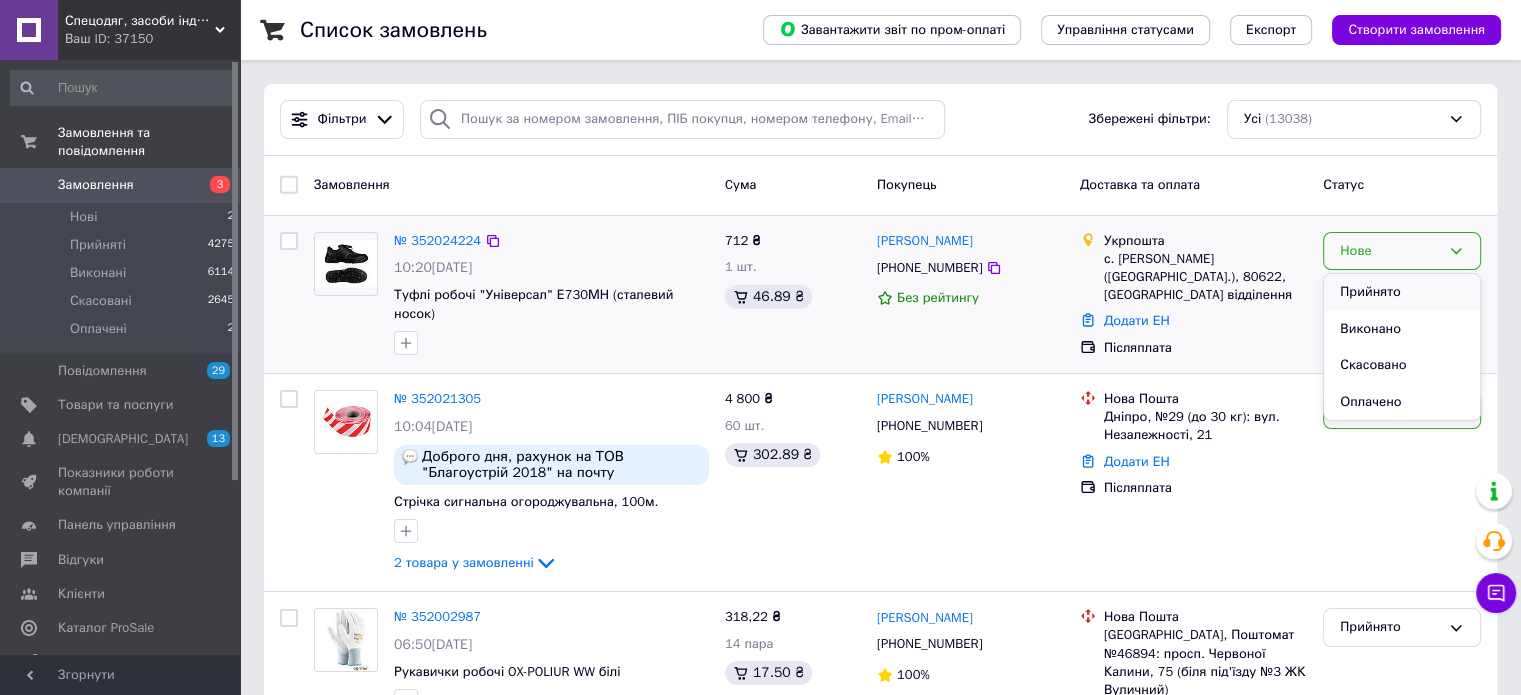 click on "Прийнято" at bounding box center (1402, 292) 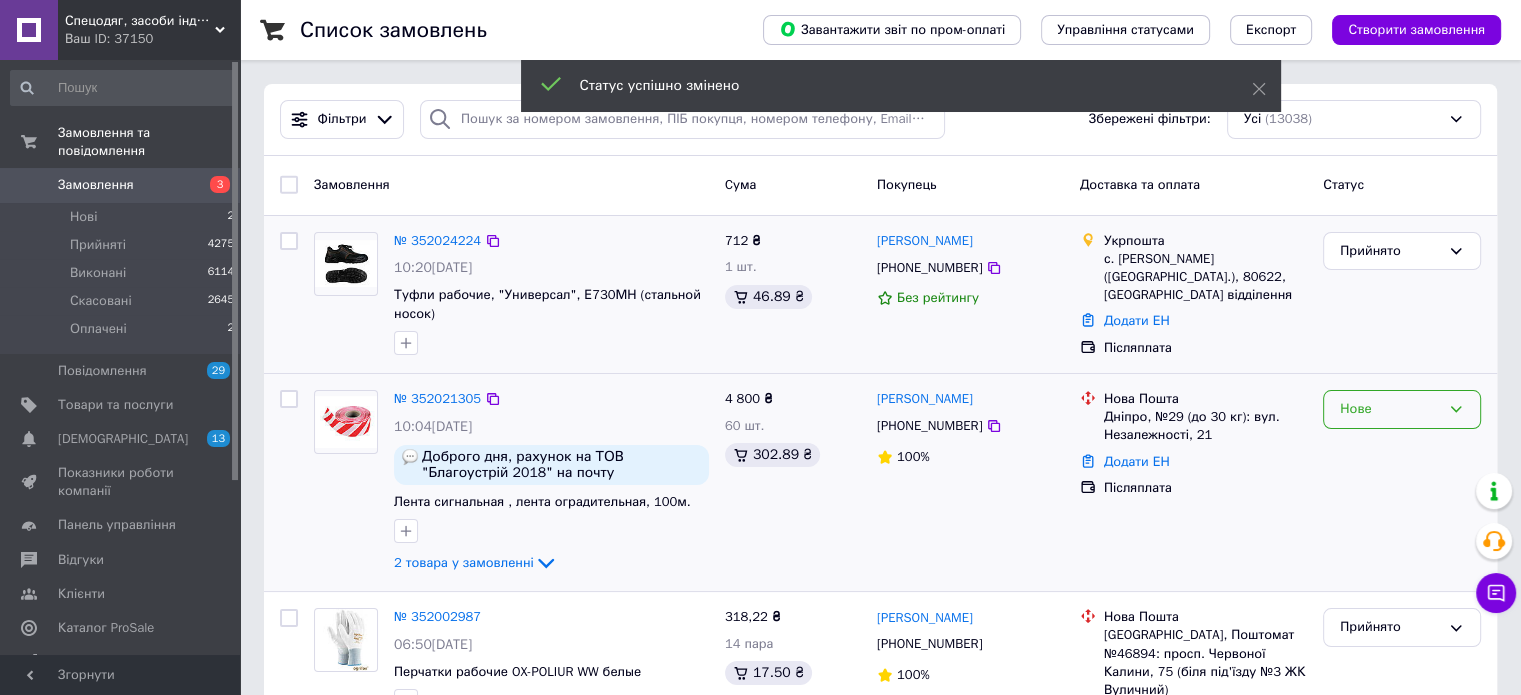 click on "Нове" at bounding box center [1390, 409] 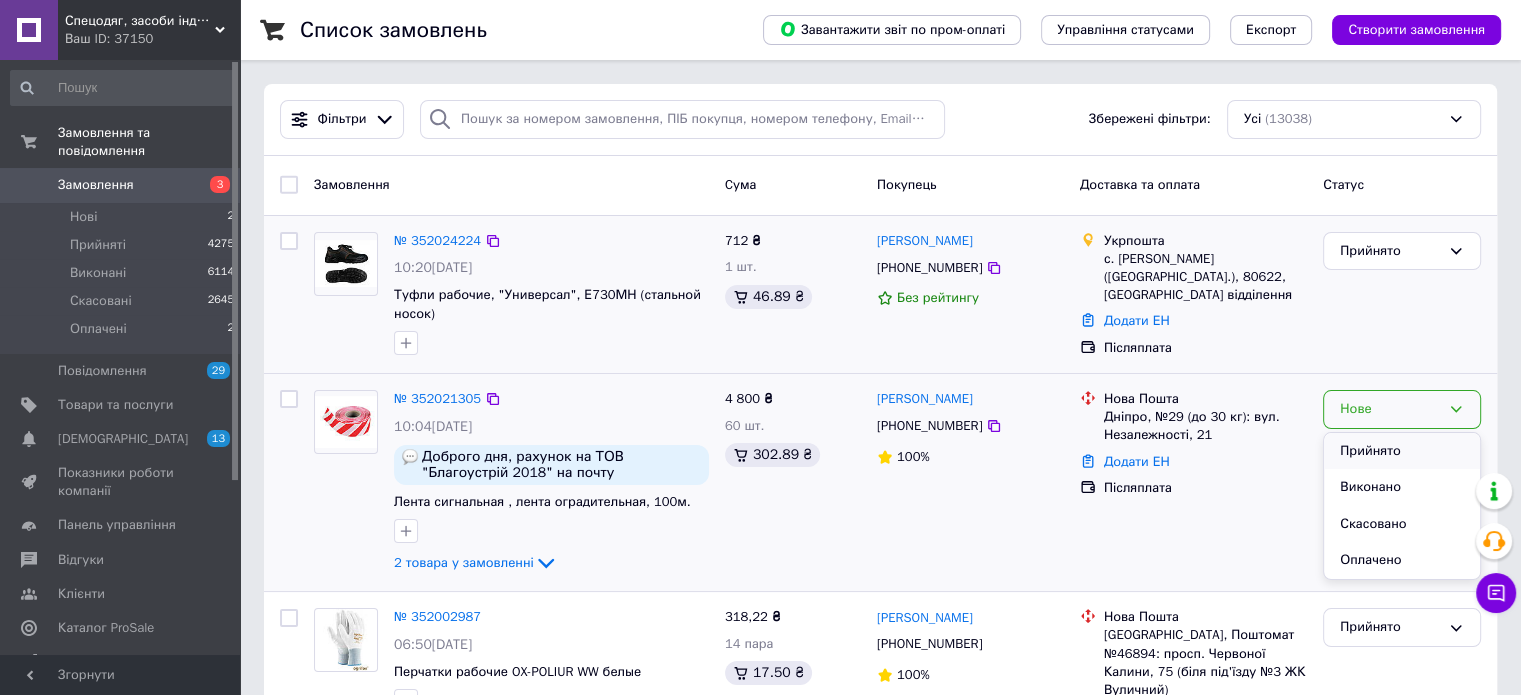 click on "Прийнято" at bounding box center (1402, 451) 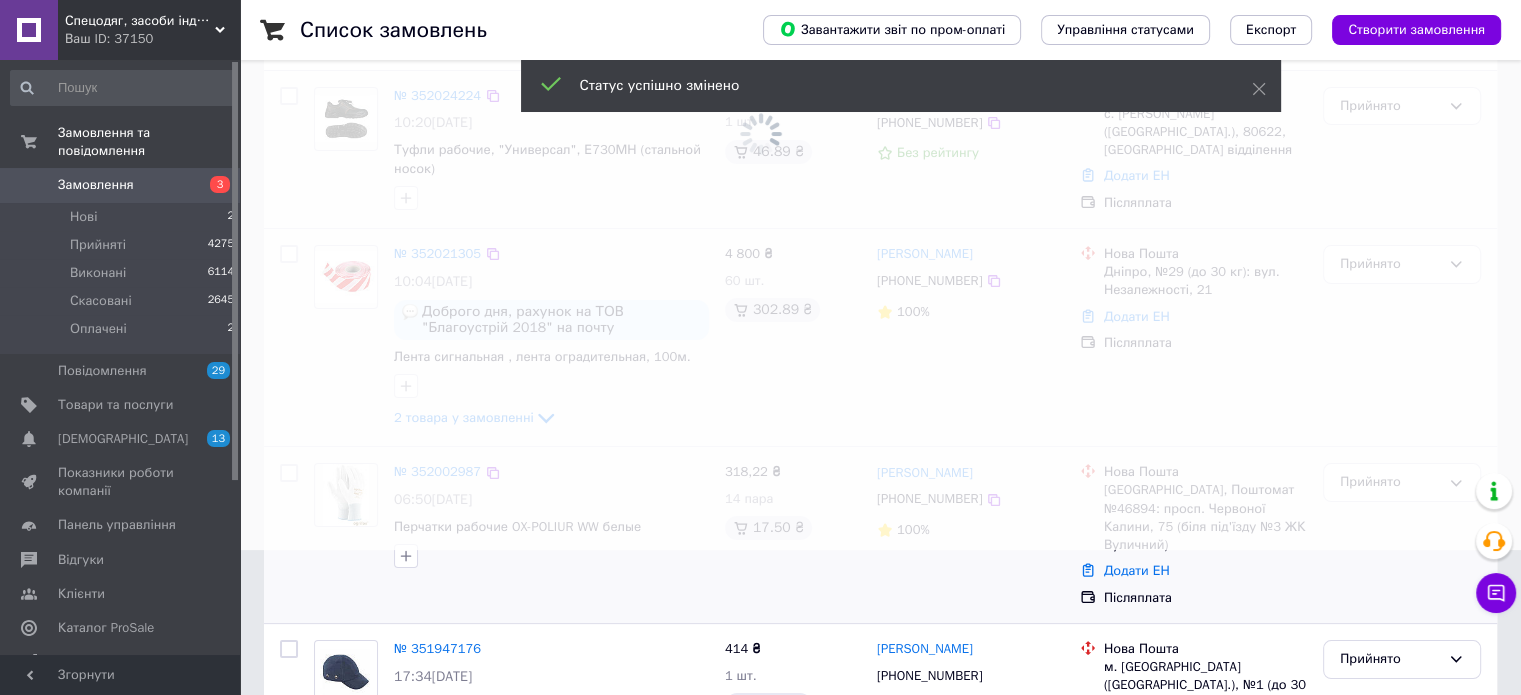 scroll, scrollTop: 400, scrollLeft: 0, axis: vertical 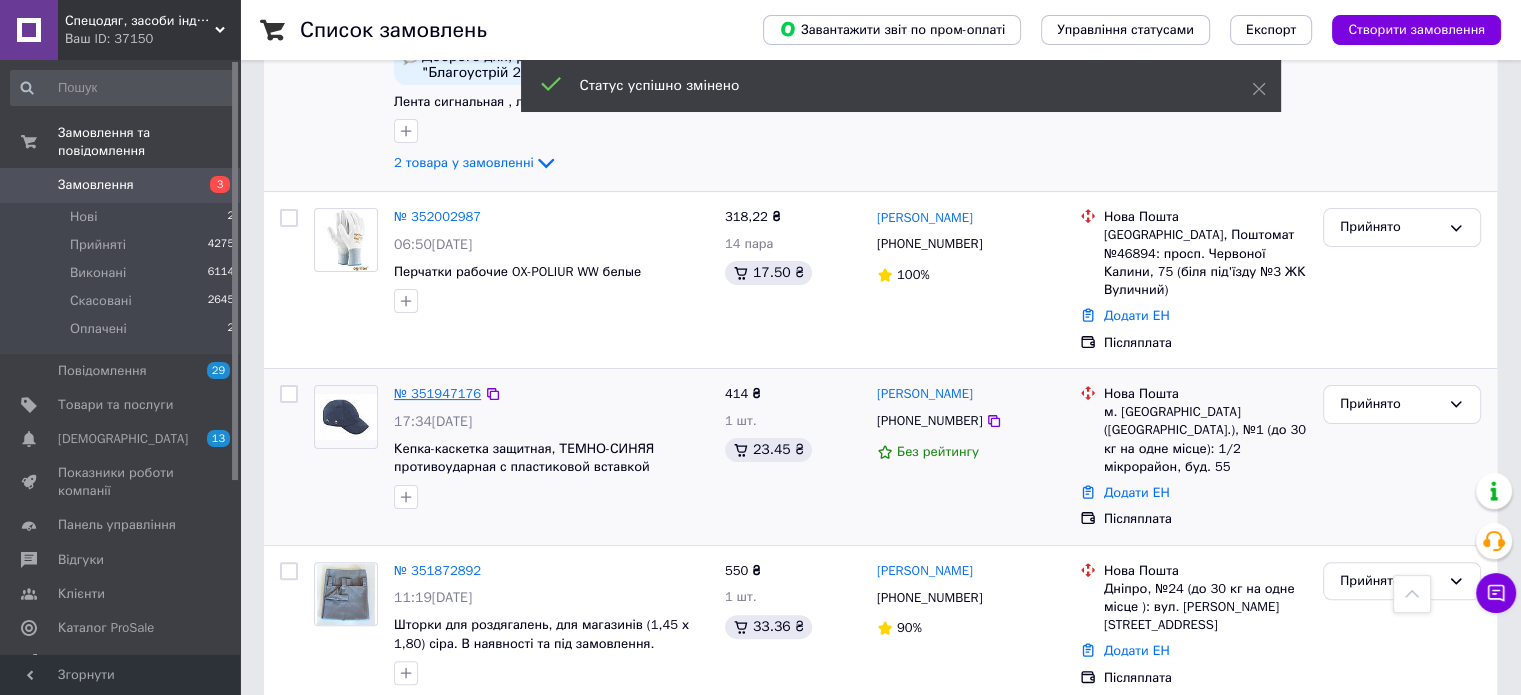 click on "№ 351947176" at bounding box center [437, 393] 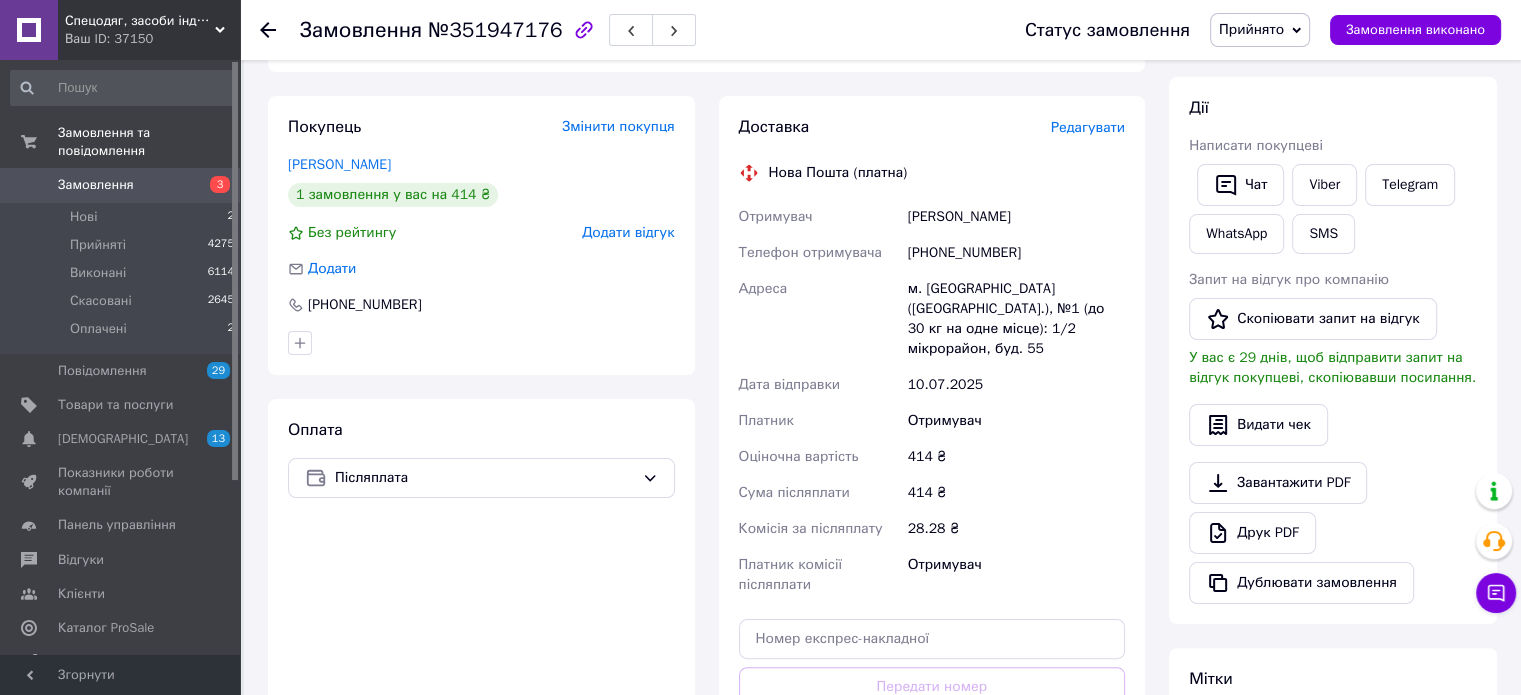 scroll, scrollTop: 100, scrollLeft: 0, axis: vertical 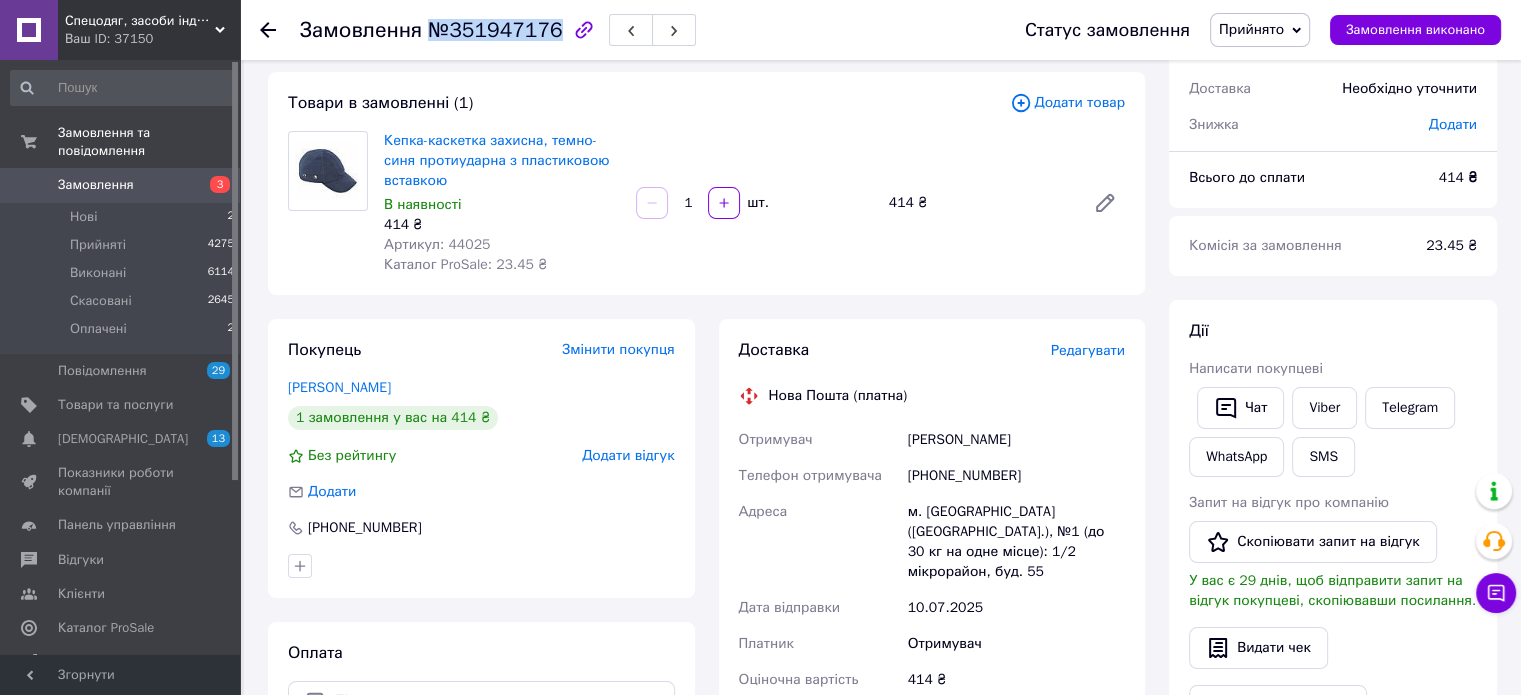drag, startPoint x: 425, startPoint y: 30, endPoint x: 548, endPoint y: 34, distance: 123.065025 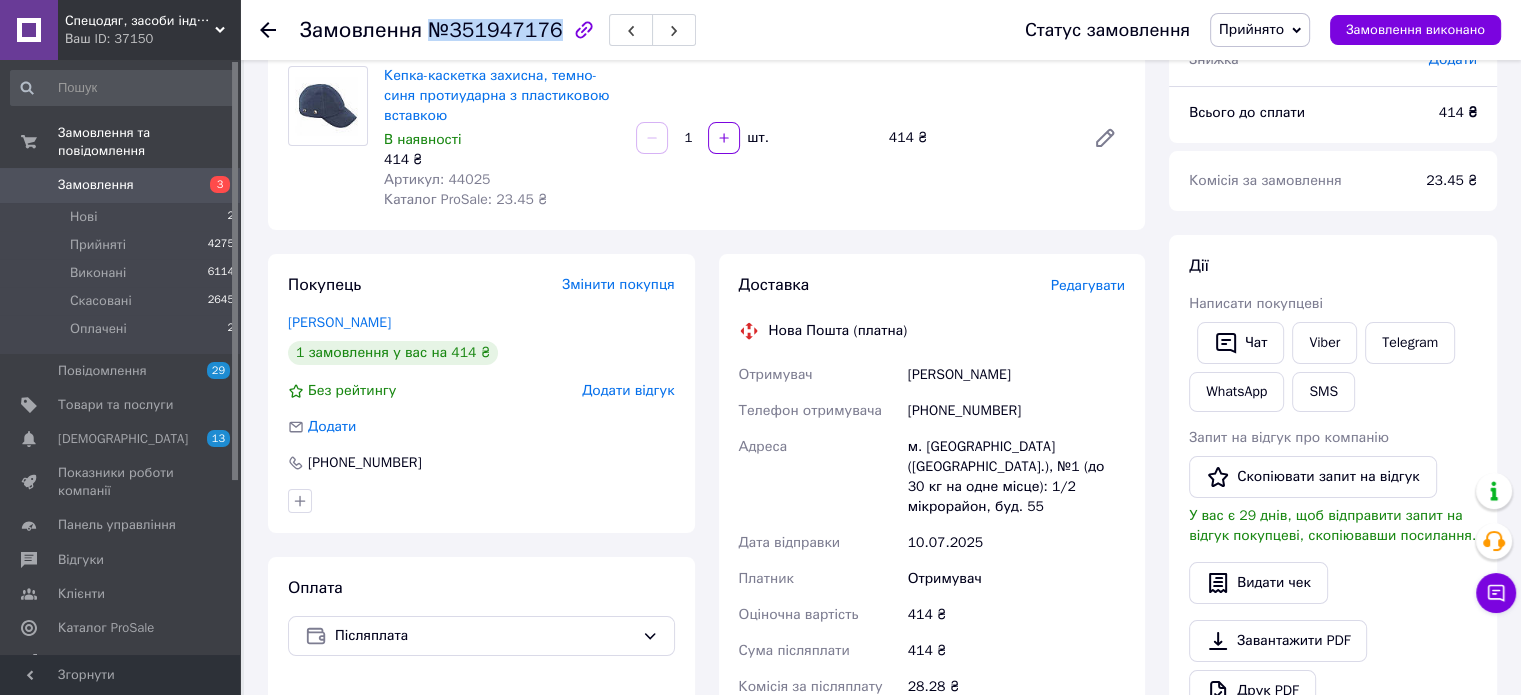 scroll, scrollTop: 200, scrollLeft: 0, axis: vertical 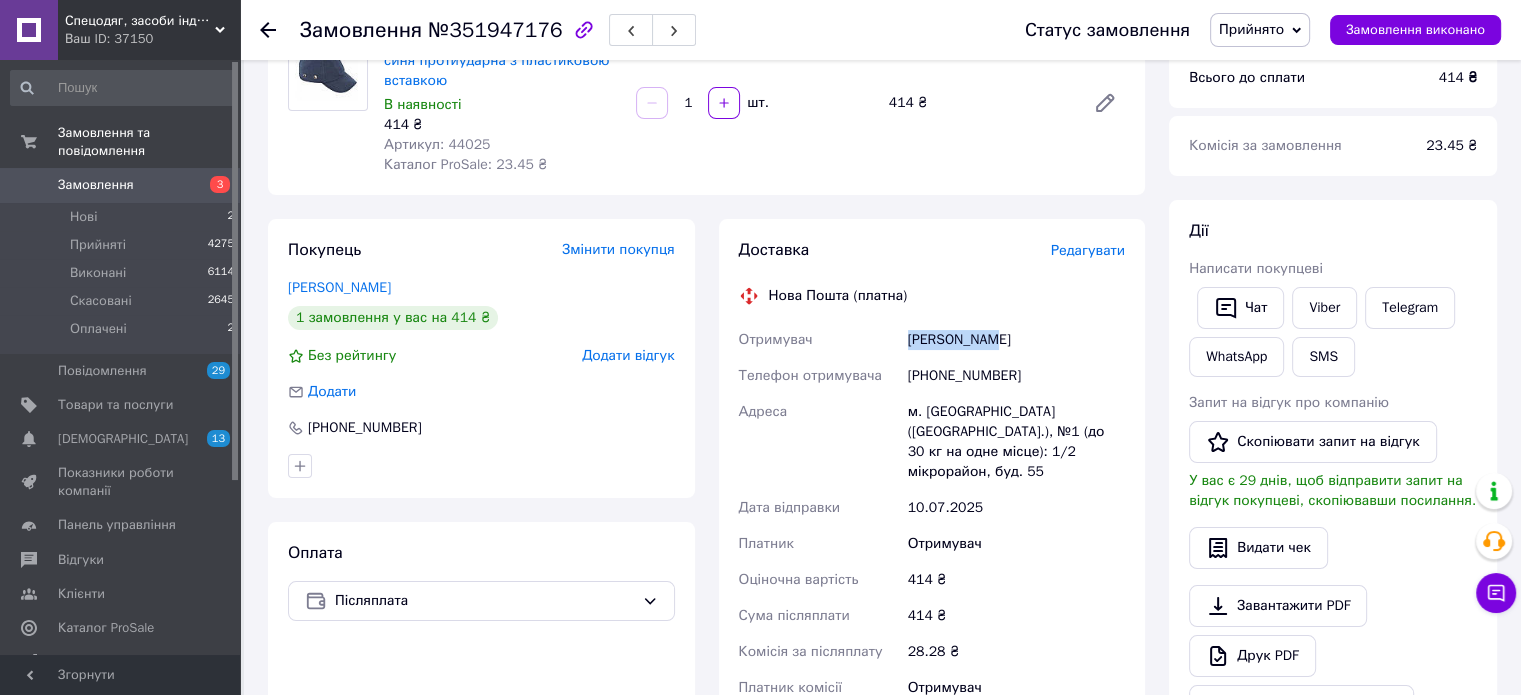 drag, startPoint x: 990, startPoint y: 346, endPoint x: 923, endPoint y: 343, distance: 67.06713 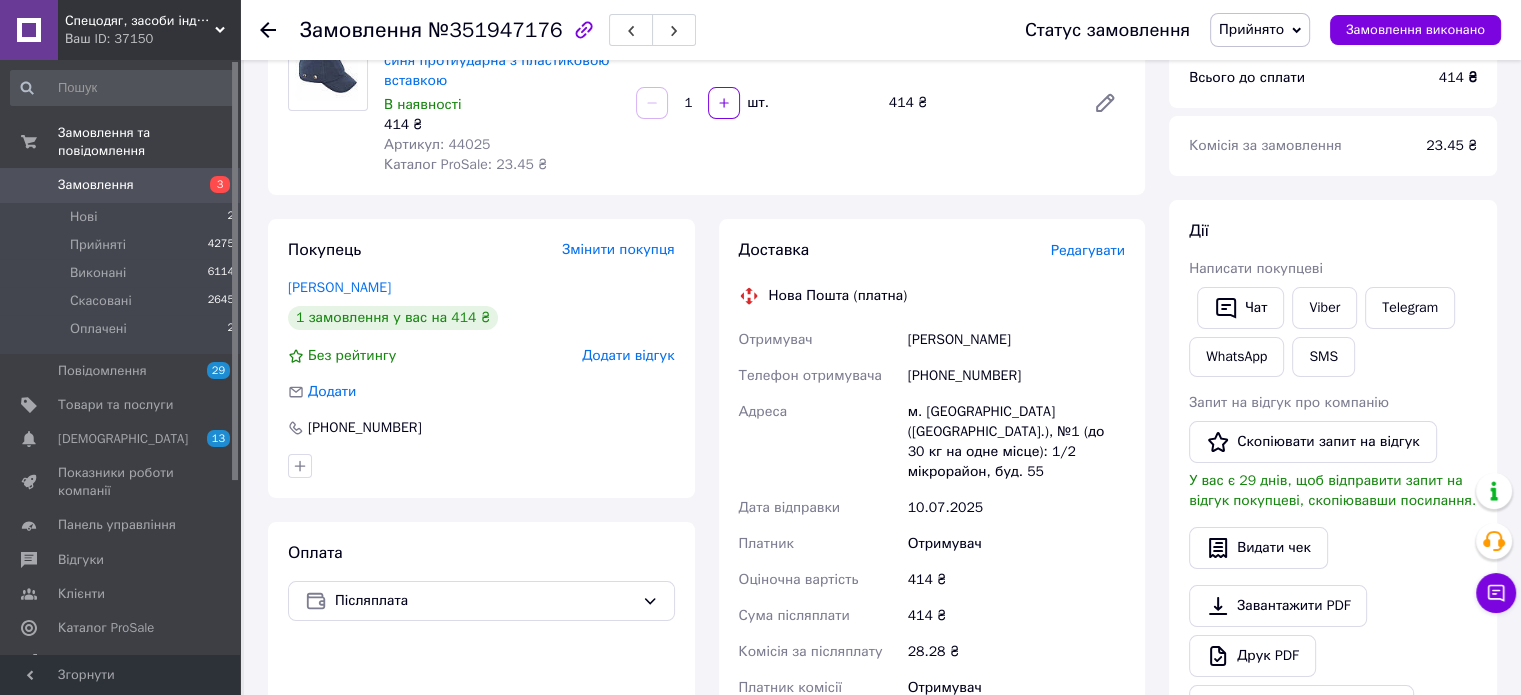drag, startPoint x: 926, startPoint y: 343, endPoint x: 1033, endPoint y: 307, distance: 112.89375 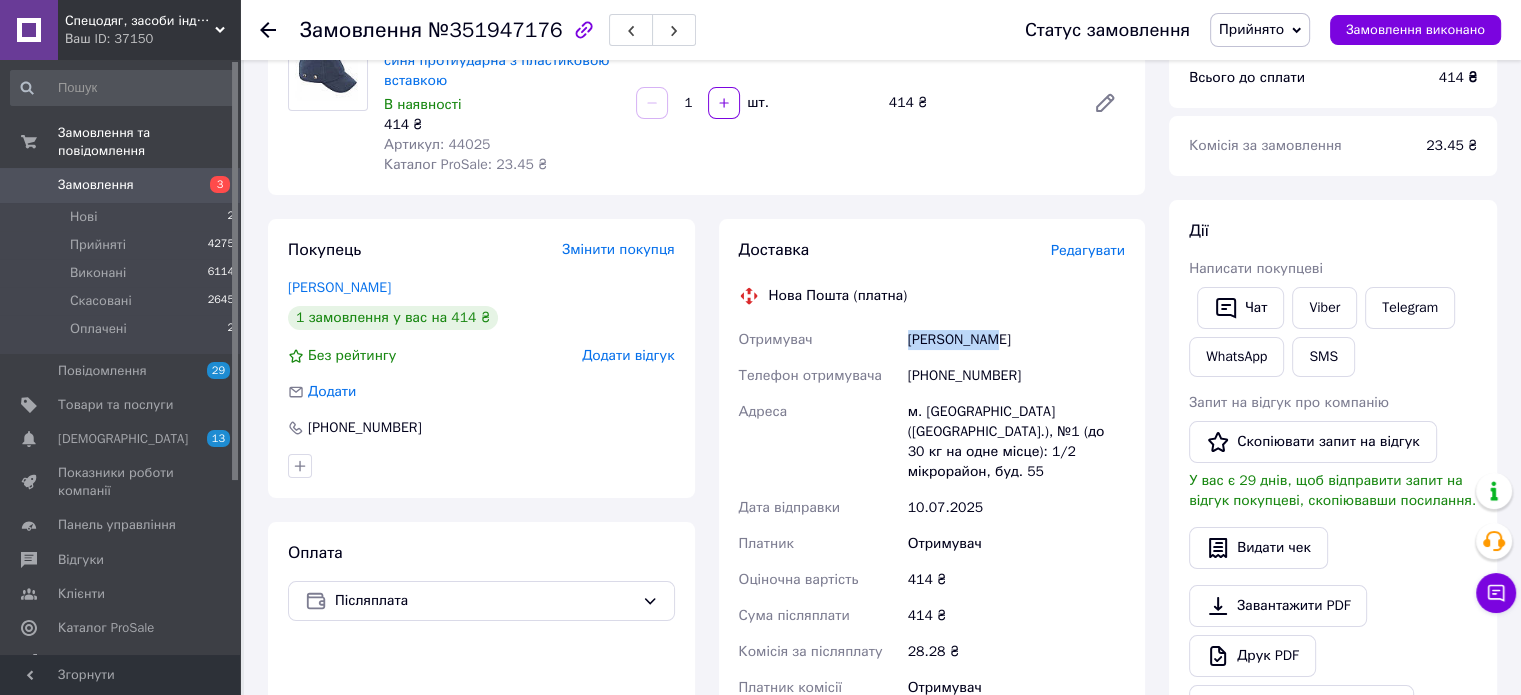 drag, startPoint x: 968, startPoint y: 351, endPoint x: 900, endPoint y: 342, distance: 68.593 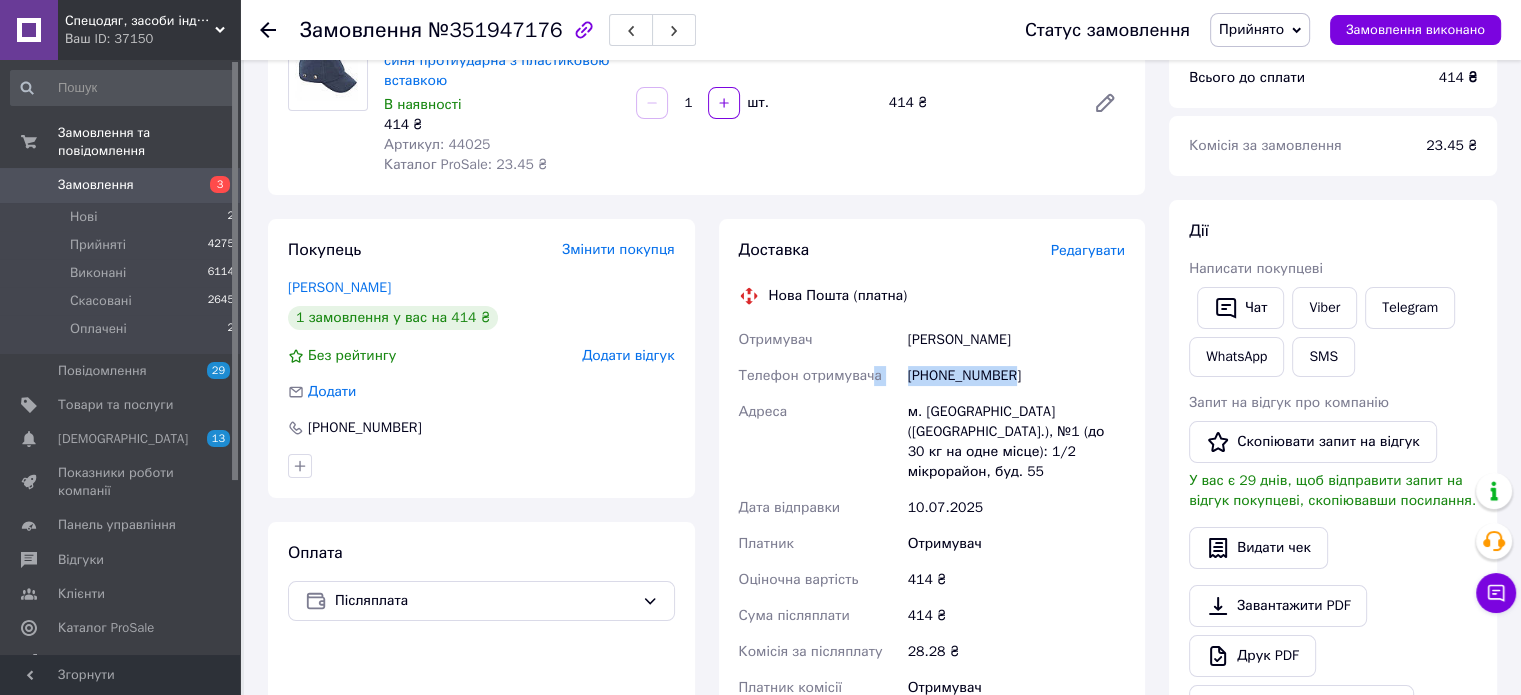 drag, startPoint x: 988, startPoint y: 382, endPoint x: 903, endPoint y: 380, distance: 85.02353 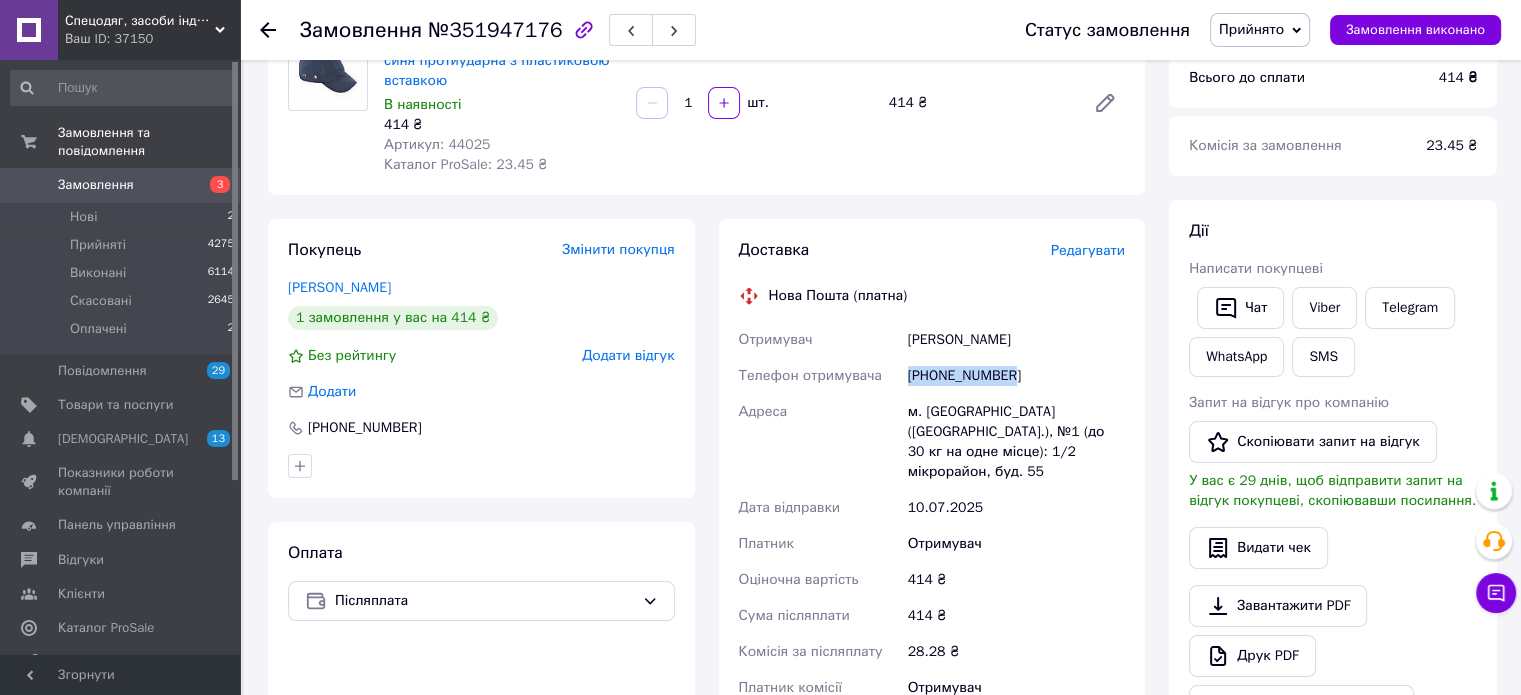 copy on "Телефон отримувача [PHONE_NUMBER]" 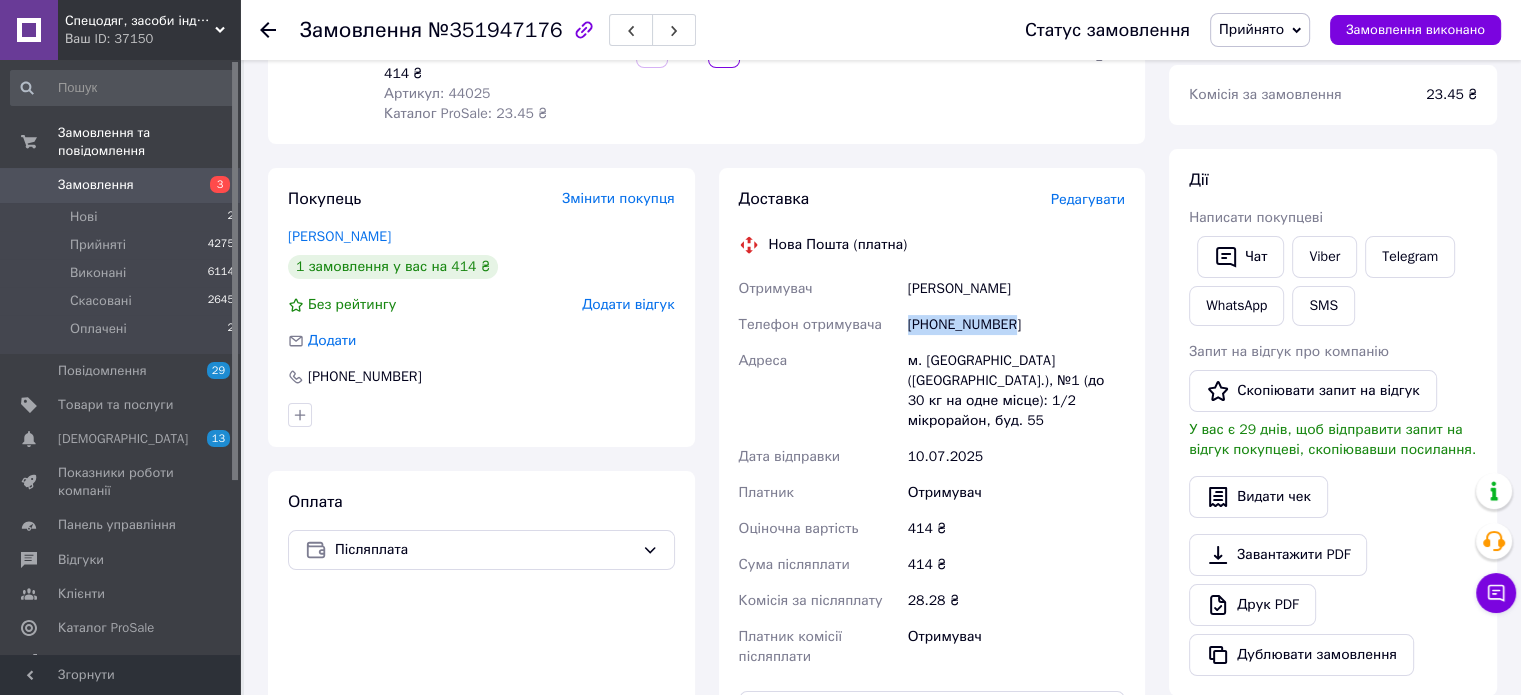 scroll, scrollTop: 300, scrollLeft: 0, axis: vertical 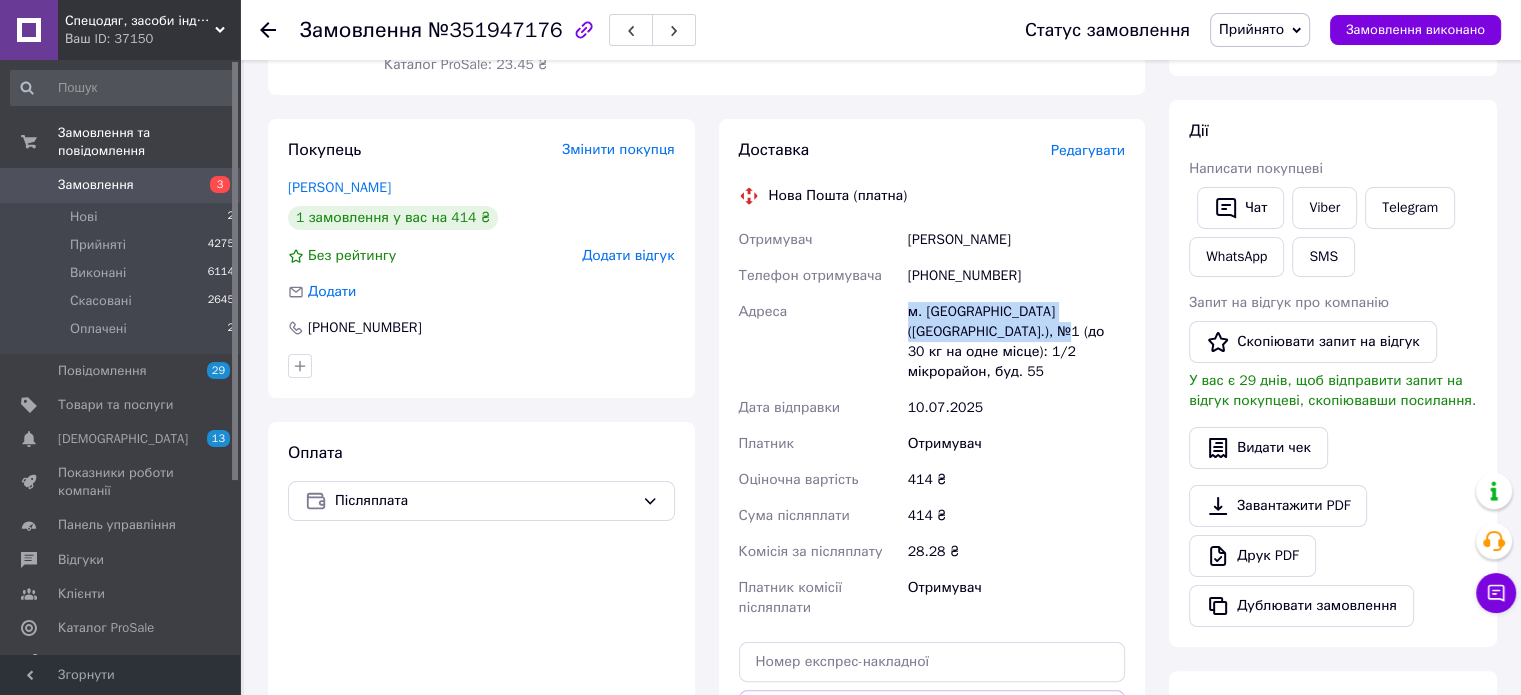 drag, startPoint x: 988, startPoint y: 330, endPoint x: 910, endPoint y: 325, distance: 78.160095 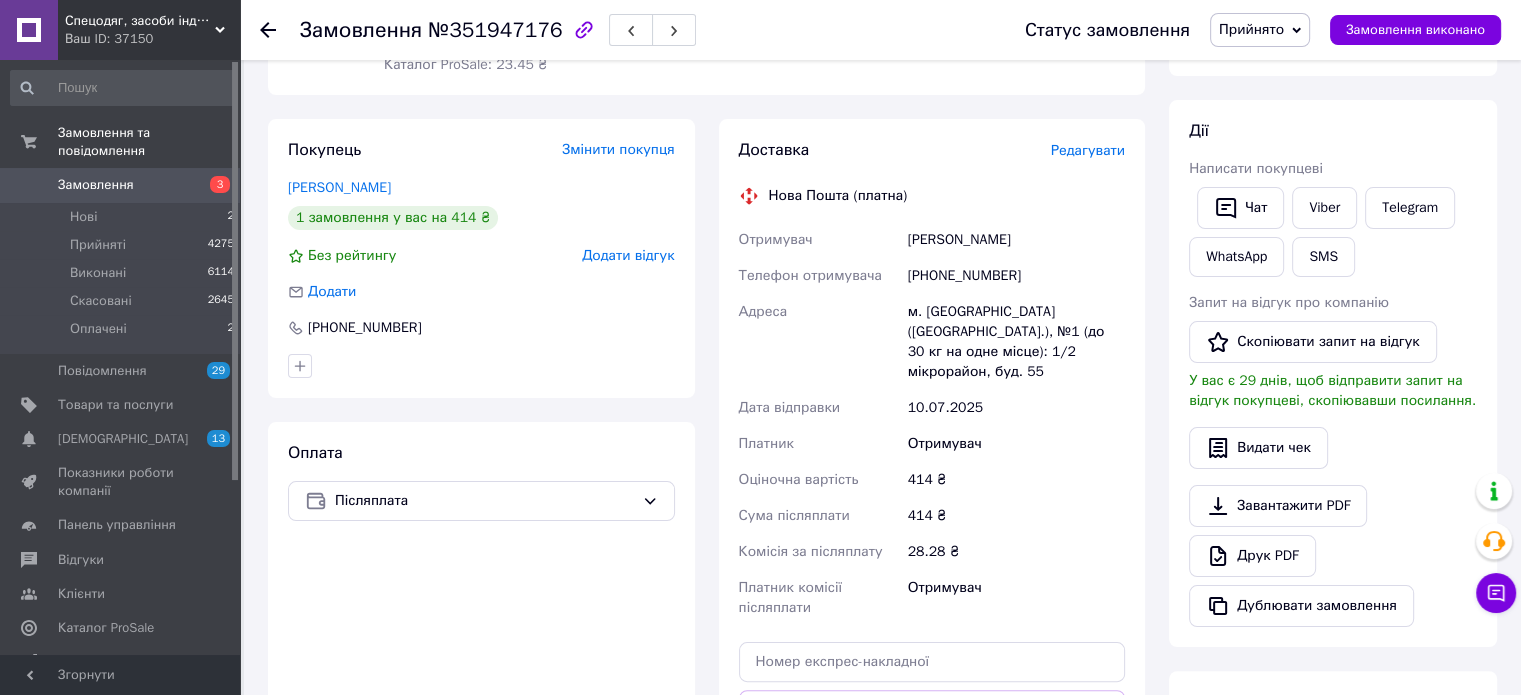 drag, startPoint x: 918, startPoint y: 325, endPoint x: 1097, endPoint y: 602, distance: 329.80298 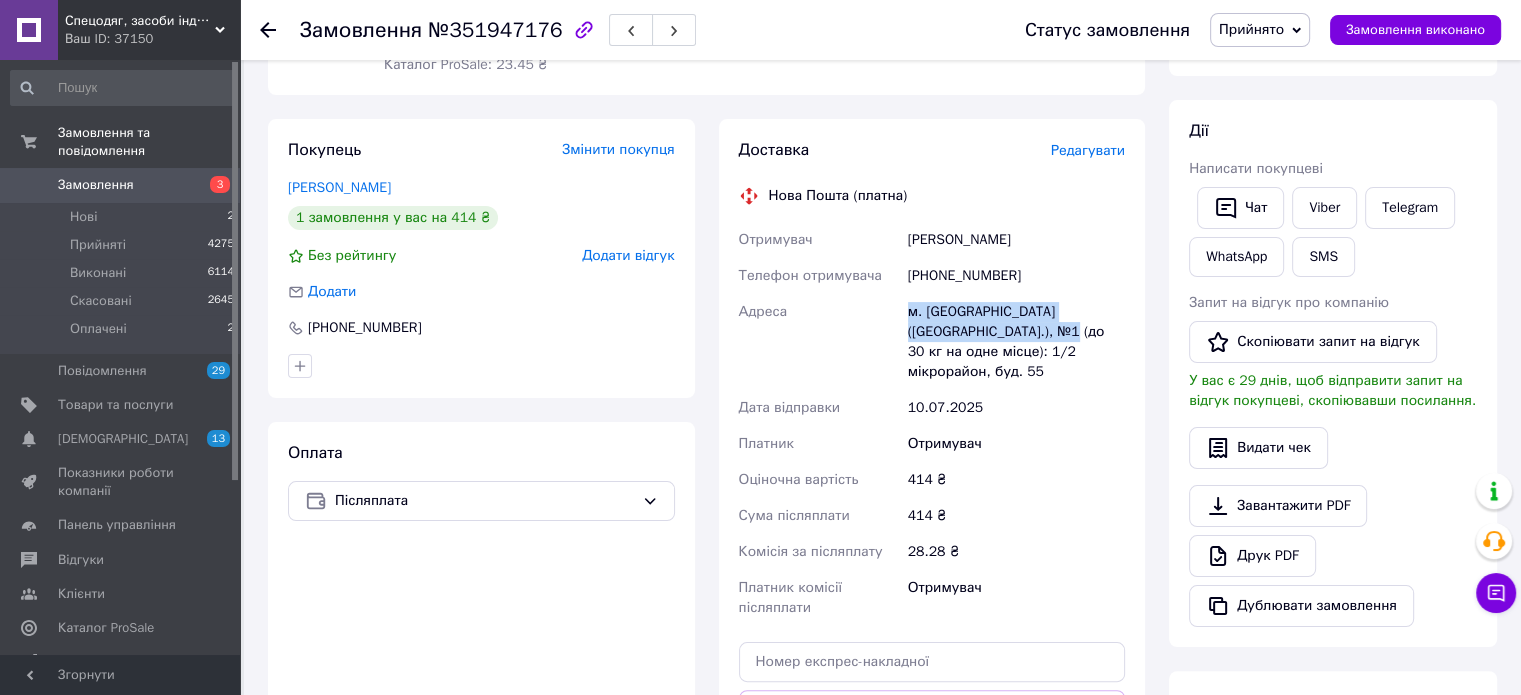 drag, startPoint x: 992, startPoint y: 329, endPoint x: 889, endPoint y: 326, distance: 103.04368 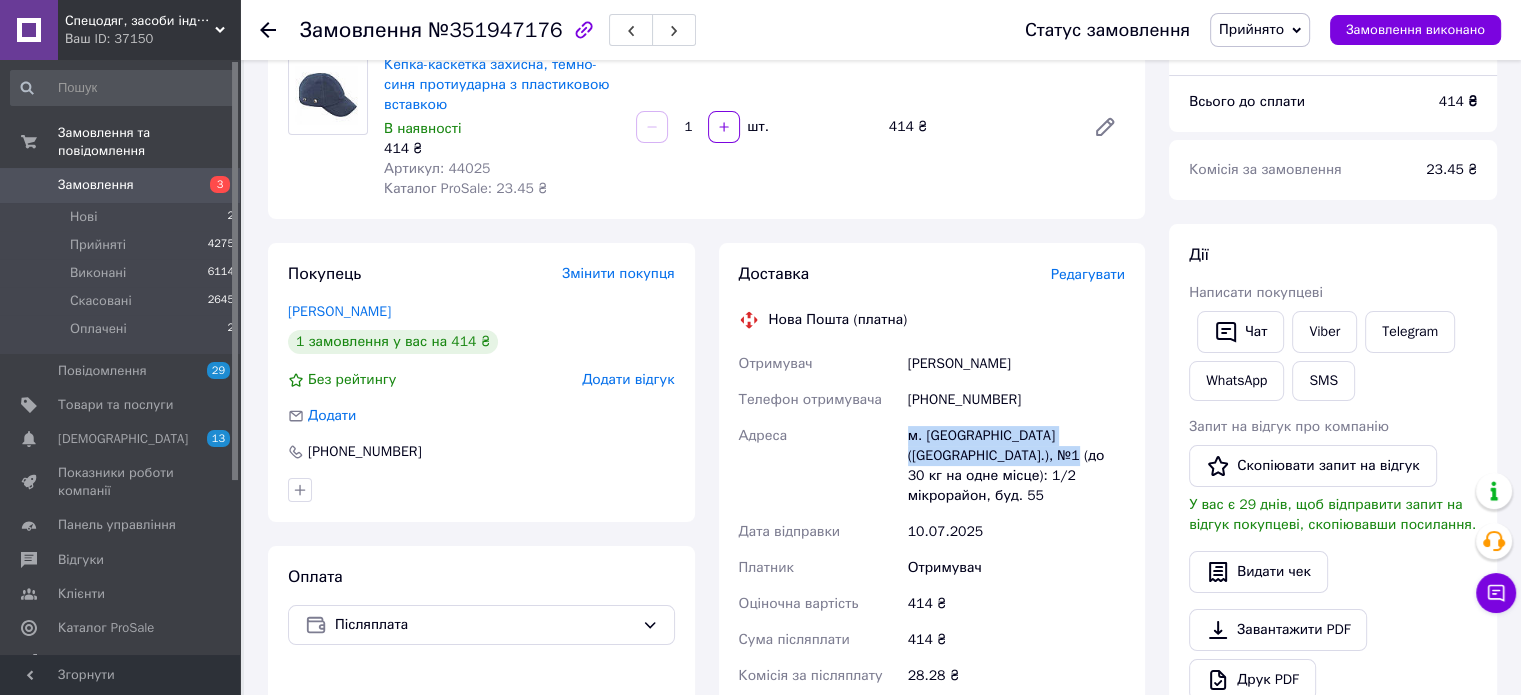 scroll, scrollTop: 0, scrollLeft: 0, axis: both 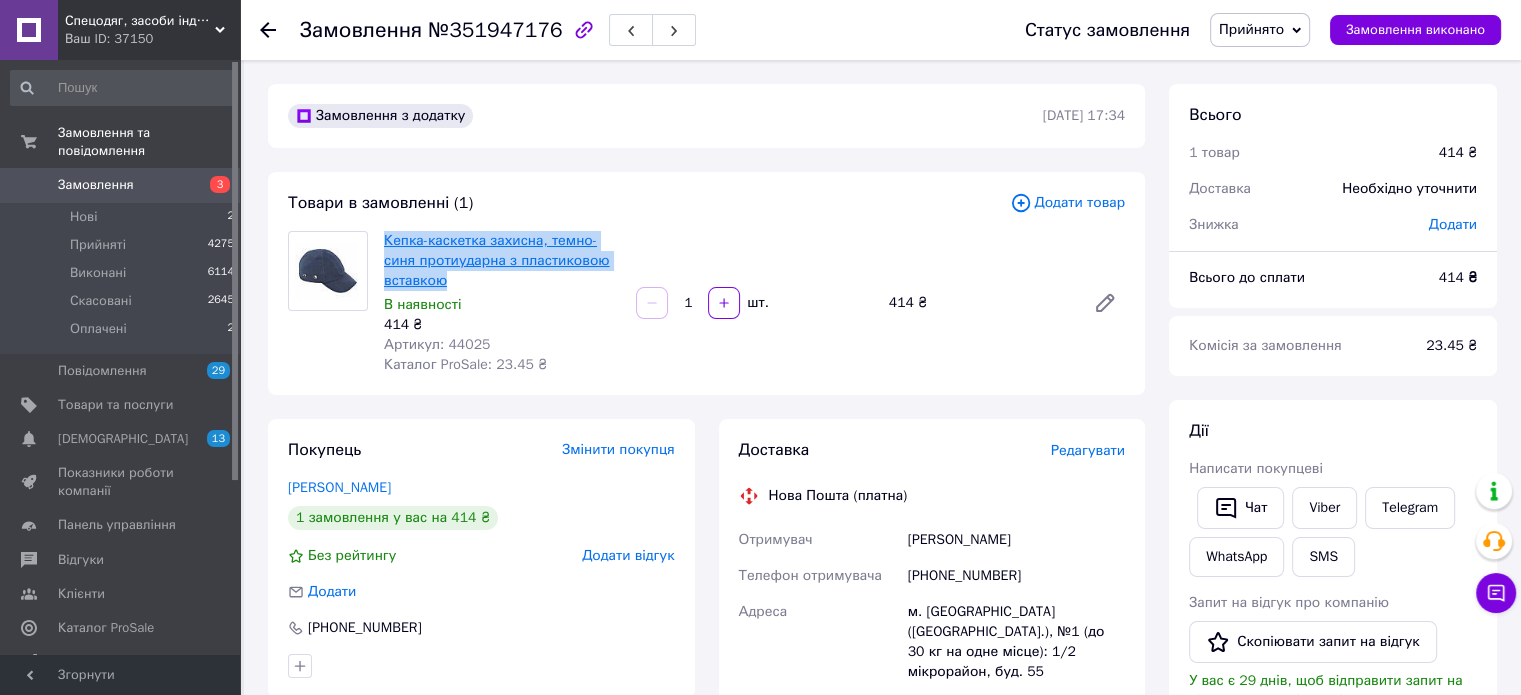 drag, startPoint x: 465, startPoint y: 288, endPoint x: 393, endPoint y: 240, distance: 86.53323 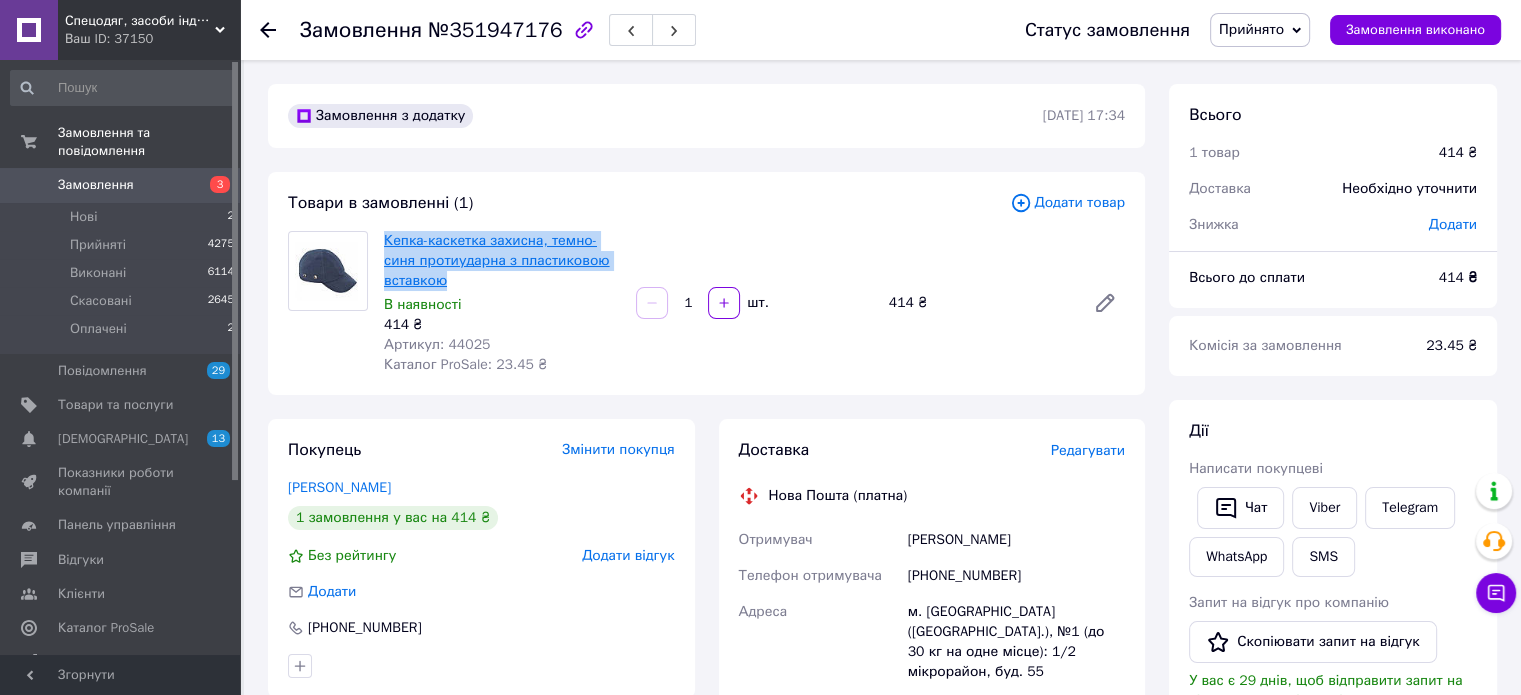copy on "Кепка-каскетка захисна, темно-синя протиударна з пластиковою вставкою" 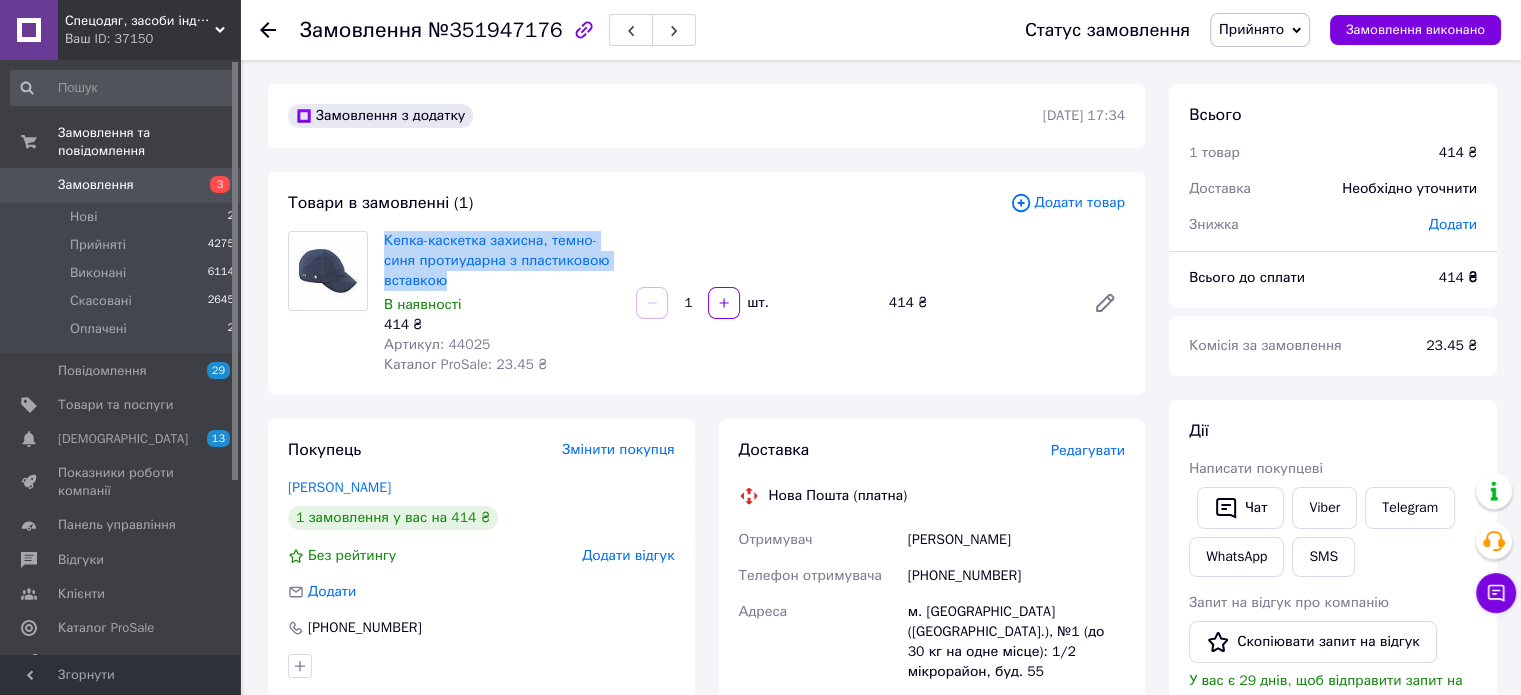 click on "3" at bounding box center (212, 185) 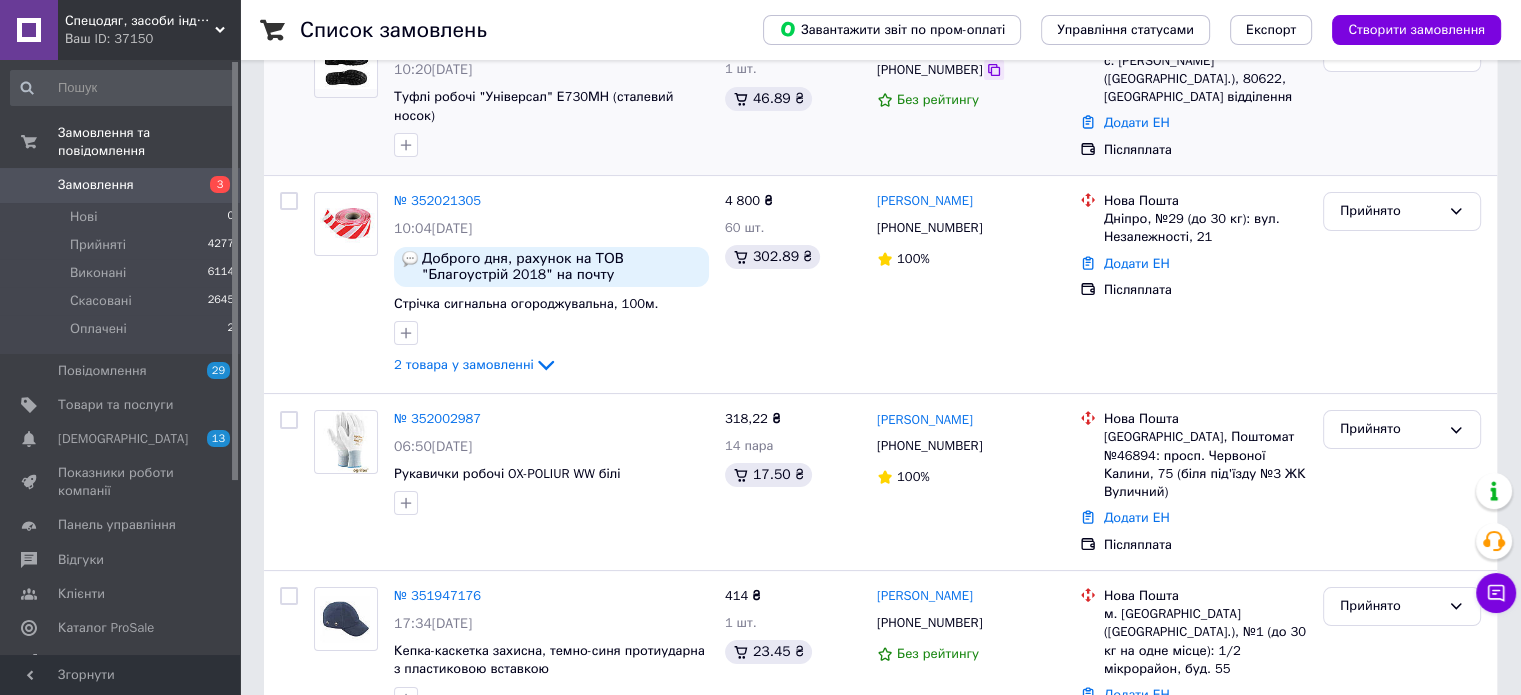 scroll, scrollTop: 200, scrollLeft: 0, axis: vertical 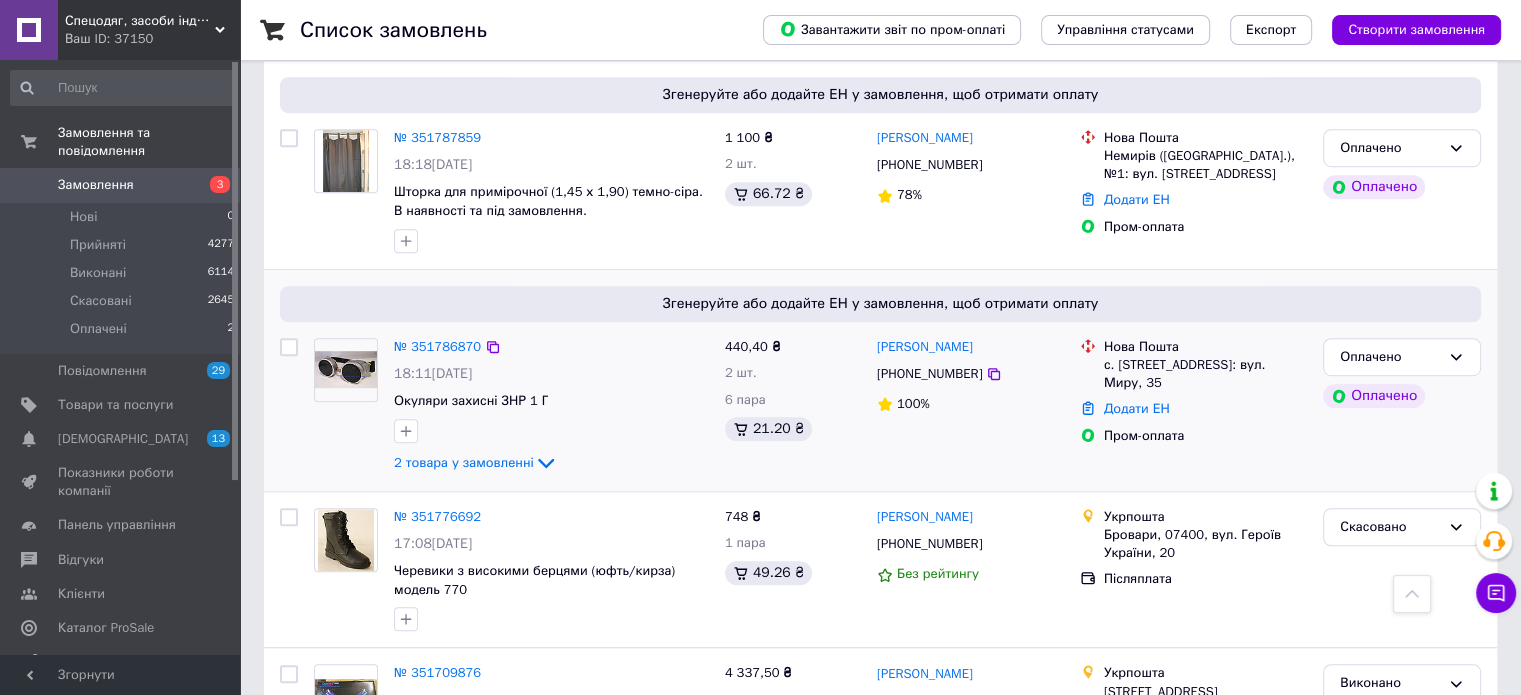 click on "[PHONE_NUMBER]" at bounding box center [929, 373] 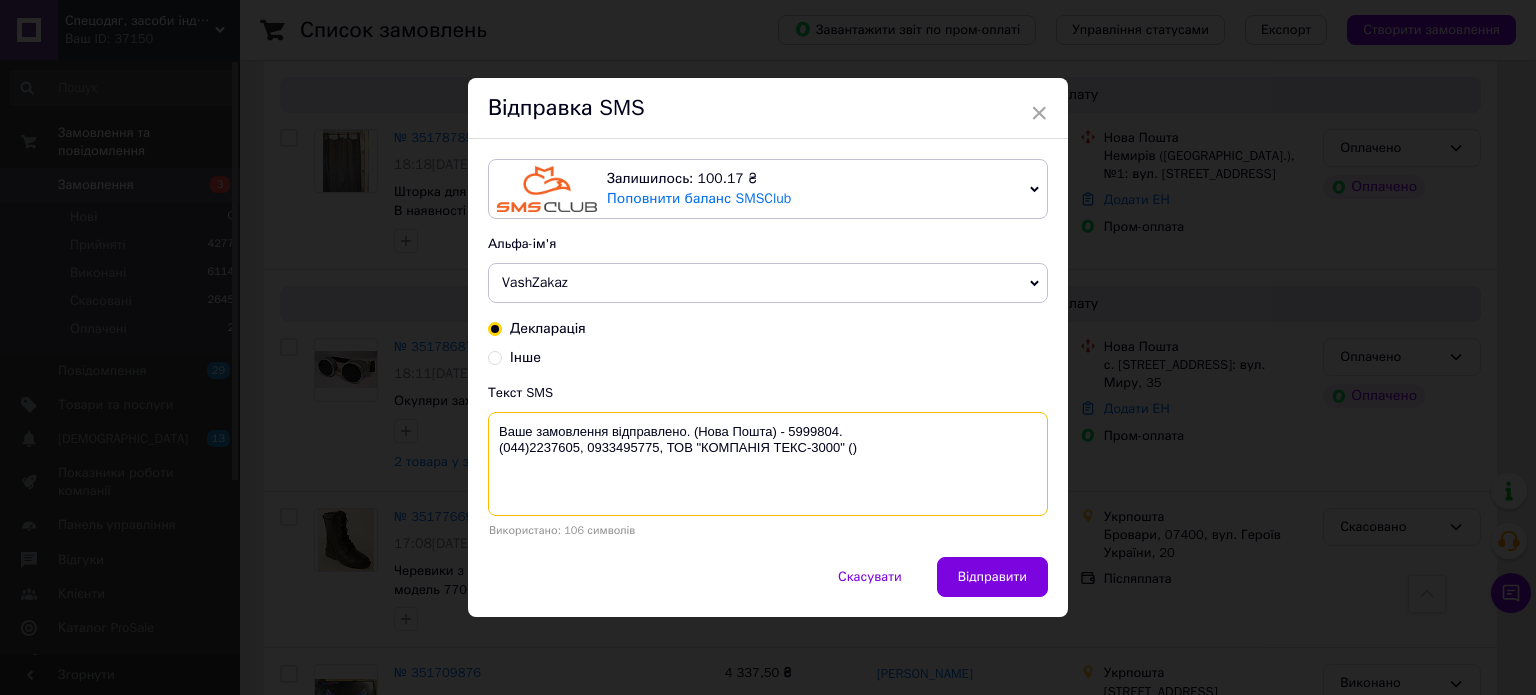drag, startPoint x: 874, startPoint y: 419, endPoint x: 785, endPoint y: 434, distance: 90.255196 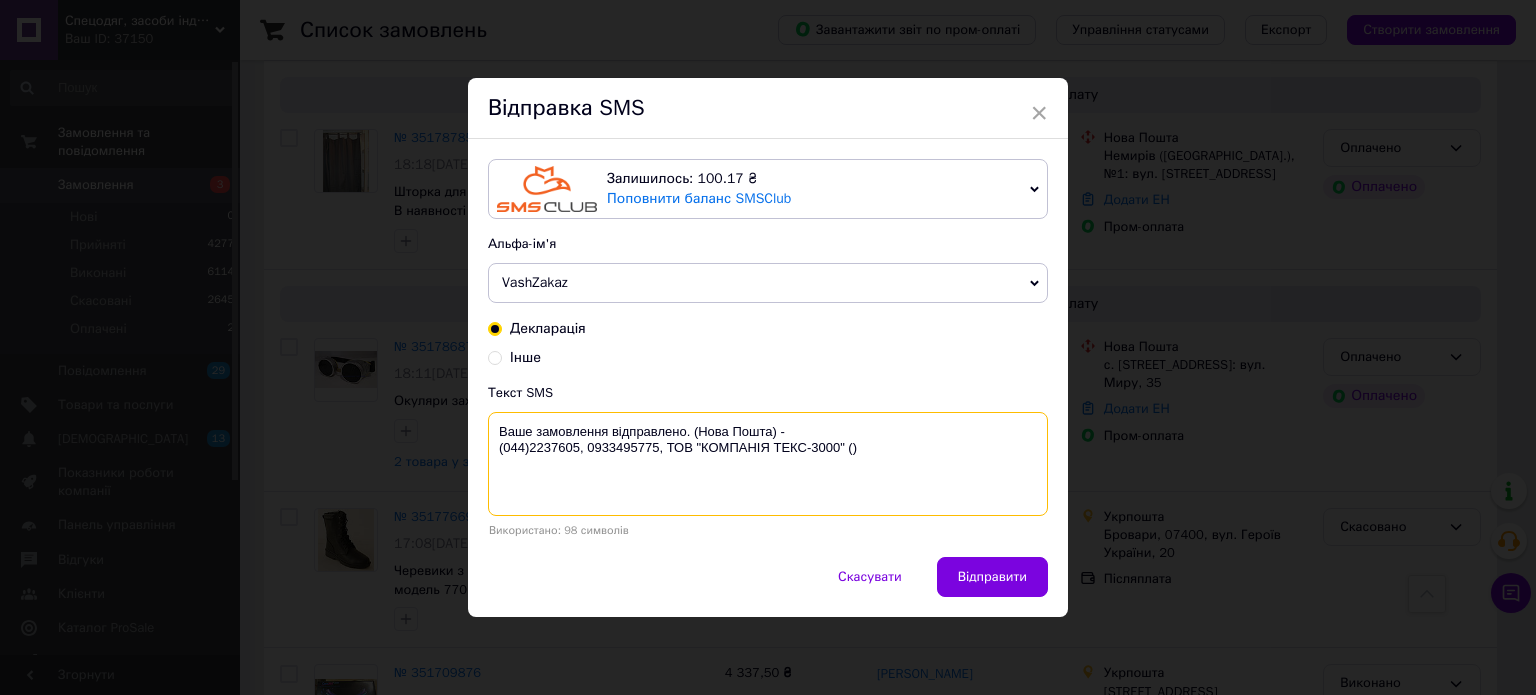 paste on "20451202973549" 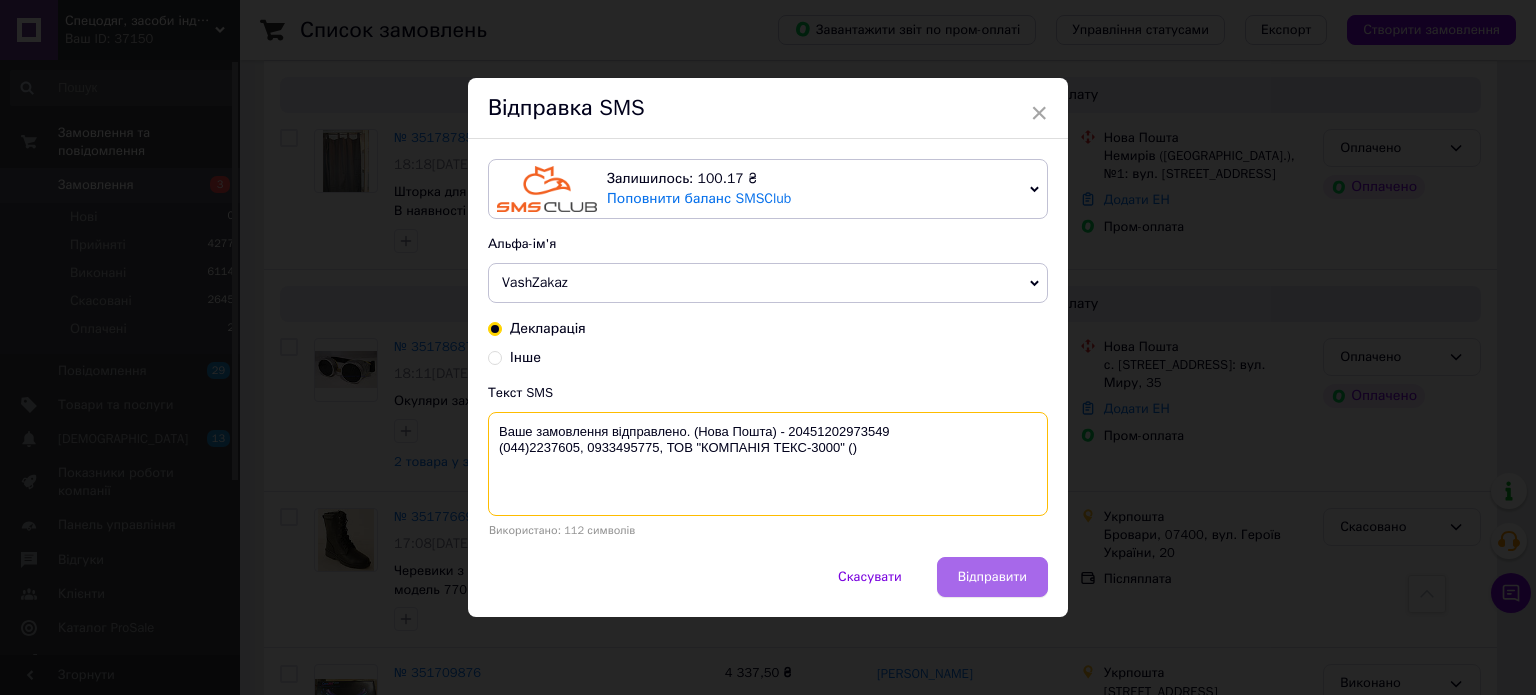 type on "Ваше замовлення відправлено. (Нова Пошта) - 20451202973549
(044)2237605, 0933495775, ТОВ "КОМПАНІЯ ТЕКС-3000" ()" 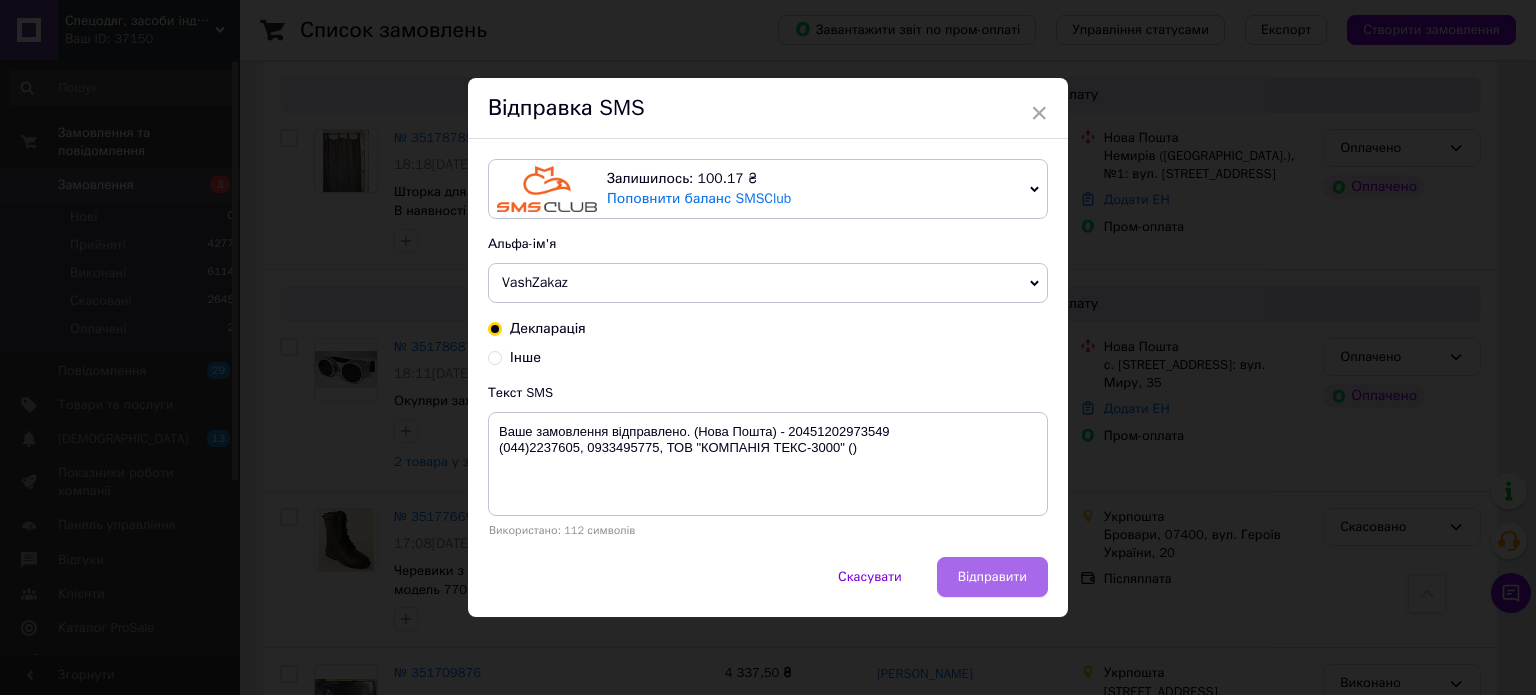 click on "Відправити" at bounding box center (992, 577) 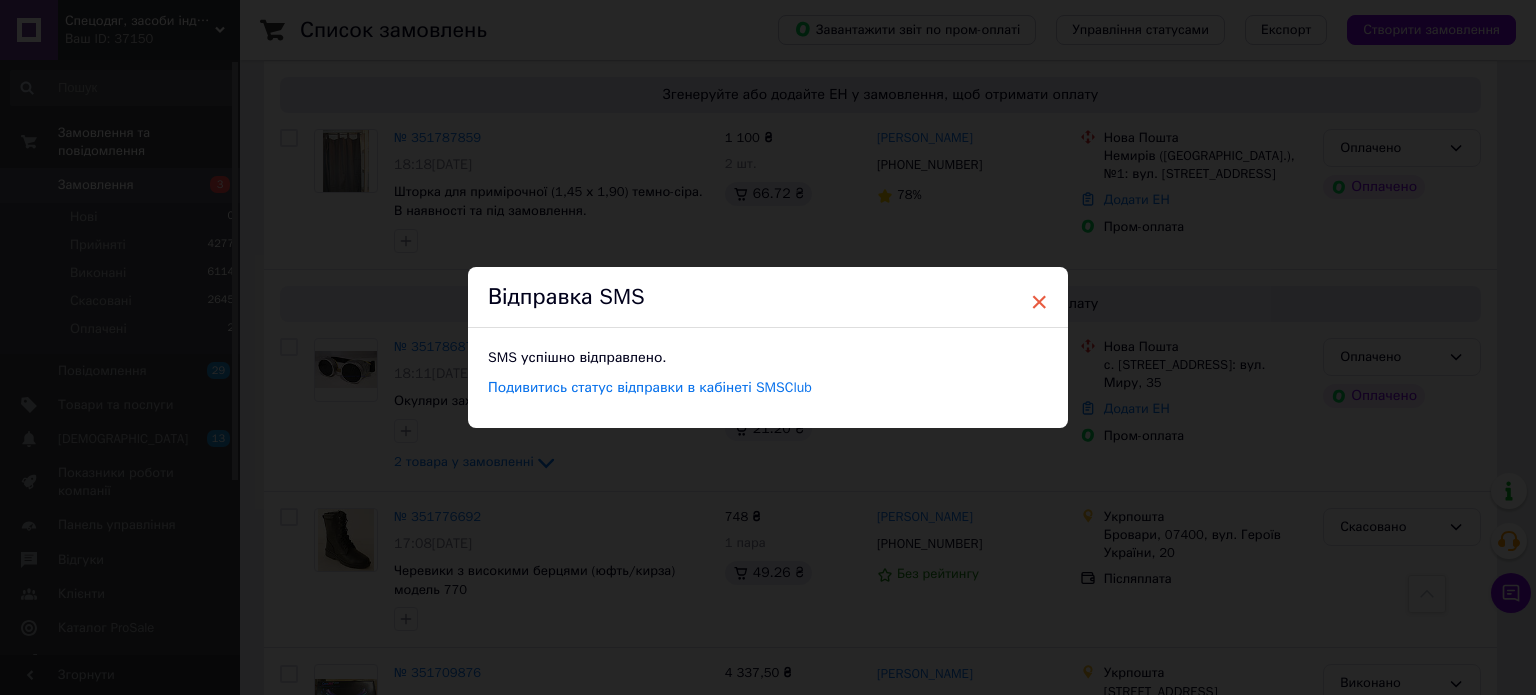 click on "×" at bounding box center [1039, 302] 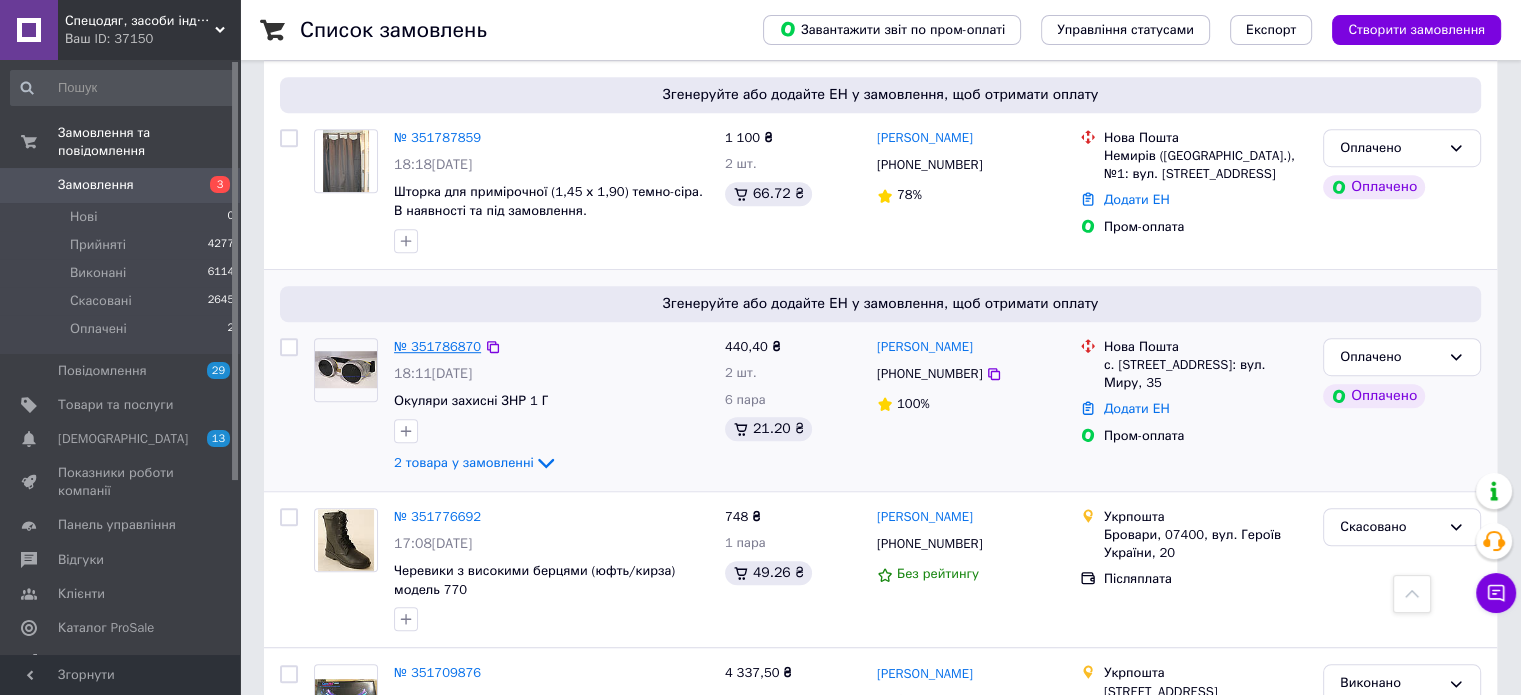click on "№ 351786870" at bounding box center (437, 346) 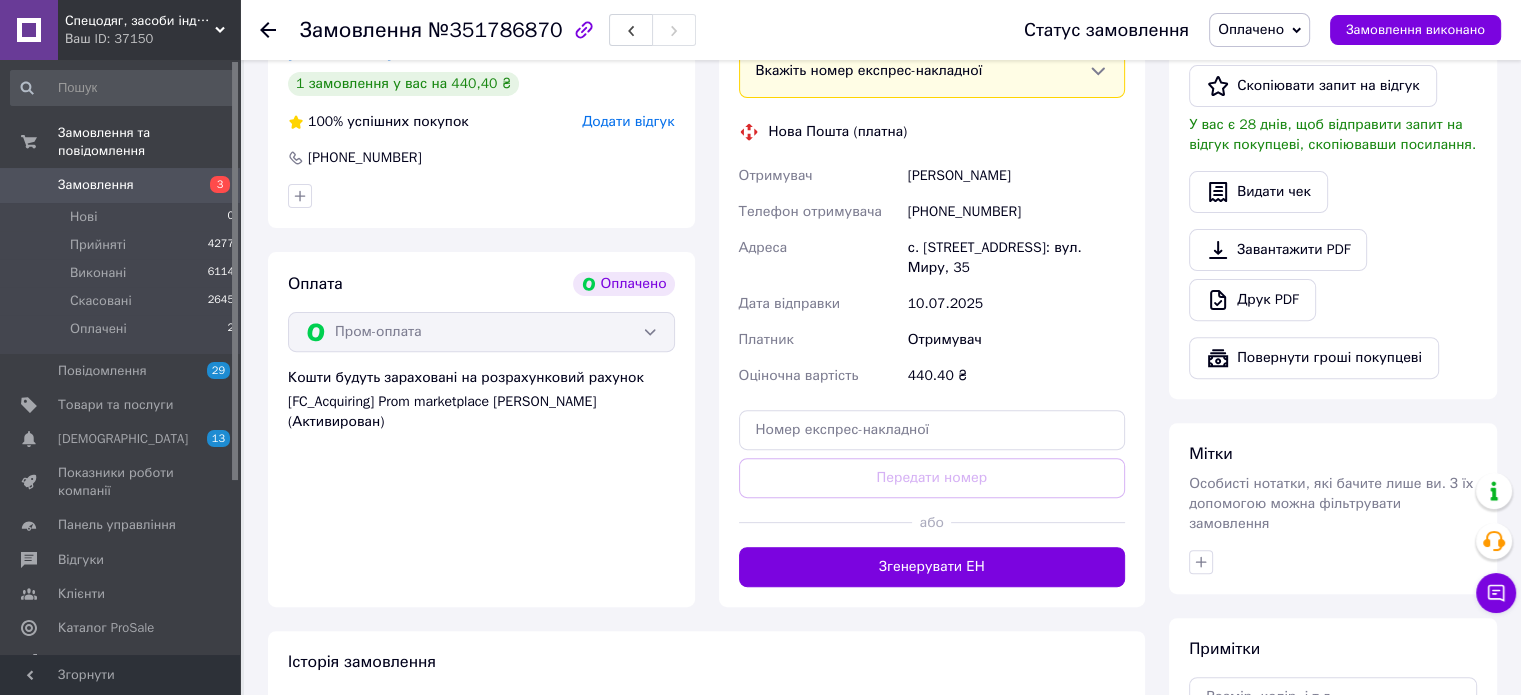 scroll, scrollTop: 924, scrollLeft: 0, axis: vertical 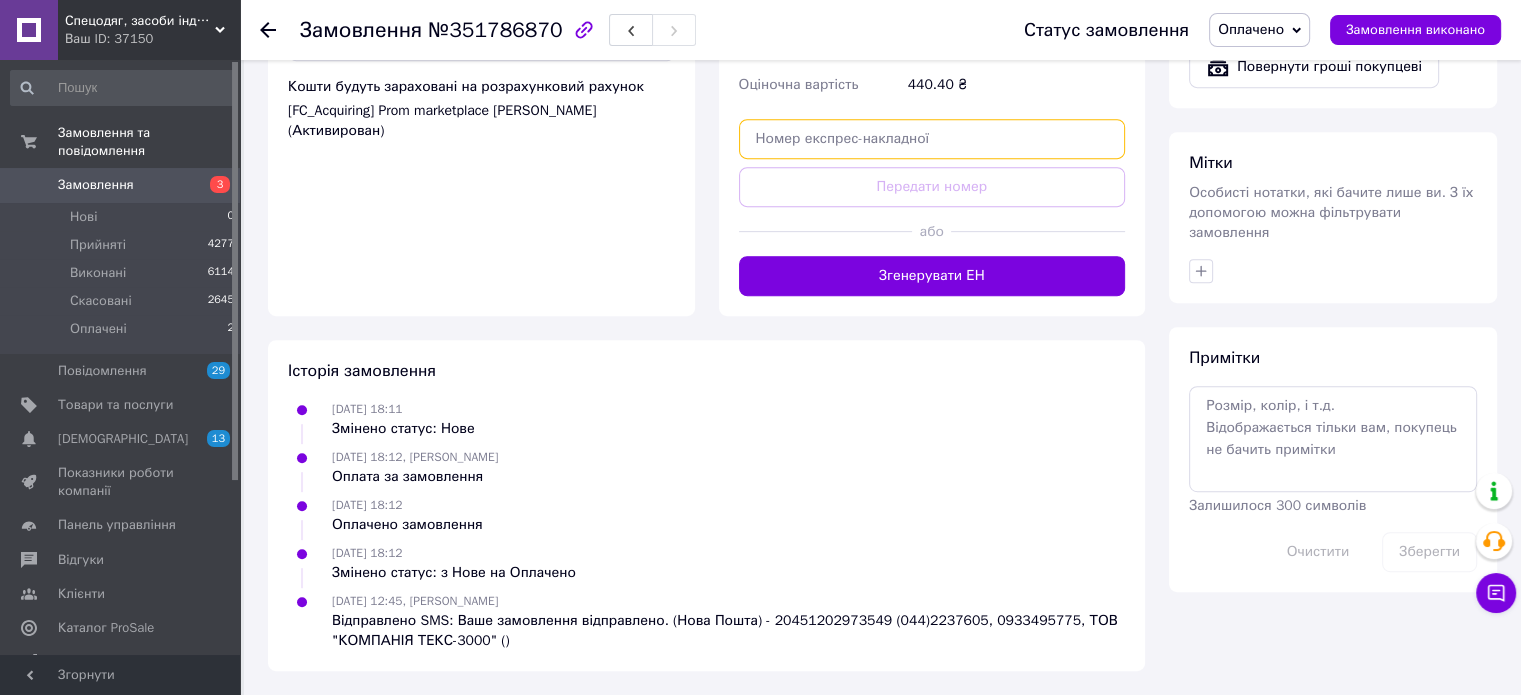 paste on "20451202973549" 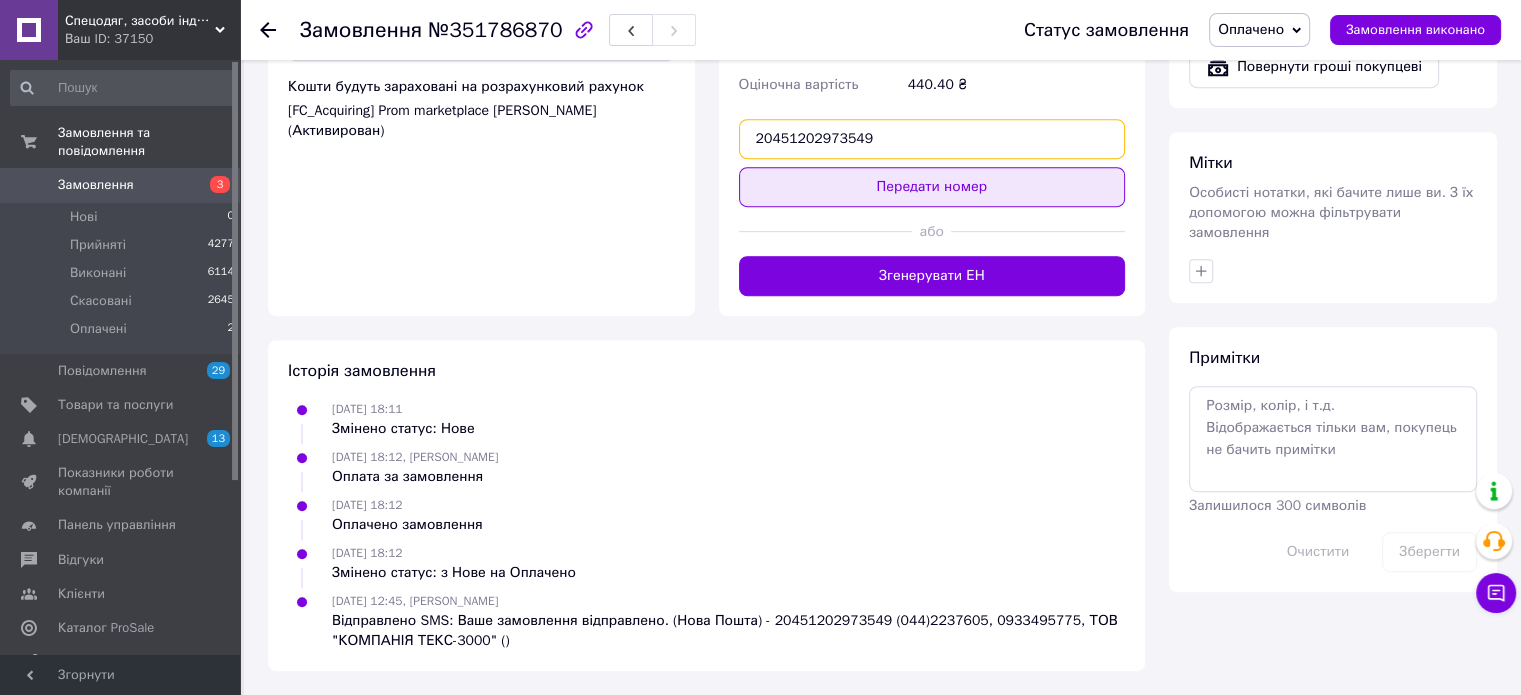 type on "20451202973549" 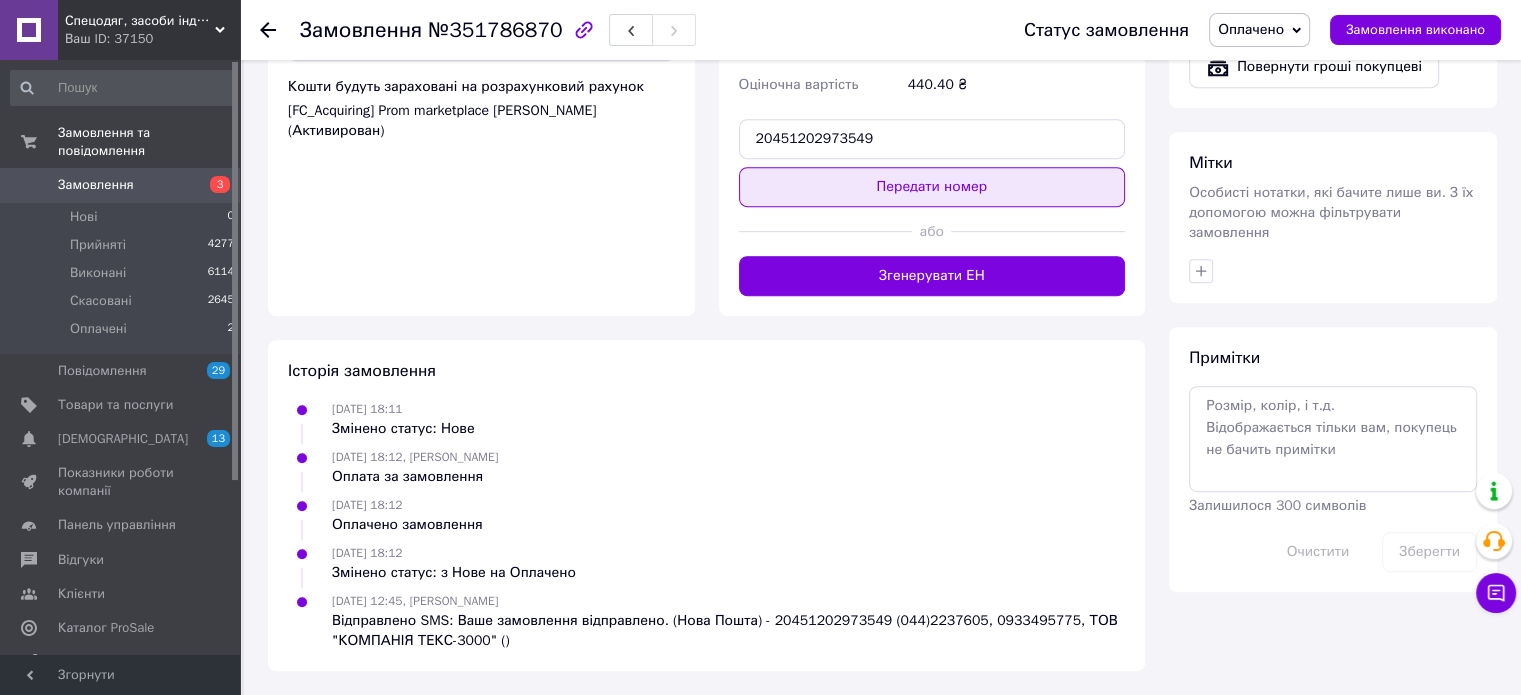 click on "Передати номер" at bounding box center (932, 187) 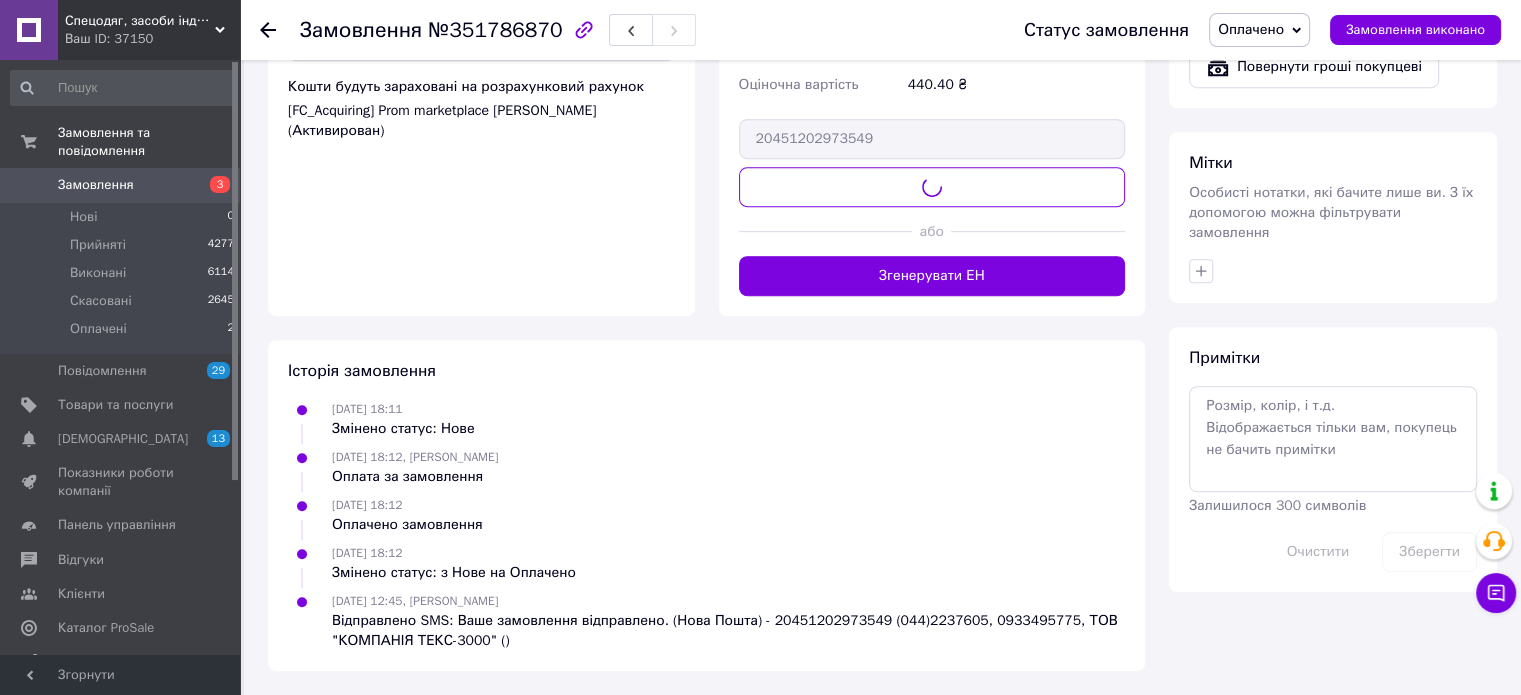 scroll, scrollTop: 822, scrollLeft: 0, axis: vertical 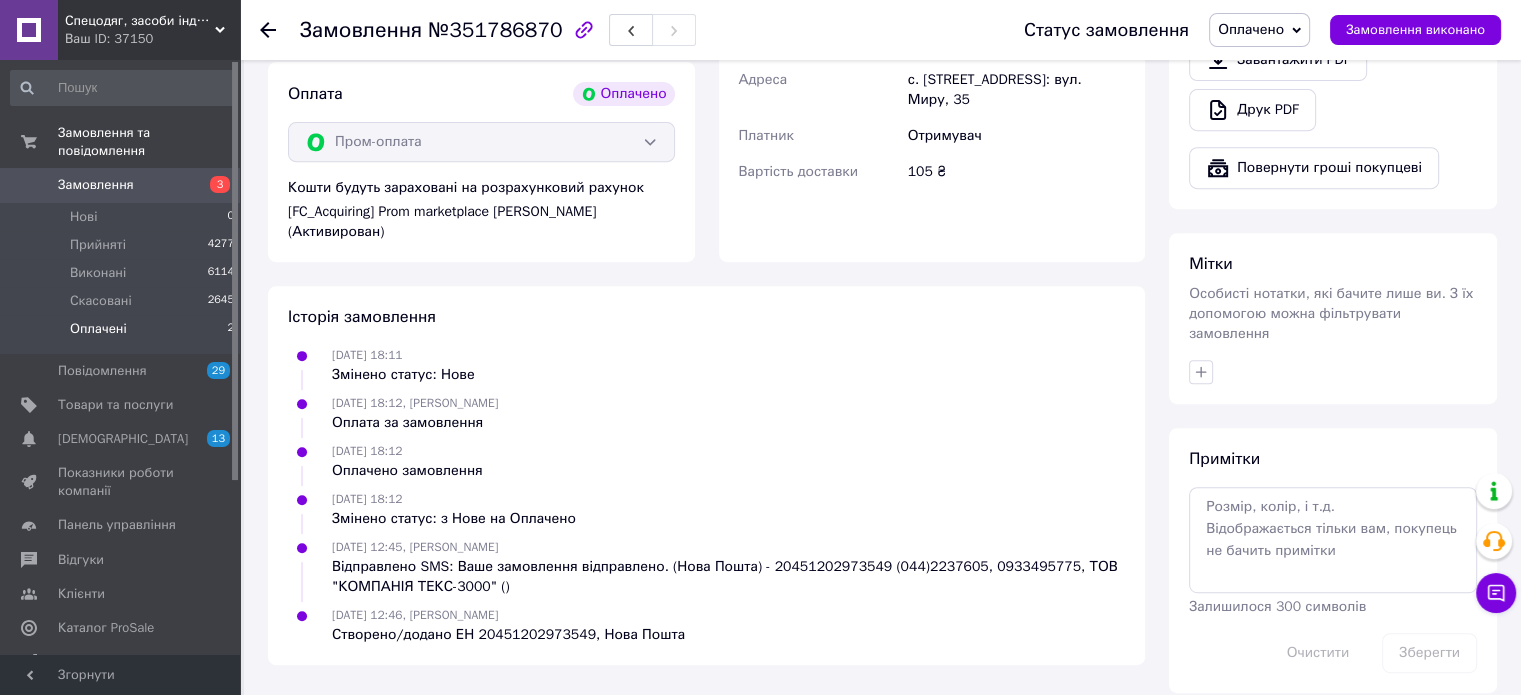 click on "Оплачені 2" at bounding box center [123, 334] 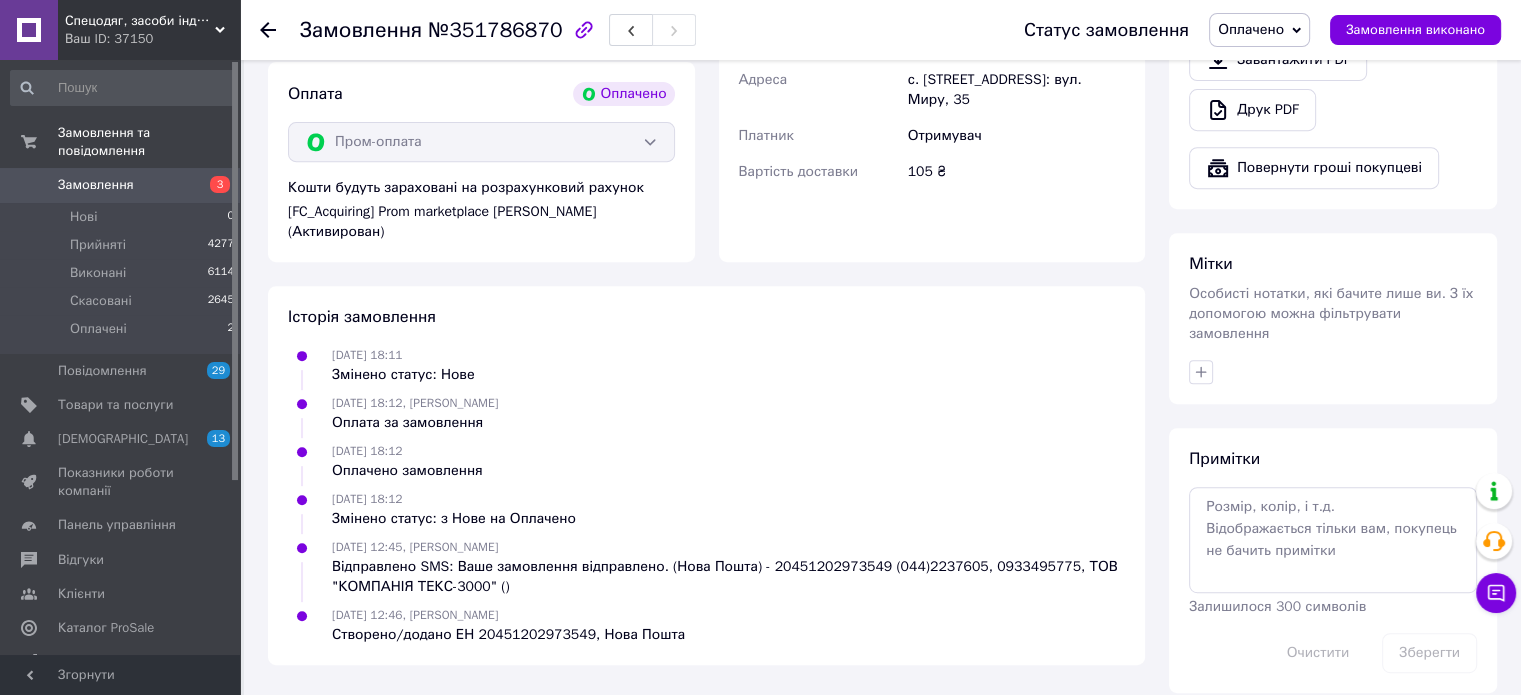 scroll, scrollTop: 0, scrollLeft: 0, axis: both 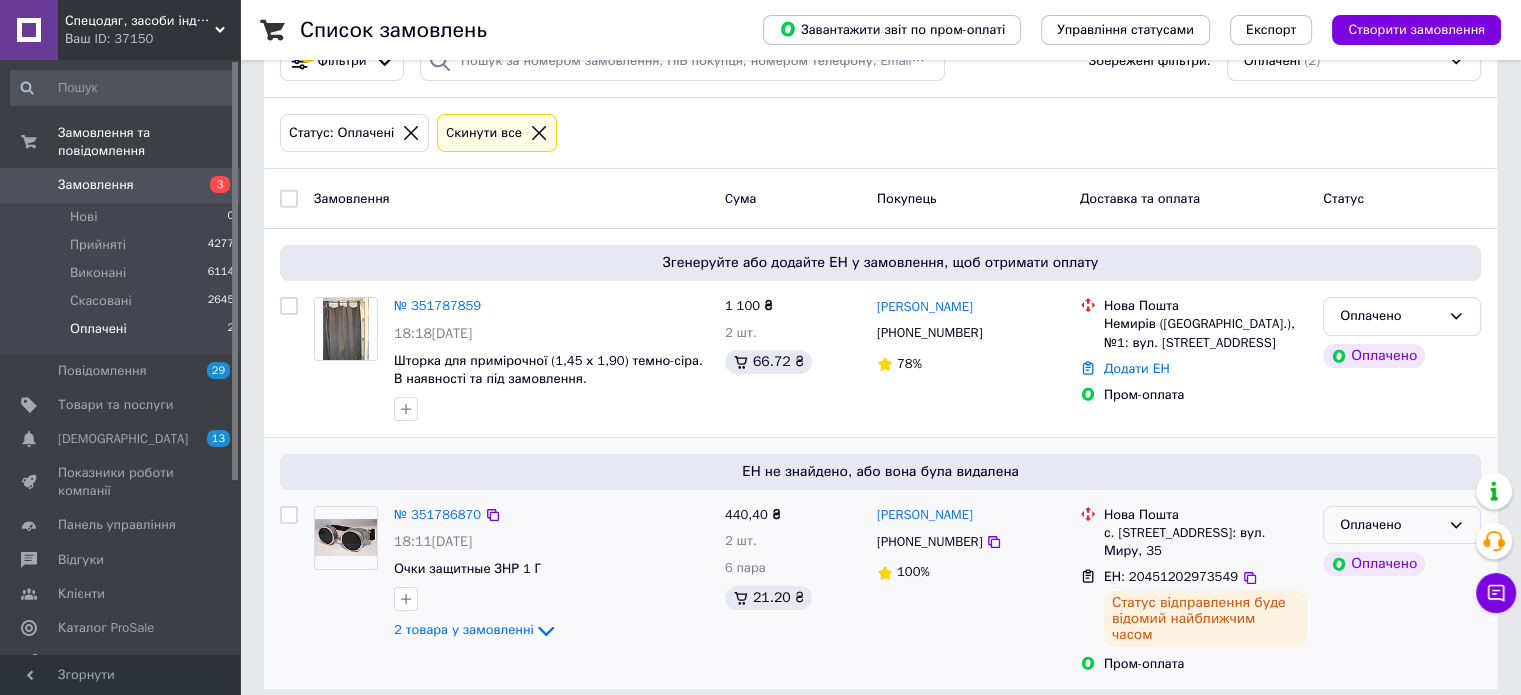 click on "Оплачено" at bounding box center [1390, 525] 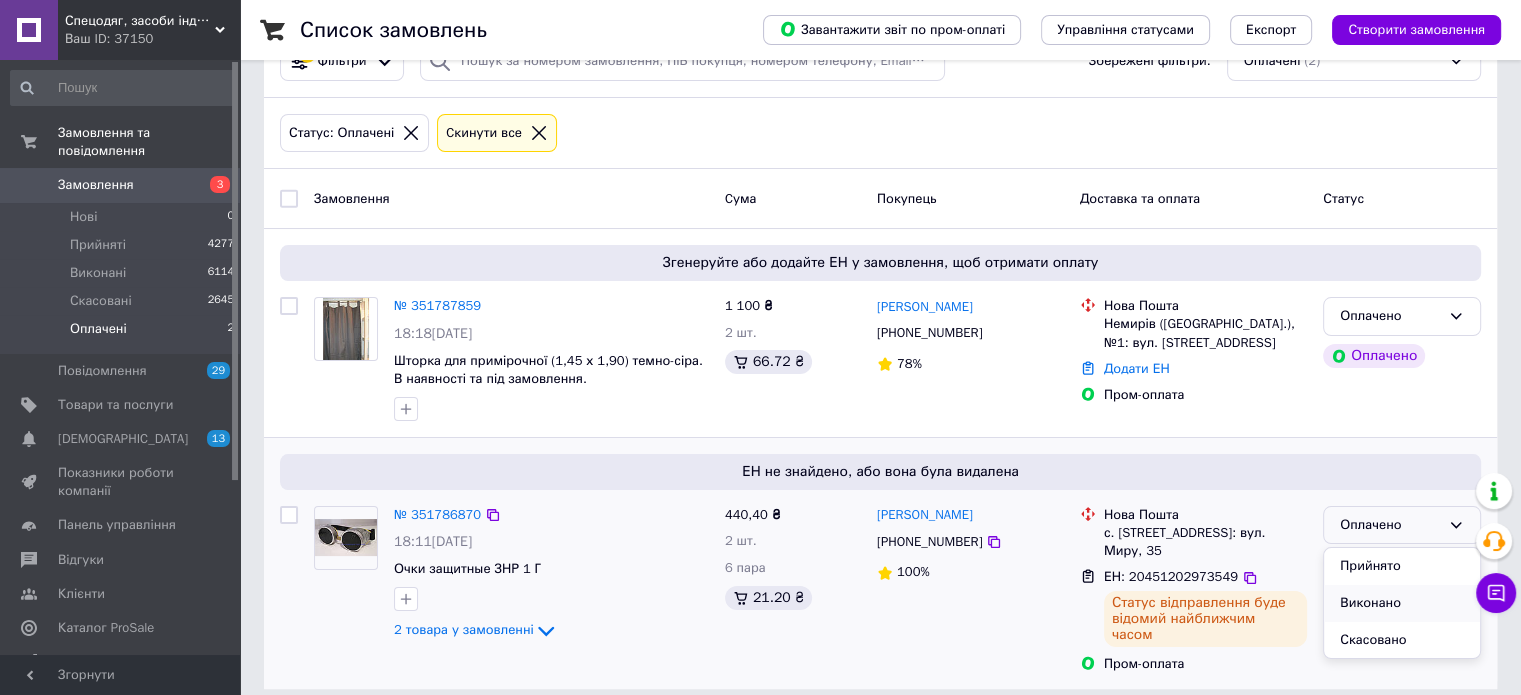 click on "Виконано" at bounding box center (1402, 603) 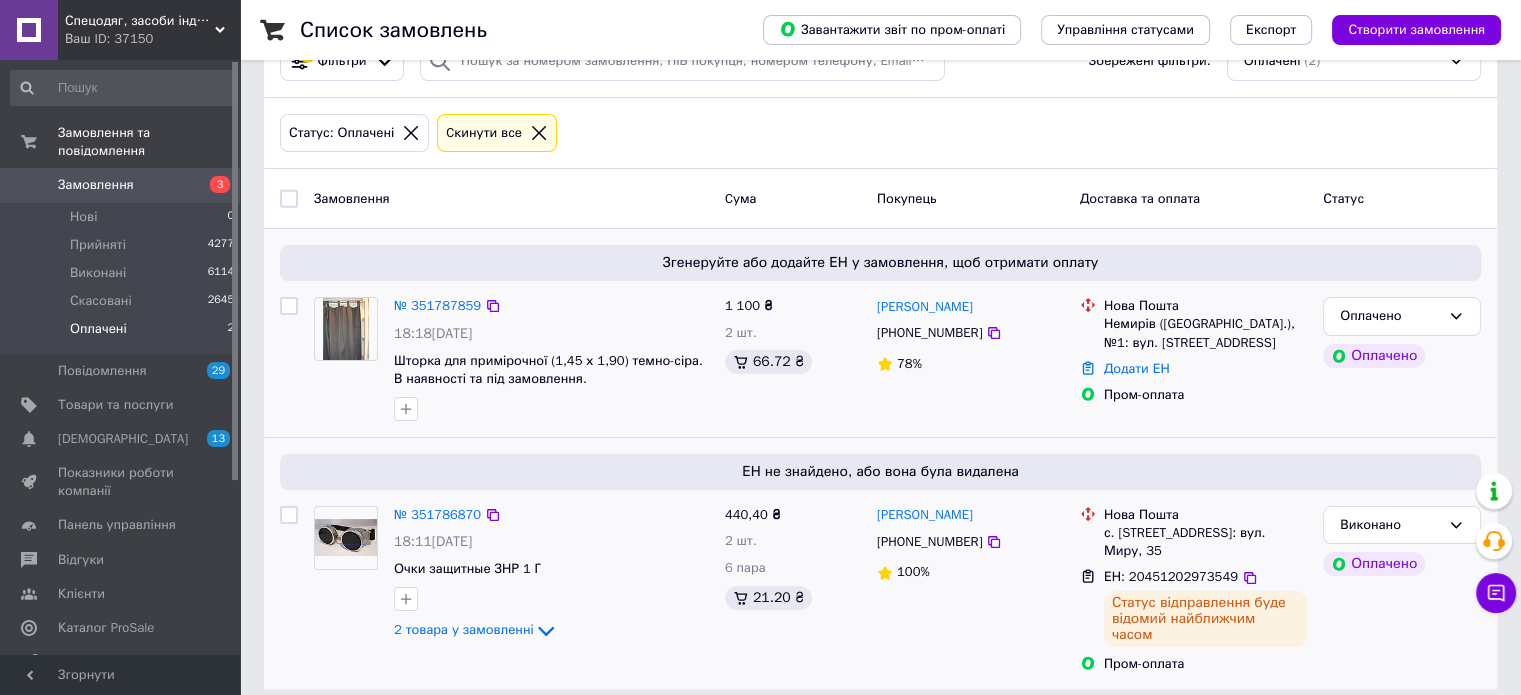 click on "[PHONE_NUMBER]" at bounding box center (929, 332) 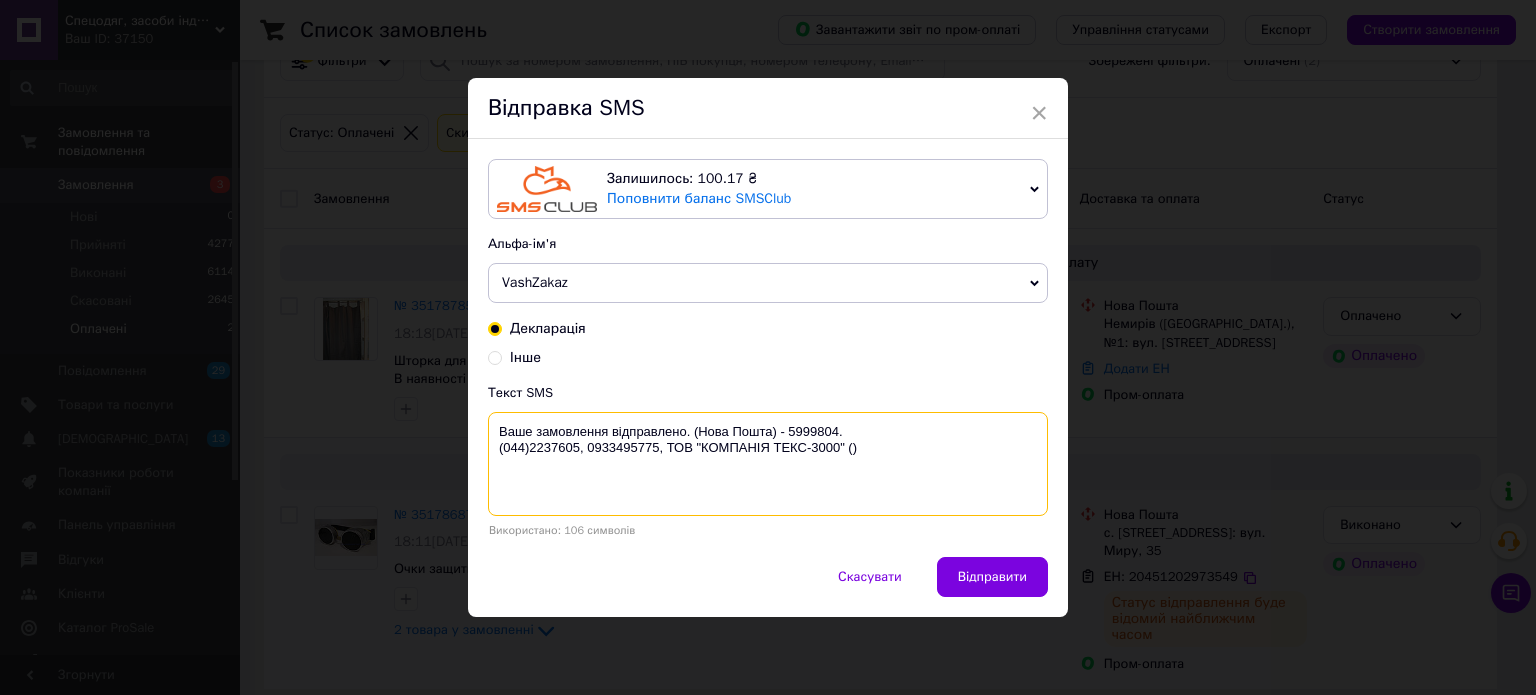 drag, startPoint x: 873, startPoint y: 427, endPoint x: 784, endPoint y: 427, distance: 89 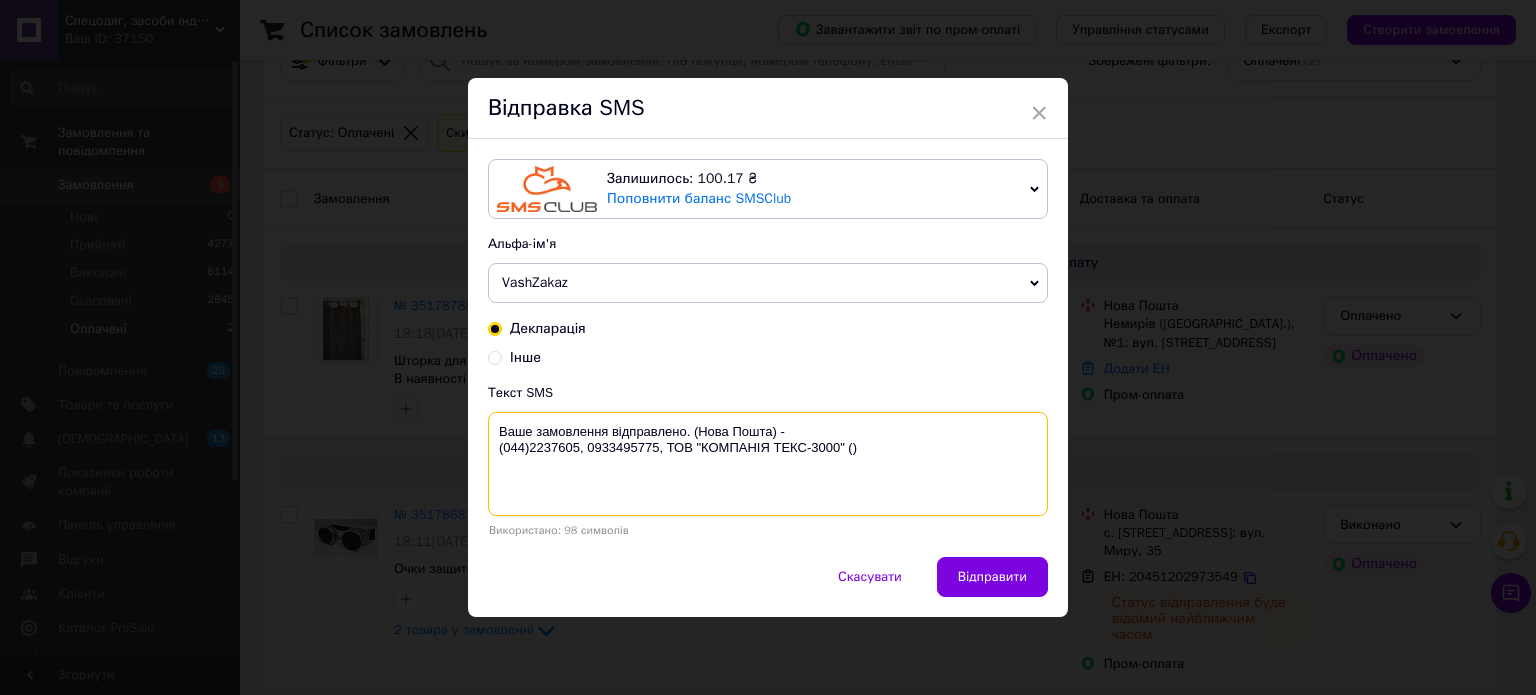 paste on "20451202975776" 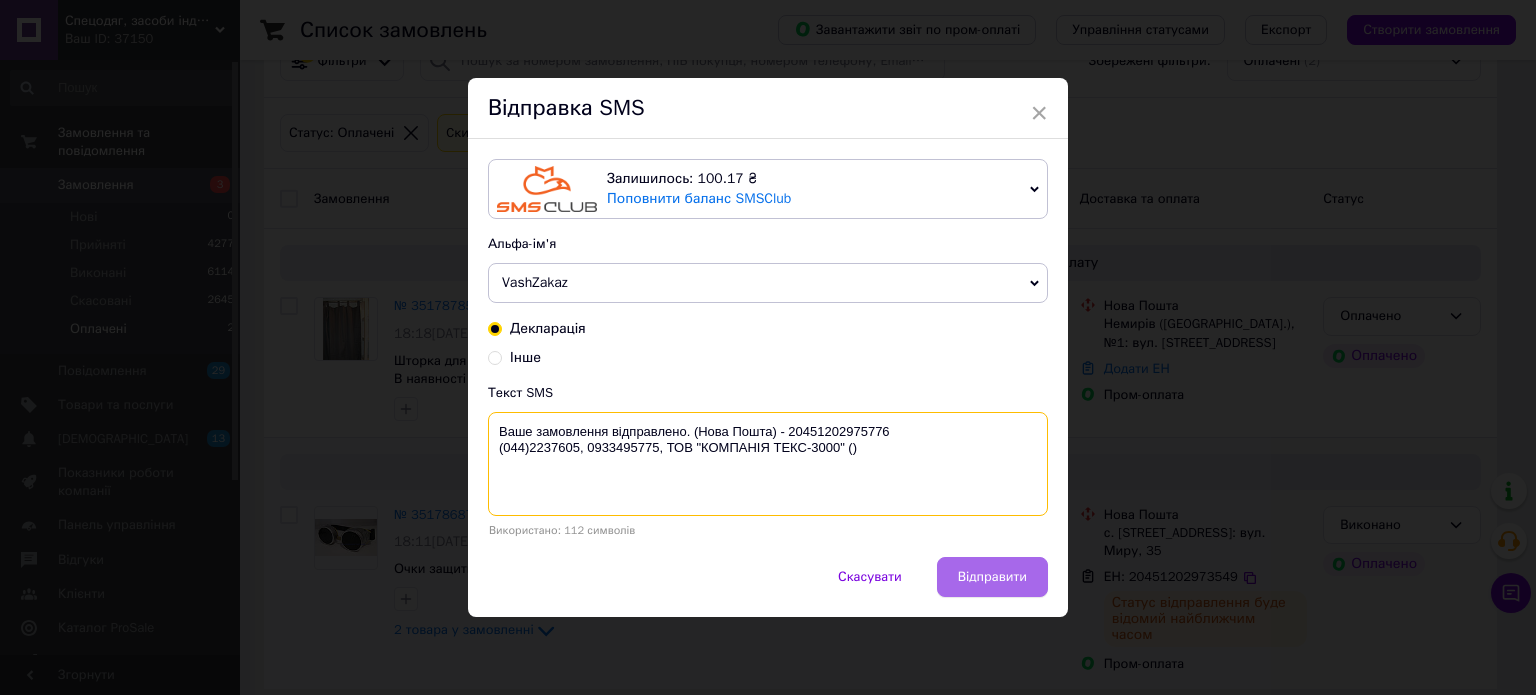 type on "Ваше замовлення відправлено. (Нова Пошта) - 20451202975776
(044)2237605, 0933495775, ТОВ "КОМПАНІЯ ТЕКС-3000" ()" 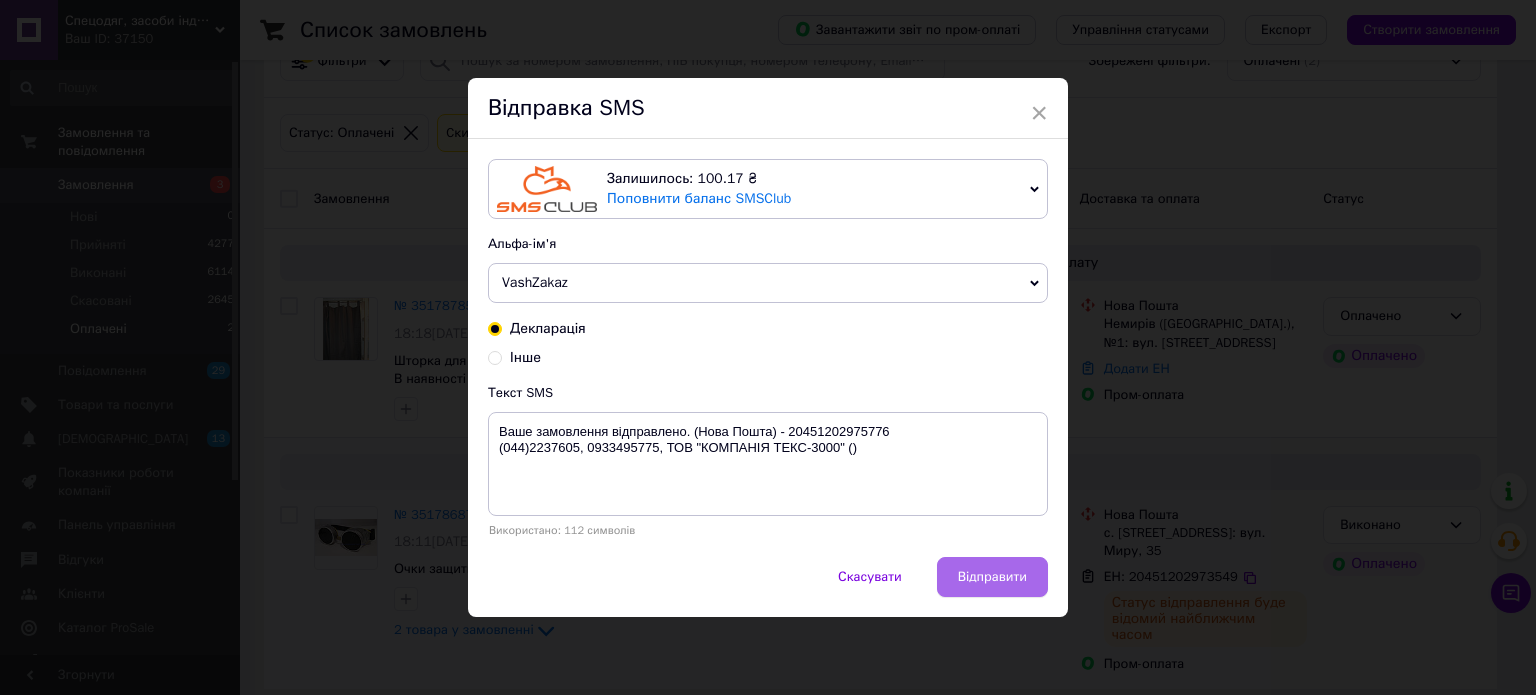 click on "Відправити" at bounding box center [992, 577] 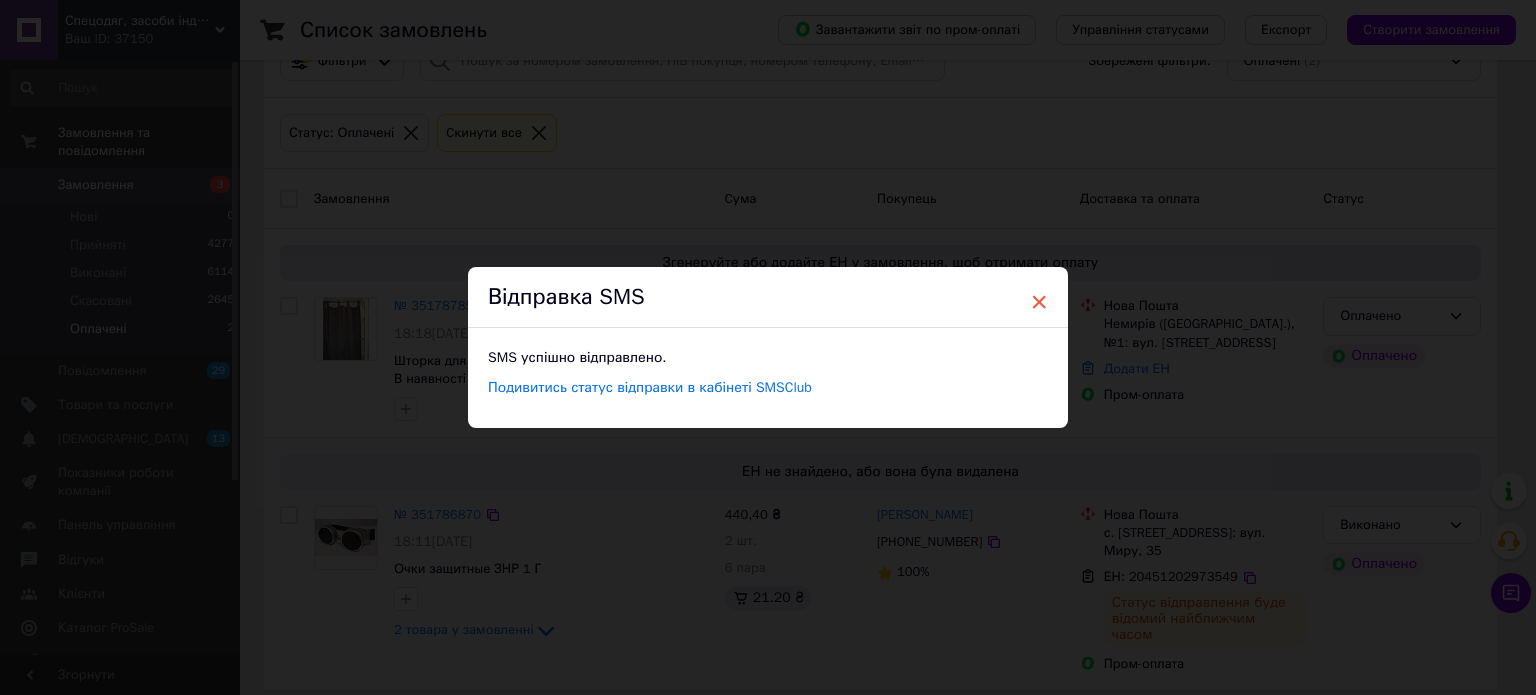 click on "×" at bounding box center (1039, 302) 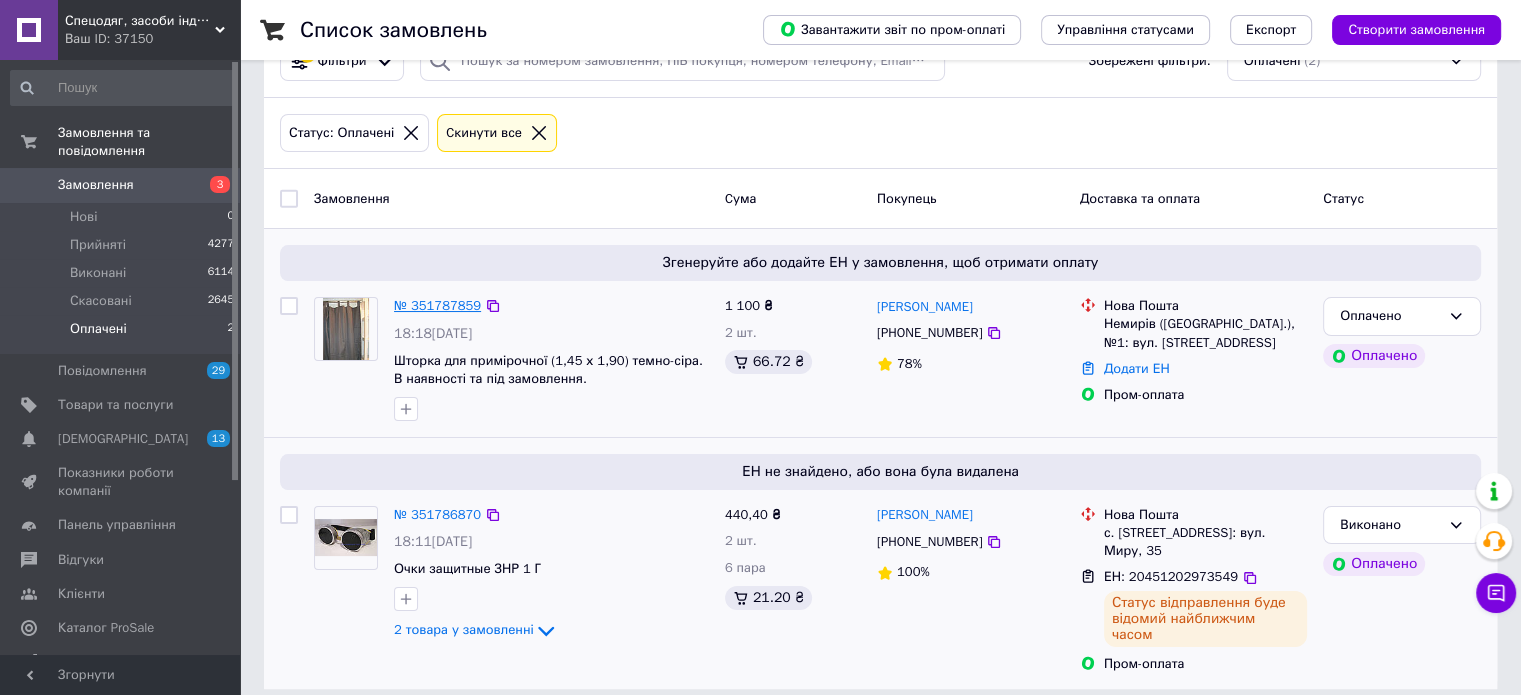 click on "№ 351787859" at bounding box center [437, 305] 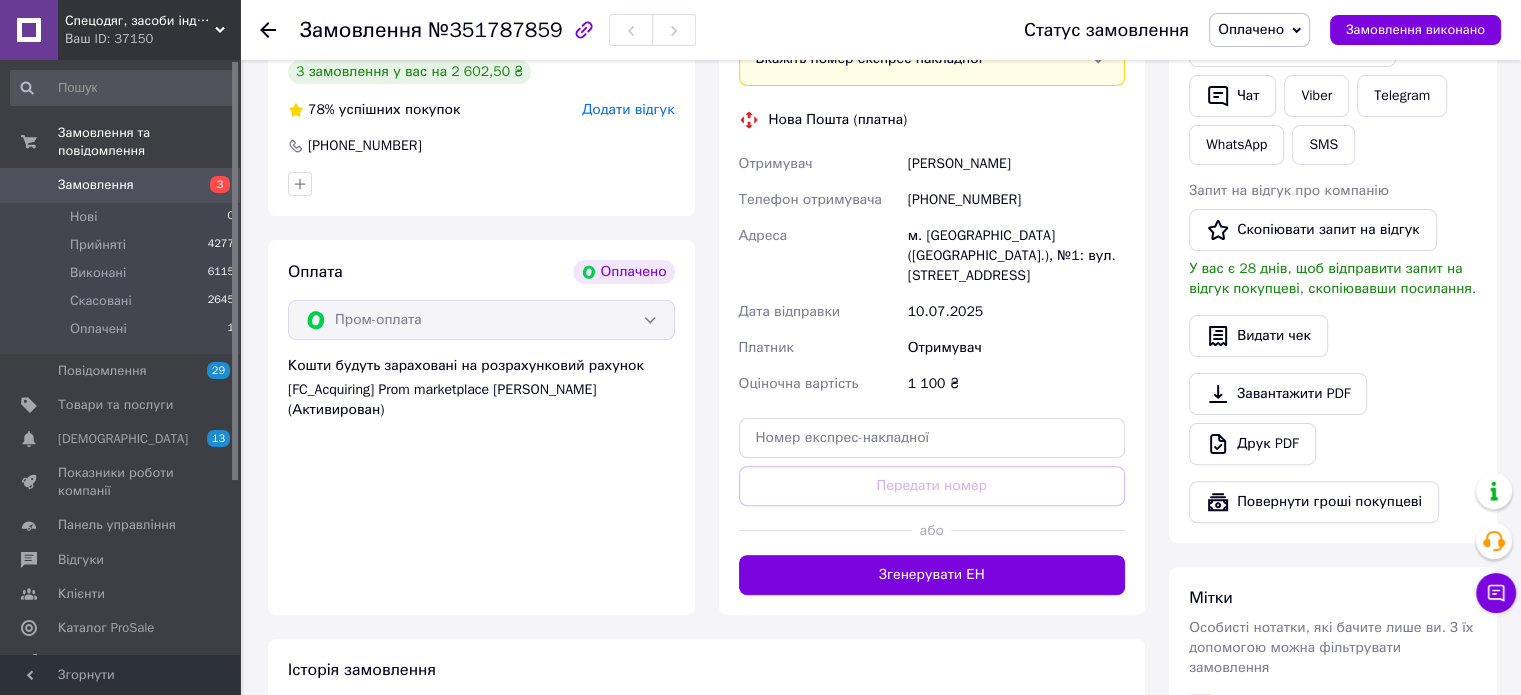 scroll, scrollTop: 508, scrollLeft: 0, axis: vertical 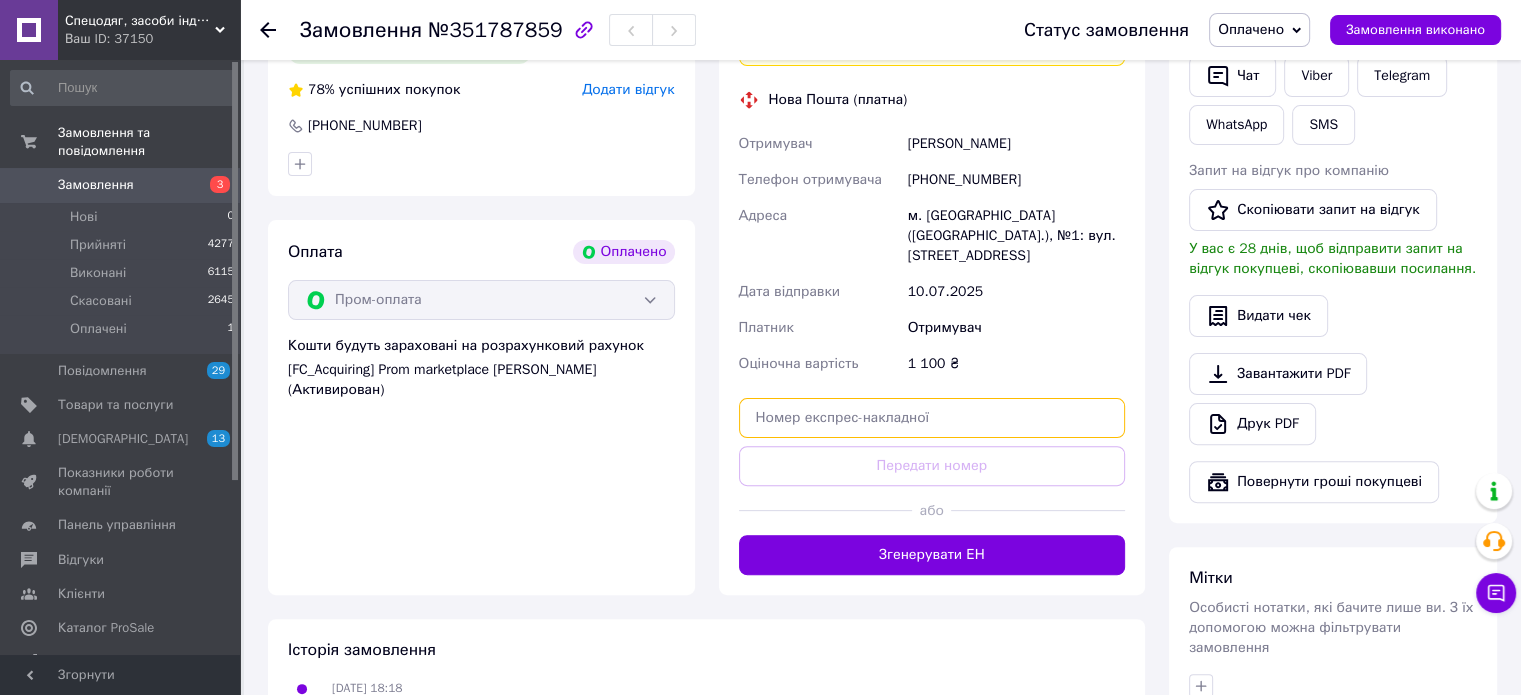 paste on "20451202975776" 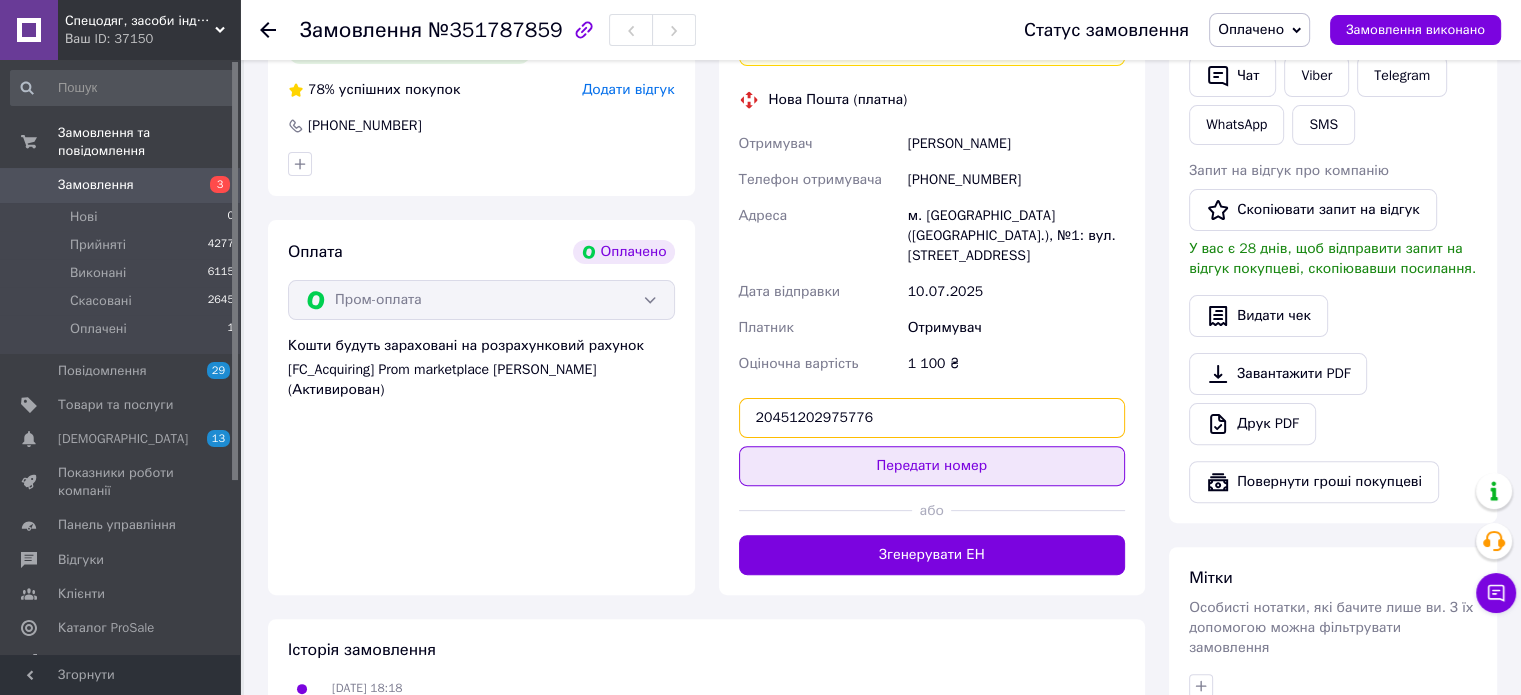 type on "20451202975776" 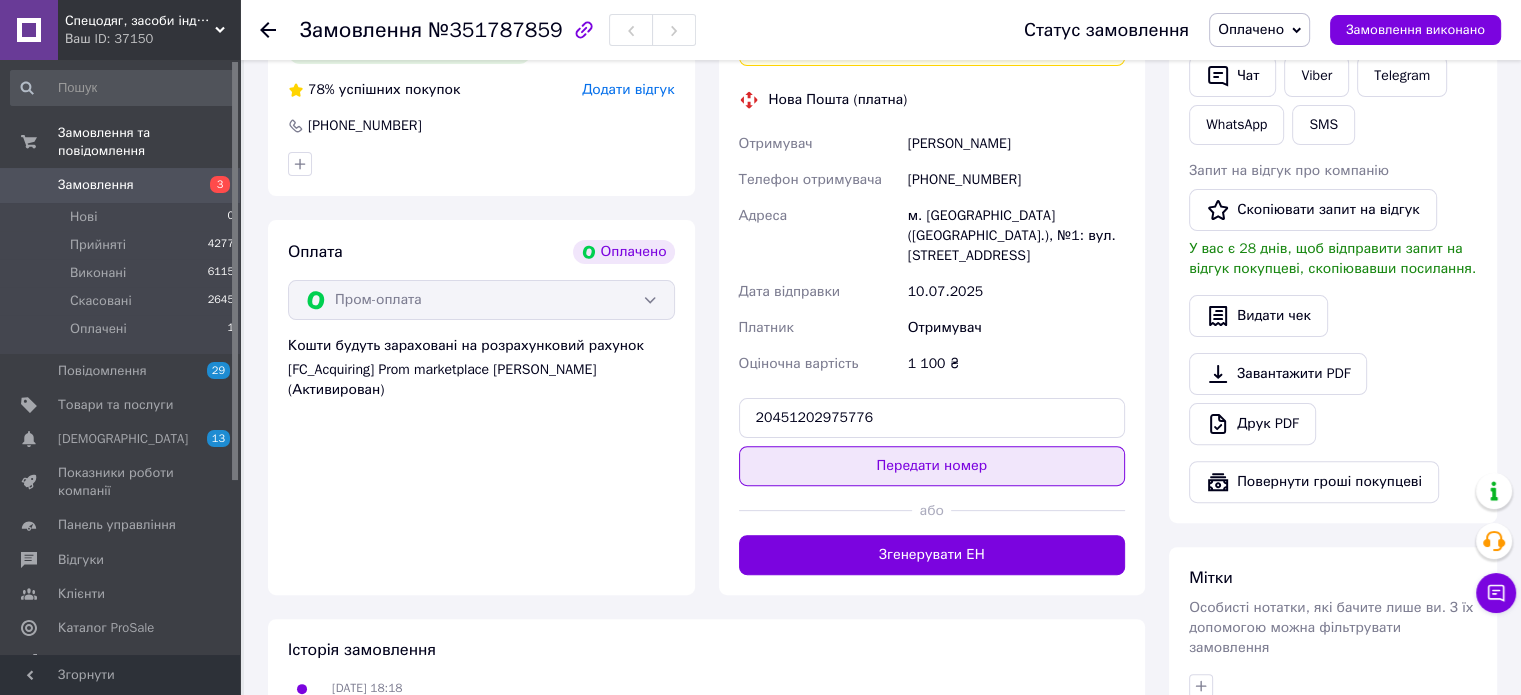 click on "Передати номер" at bounding box center [932, 466] 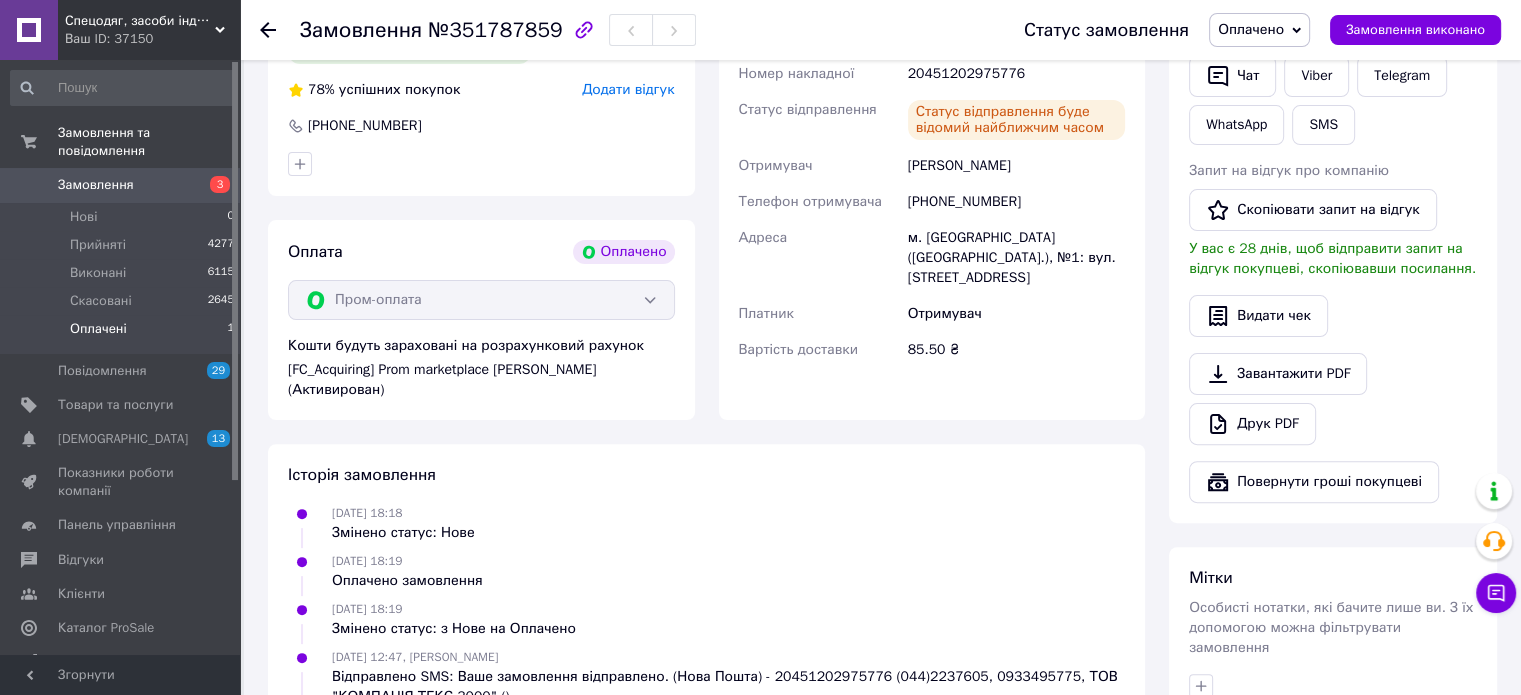 click on "Оплачені" at bounding box center (98, 329) 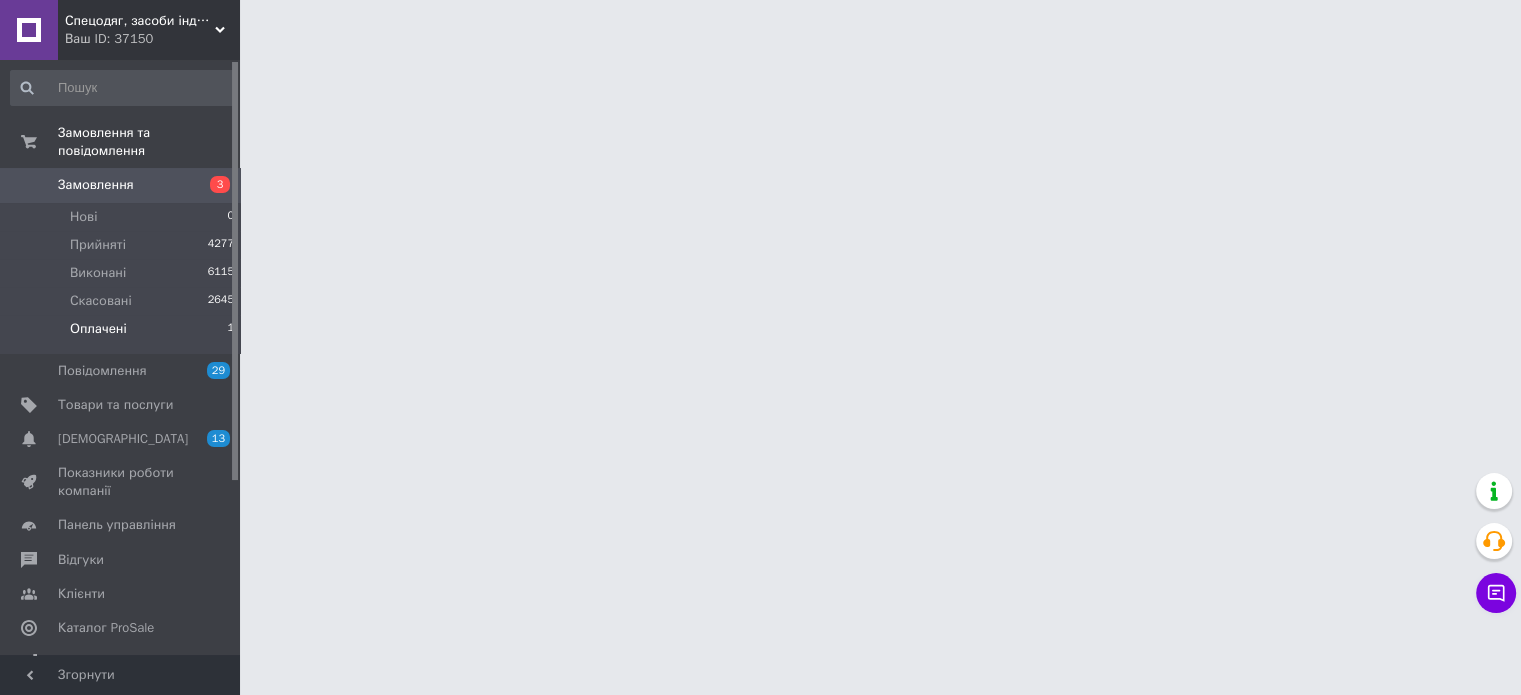 scroll, scrollTop: 0, scrollLeft: 0, axis: both 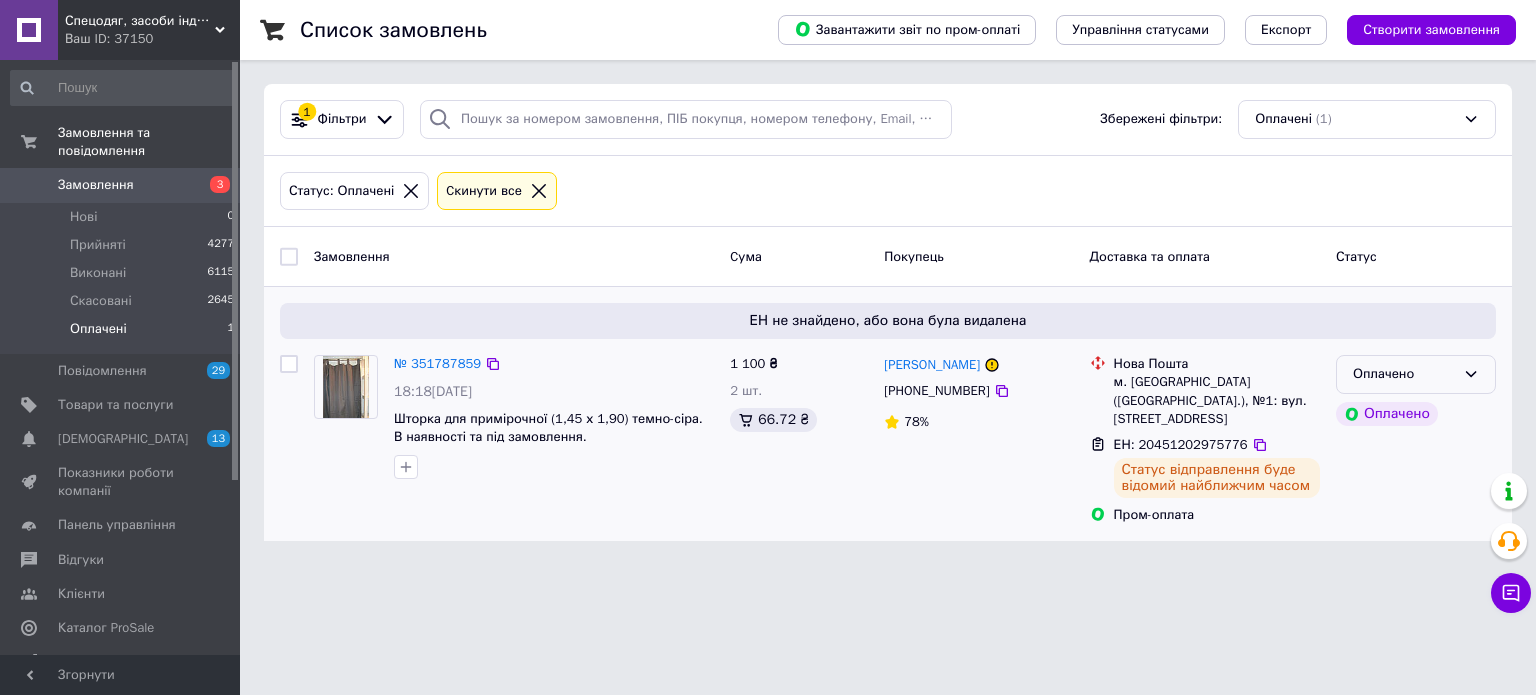 click on "Оплачено" at bounding box center [1416, 374] 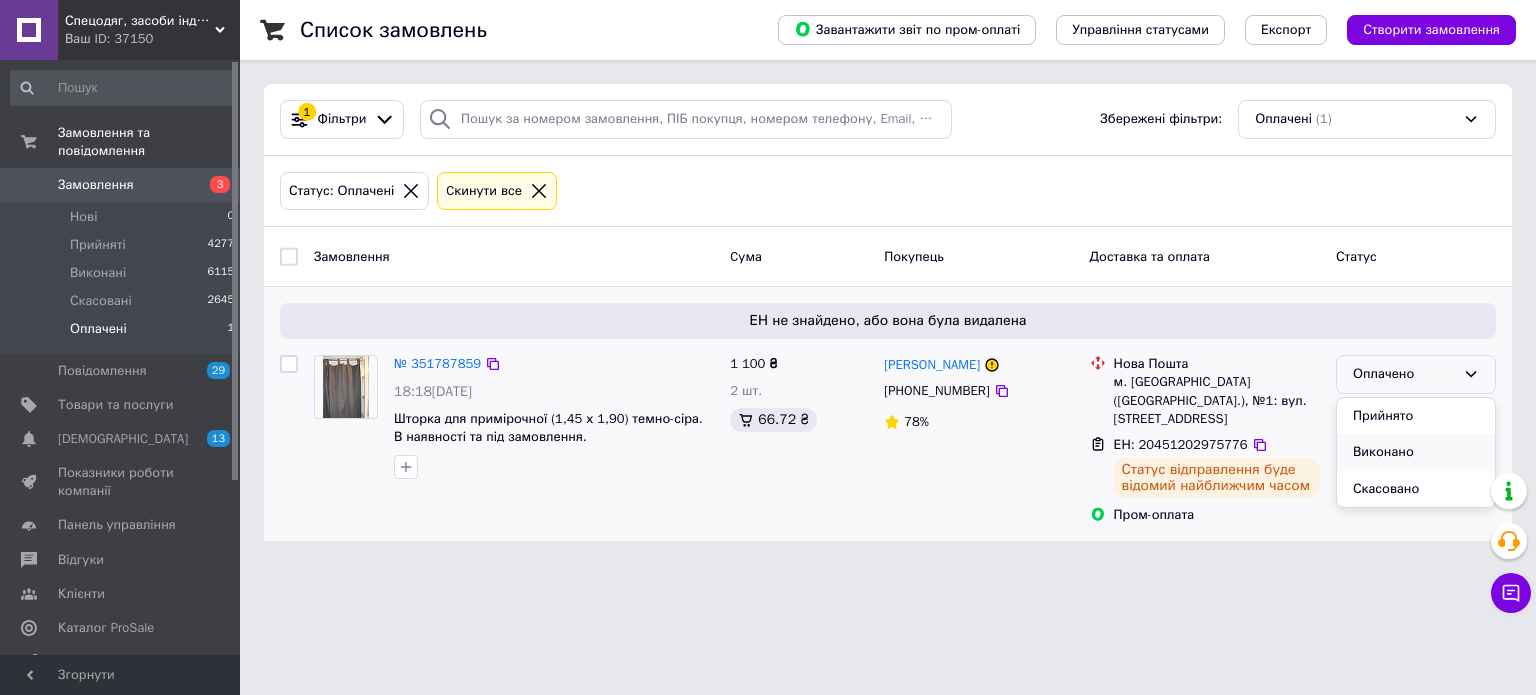 click on "Виконано" at bounding box center [1416, 452] 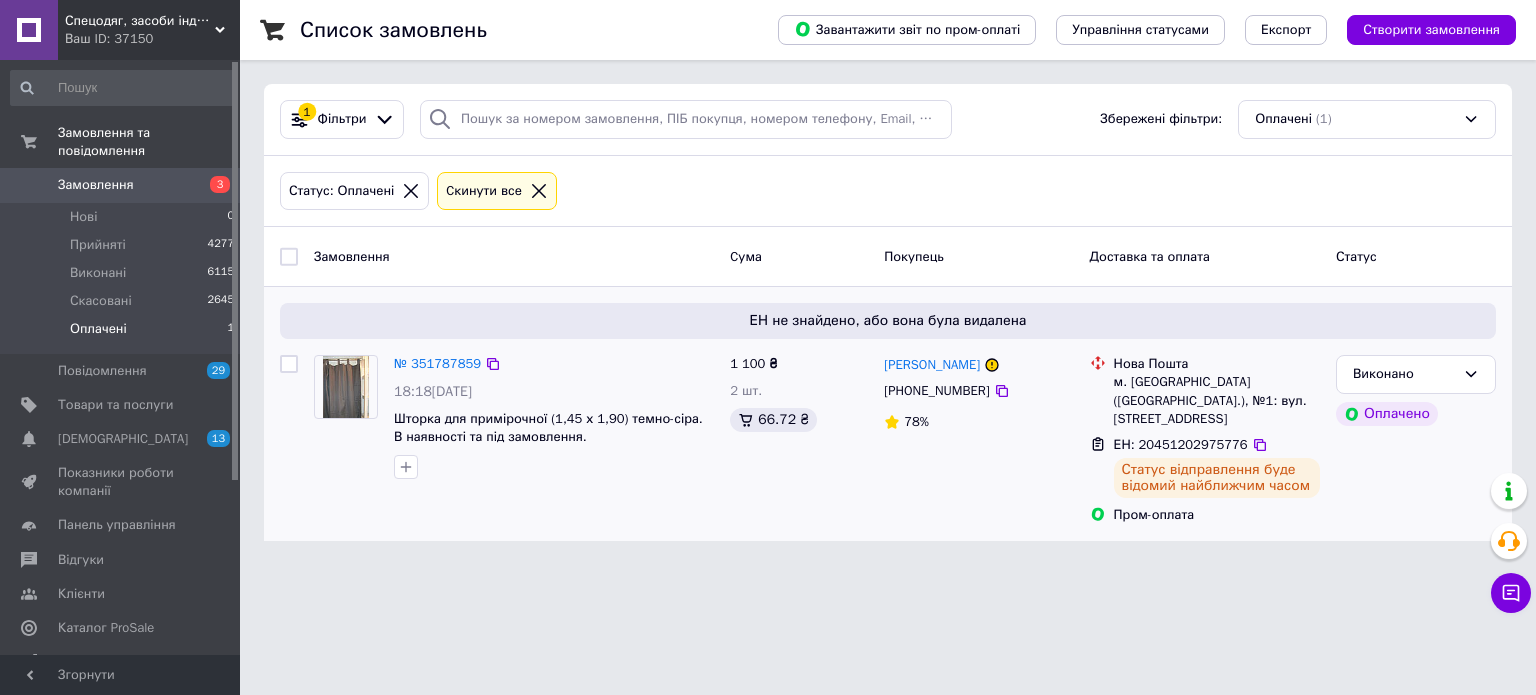 click on "Замовлення" at bounding box center (121, 185) 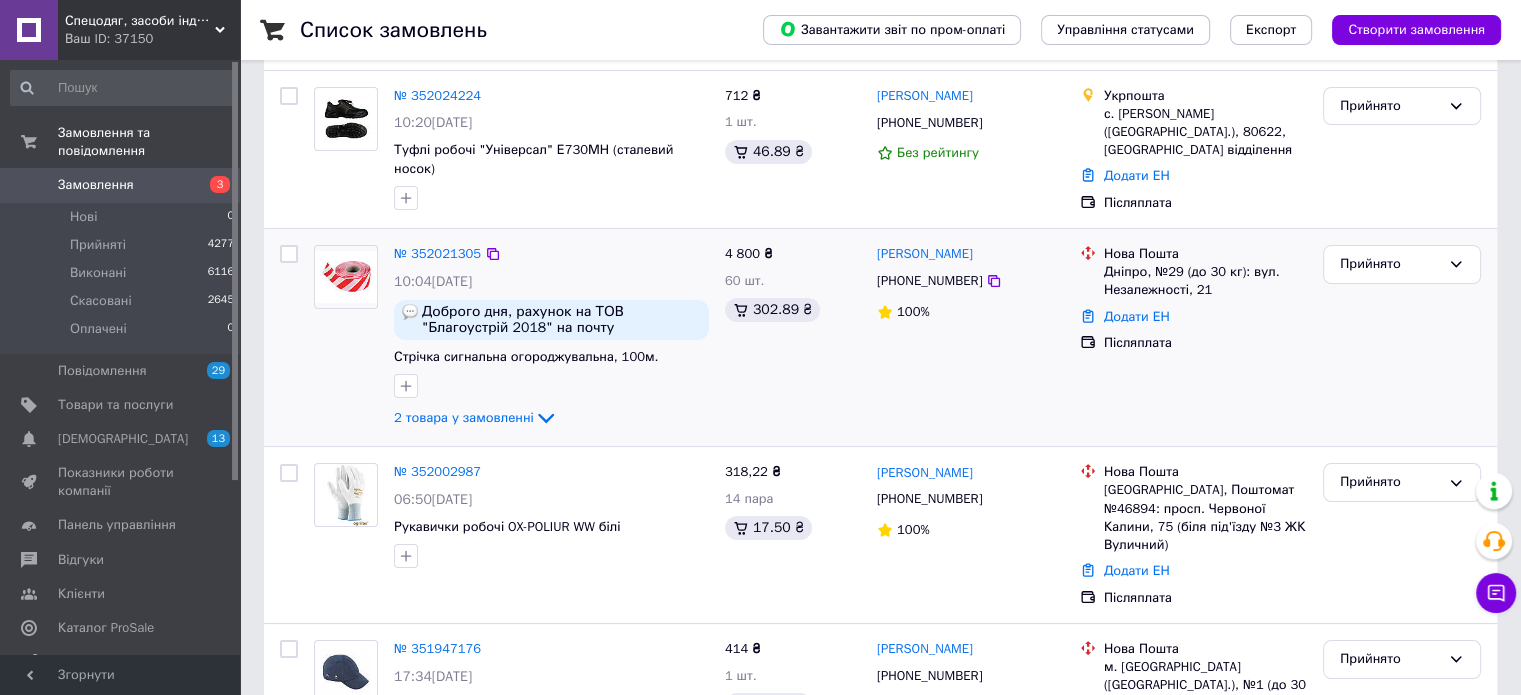 scroll, scrollTop: 300, scrollLeft: 0, axis: vertical 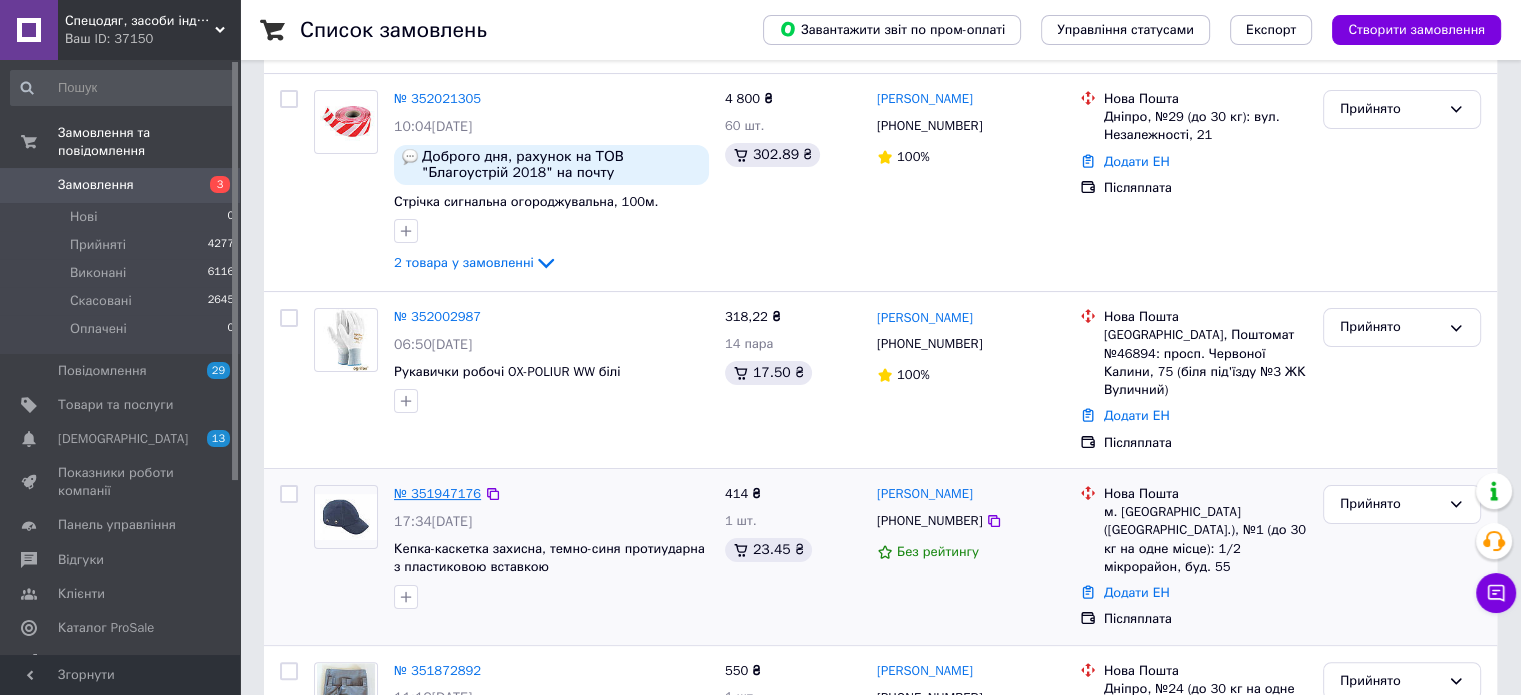 click on "№ 351947176" at bounding box center [437, 493] 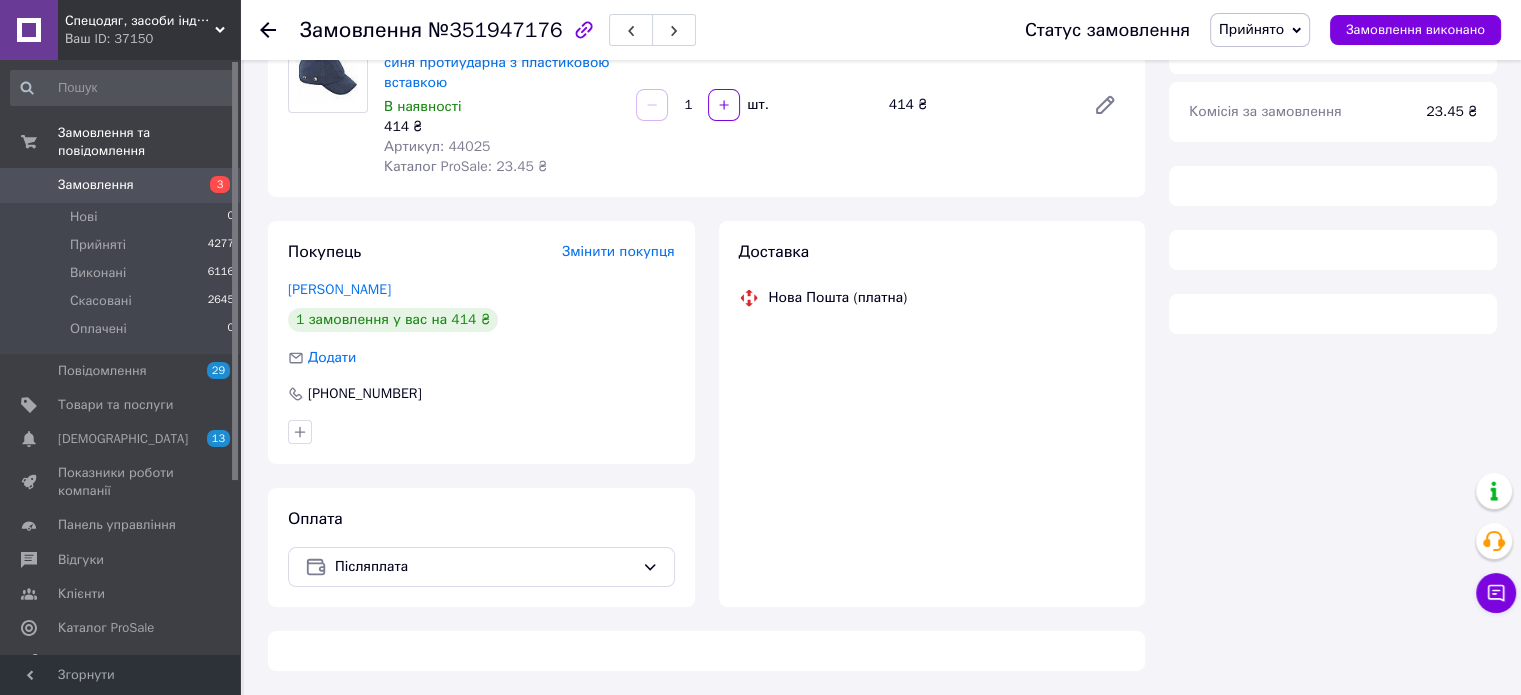 scroll, scrollTop: 300, scrollLeft: 0, axis: vertical 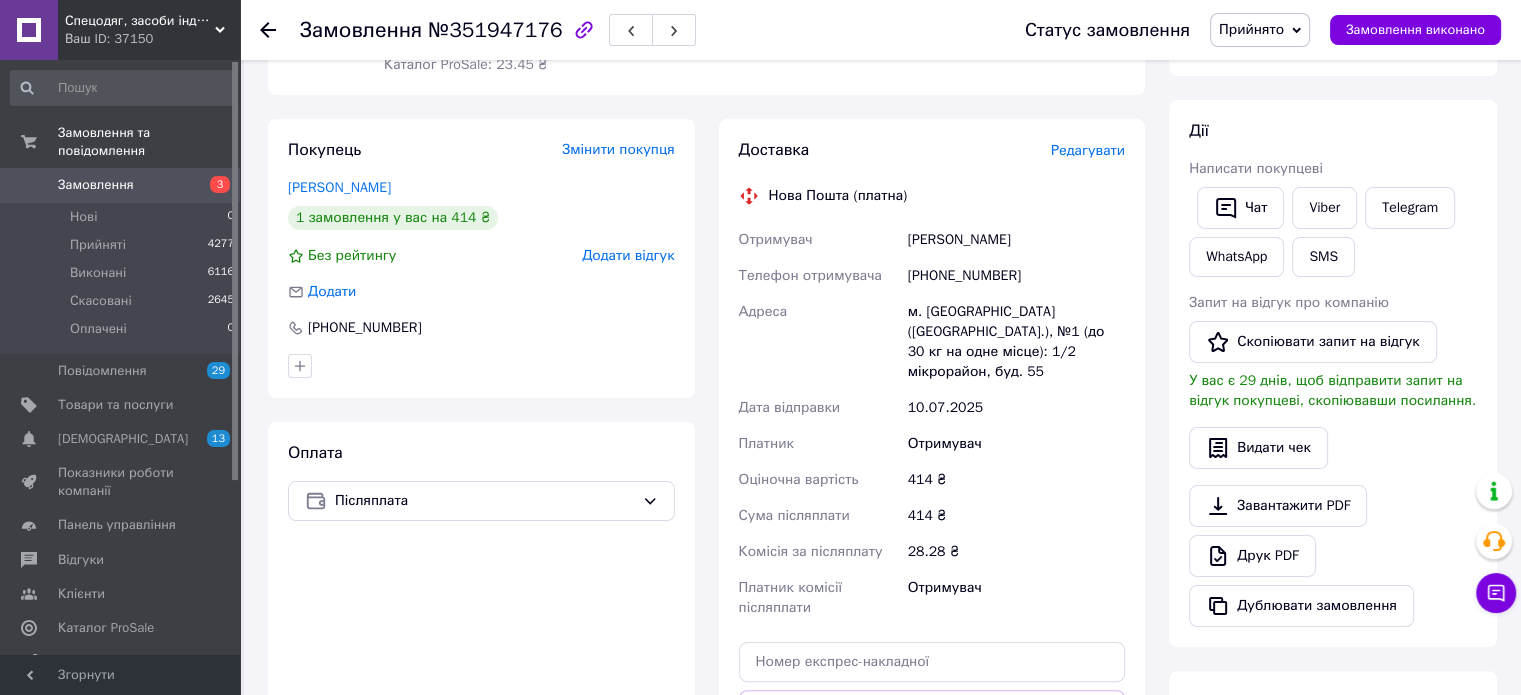 click on "Замовлення" at bounding box center (96, 185) 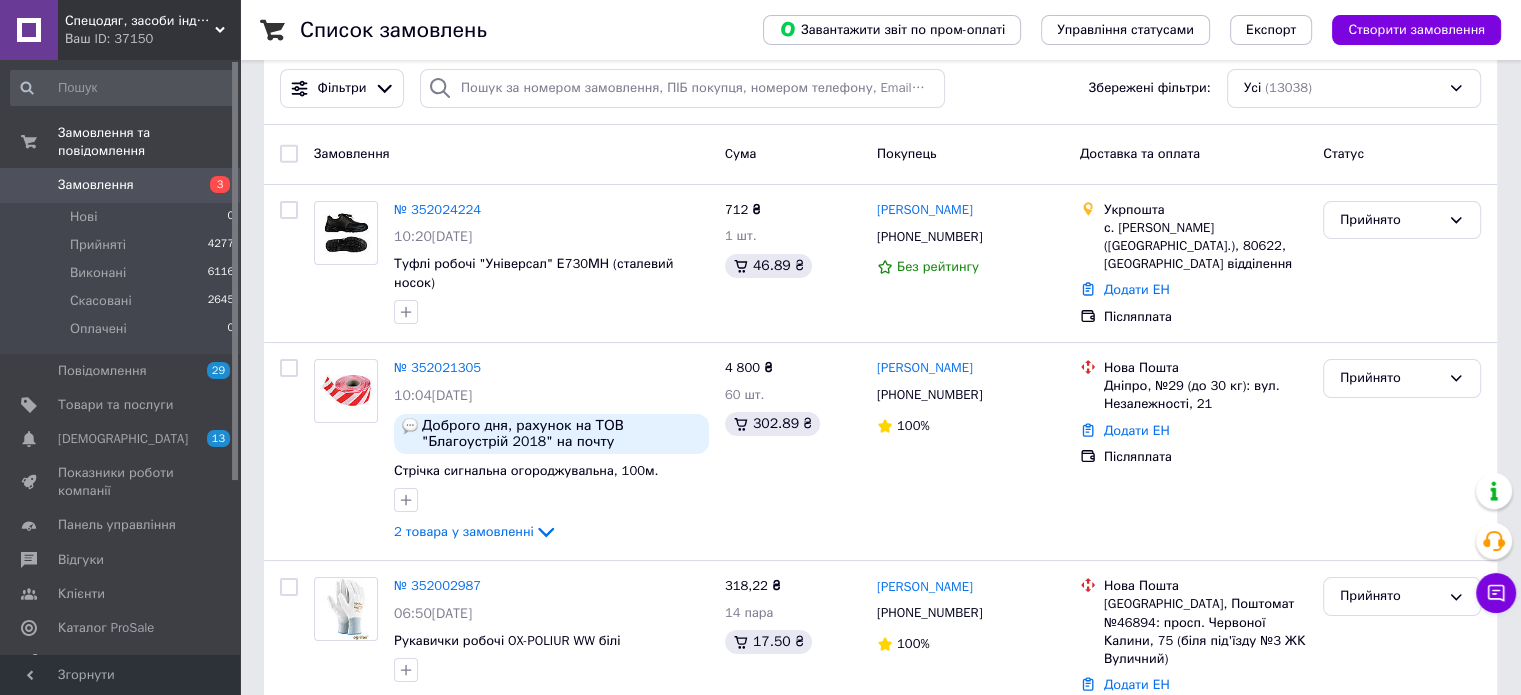 scroll, scrollTop: 0, scrollLeft: 0, axis: both 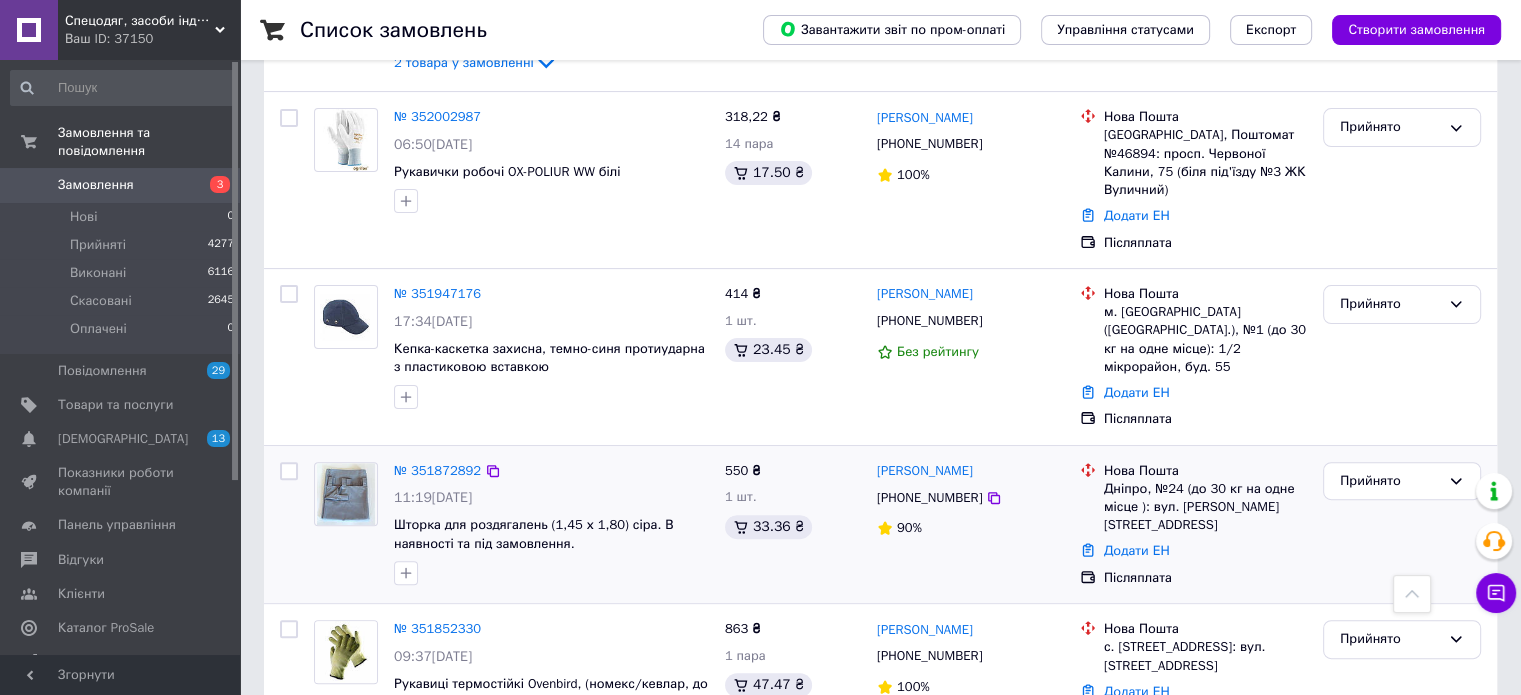 click on "[PHONE_NUMBER]" at bounding box center (929, 497) 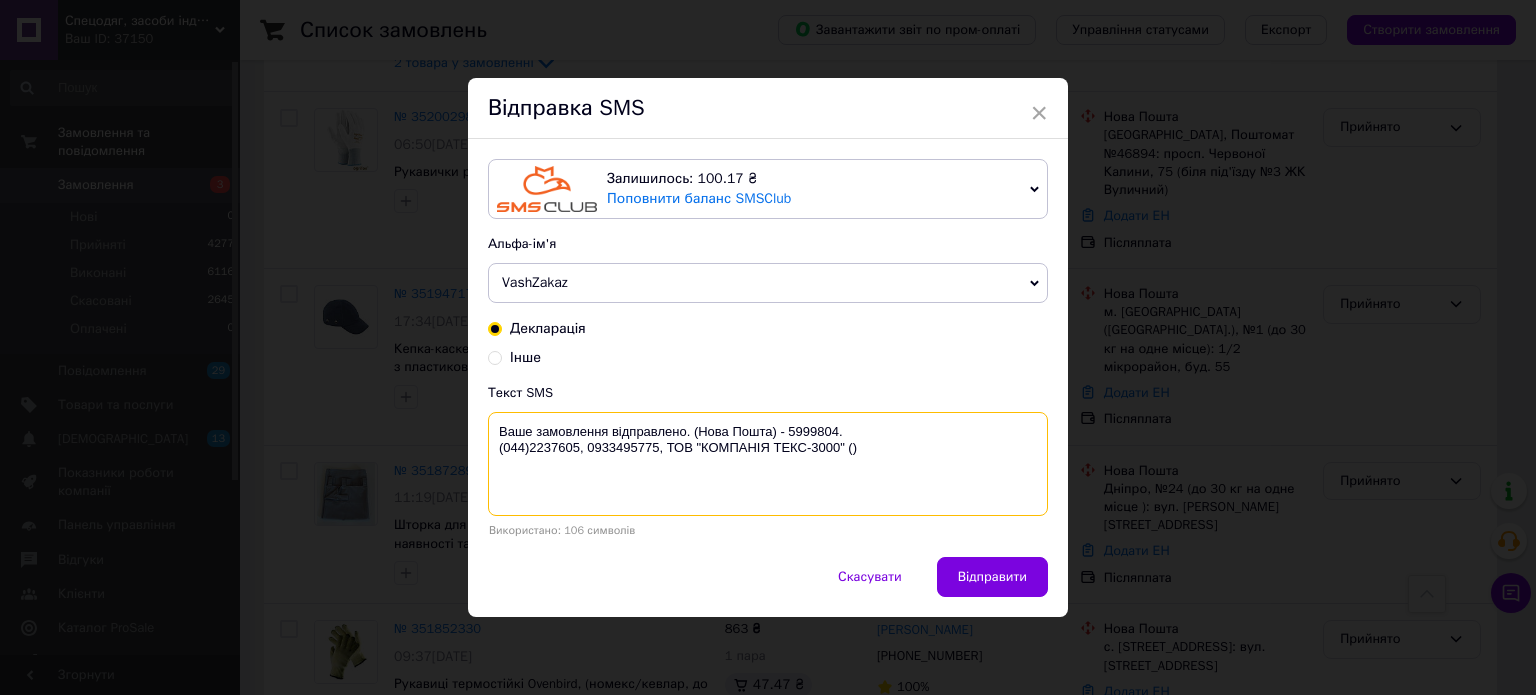 drag, startPoint x: 872, startPoint y: 431, endPoint x: 787, endPoint y: 428, distance: 85.052925 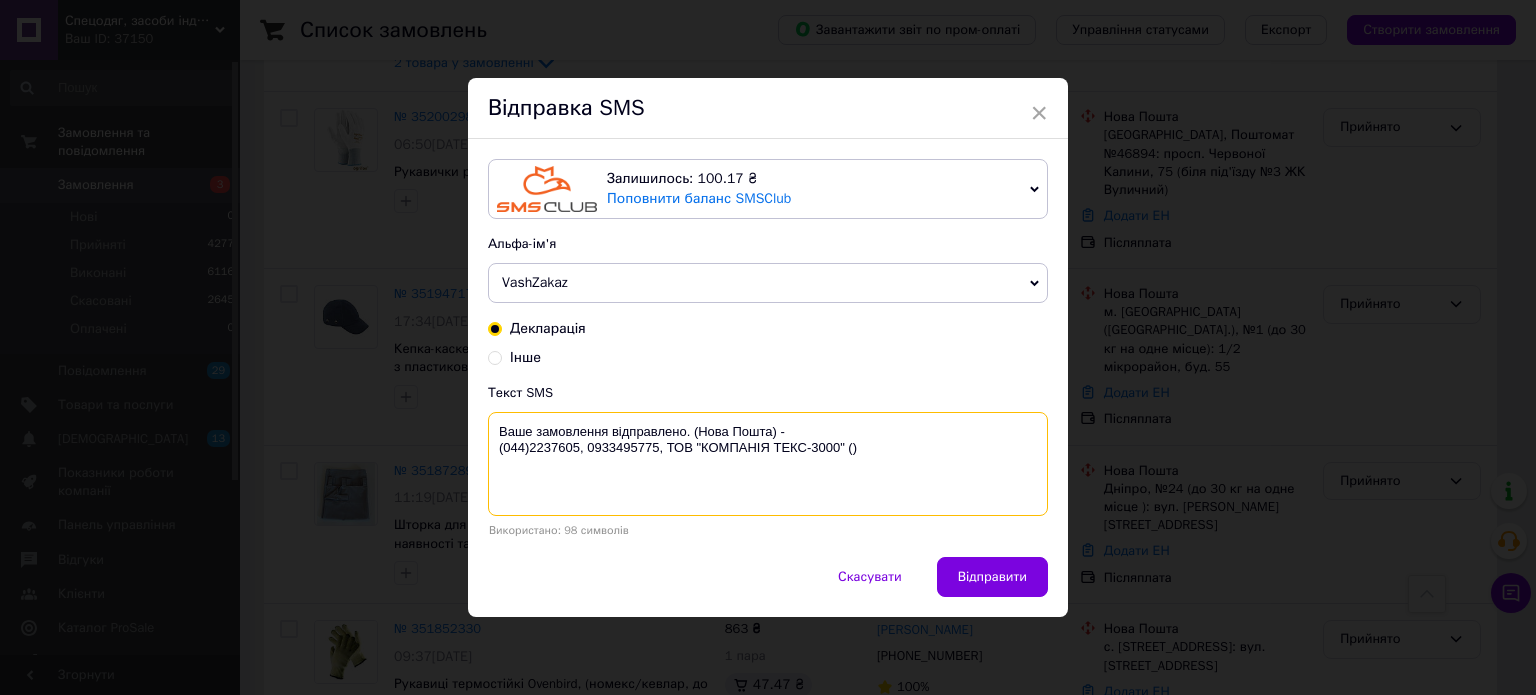 paste on "20451203035981" 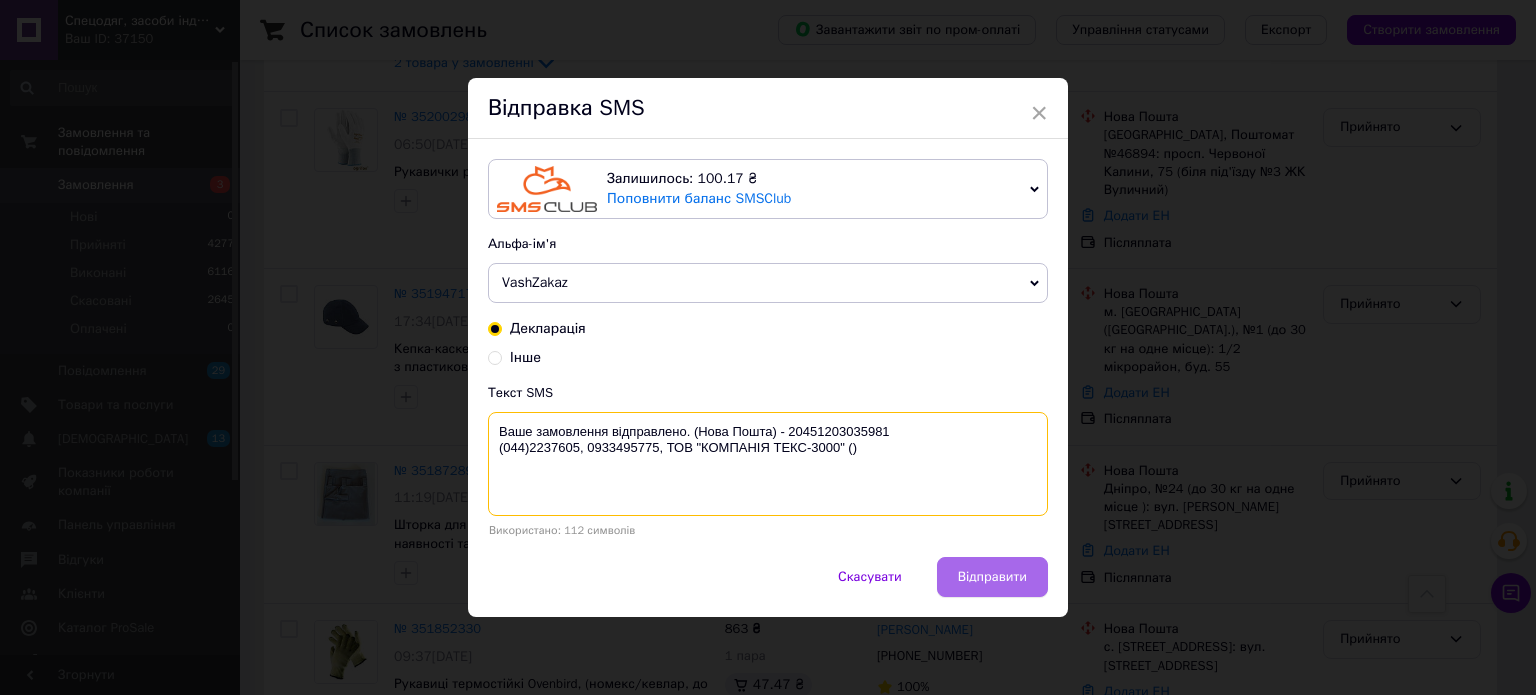 type on "Ваше замовлення відправлено. (Нова Пошта) - 20451203035981
(044)2237605, 0933495775, ТОВ "КОМПАНІЯ ТЕКС-3000" ()" 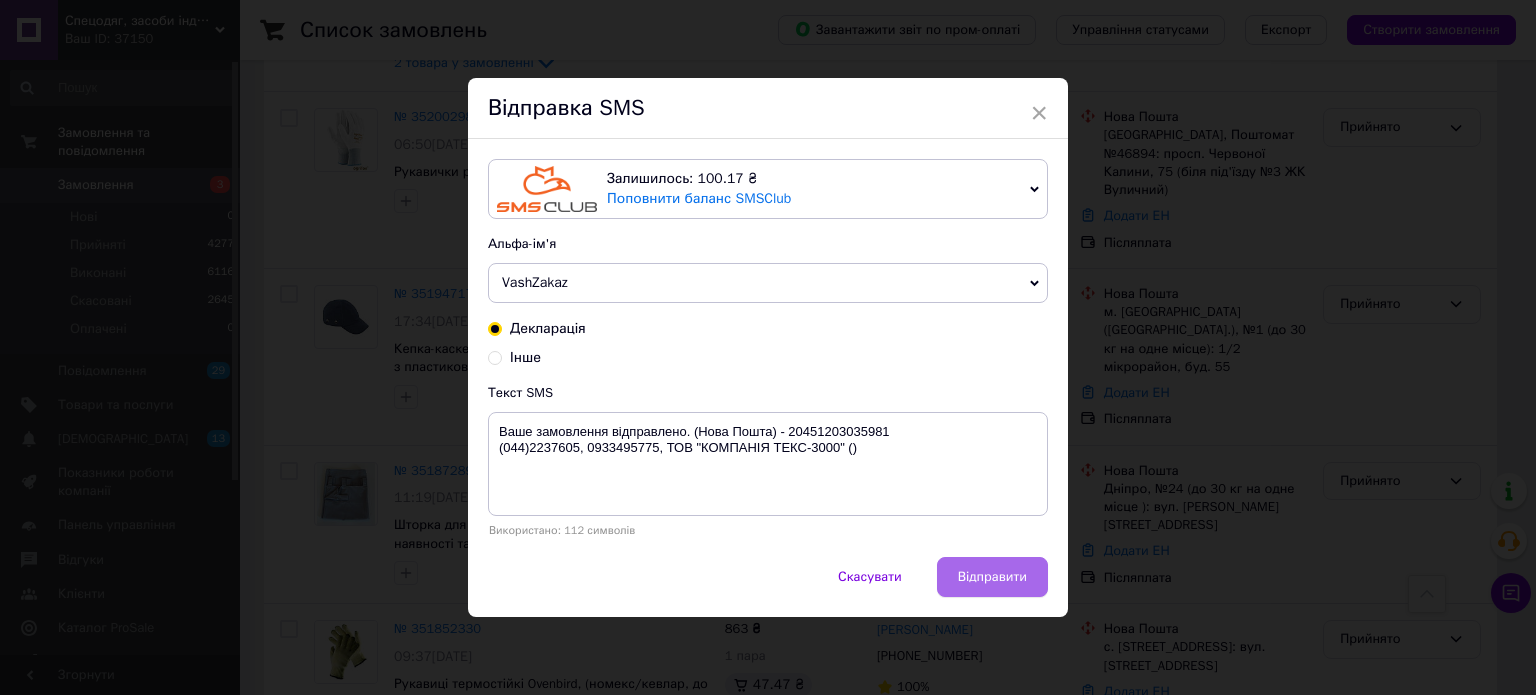 click on "Відправити" at bounding box center (992, 577) 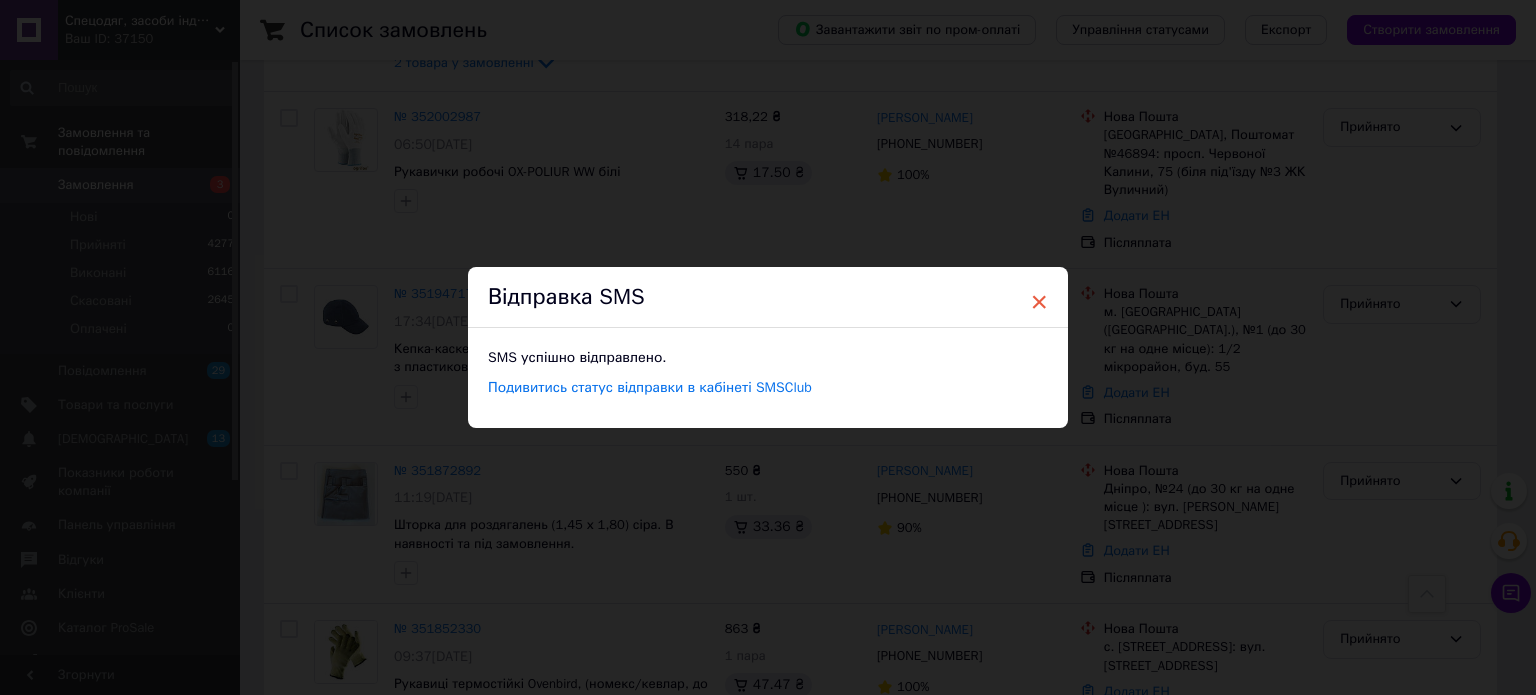 click on "×" at bounding box center (1039, 302) 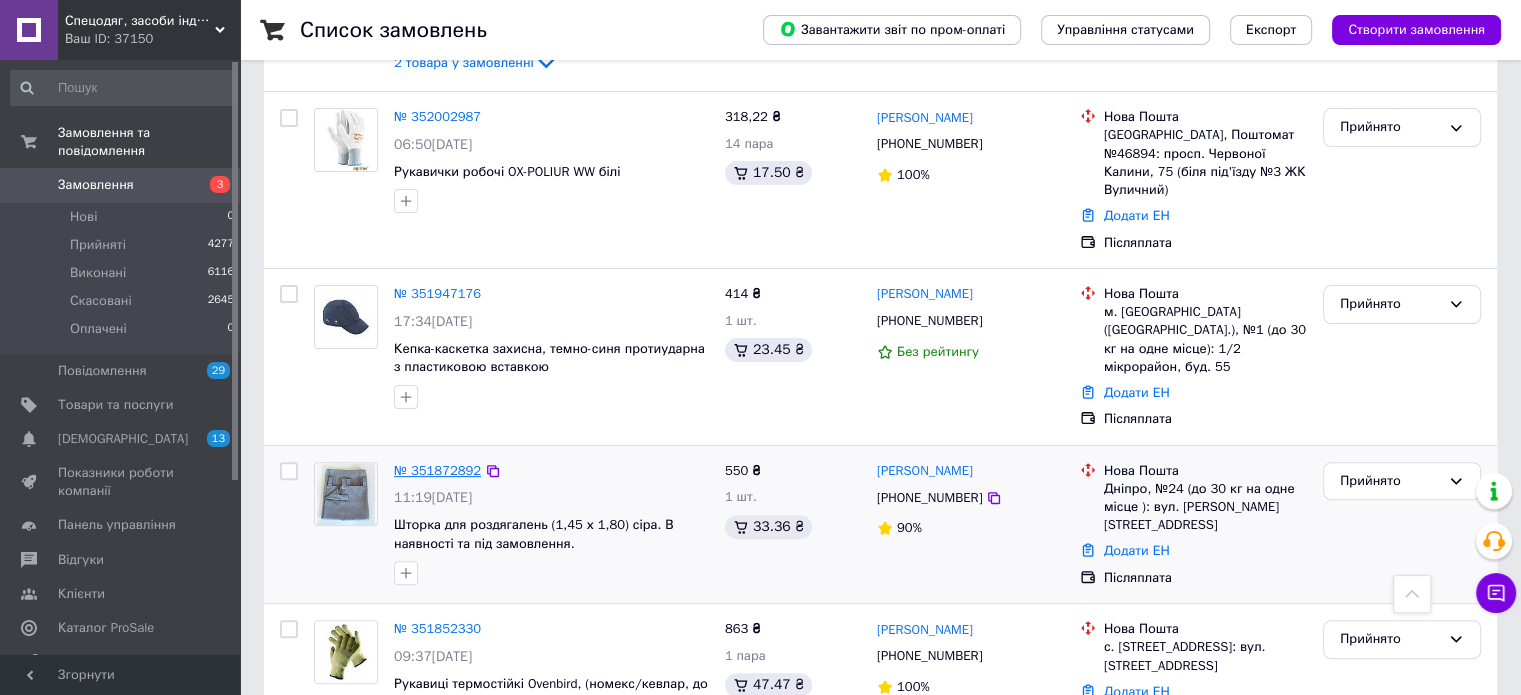 click on "№ 351872892" at bounding box center [437, 470] 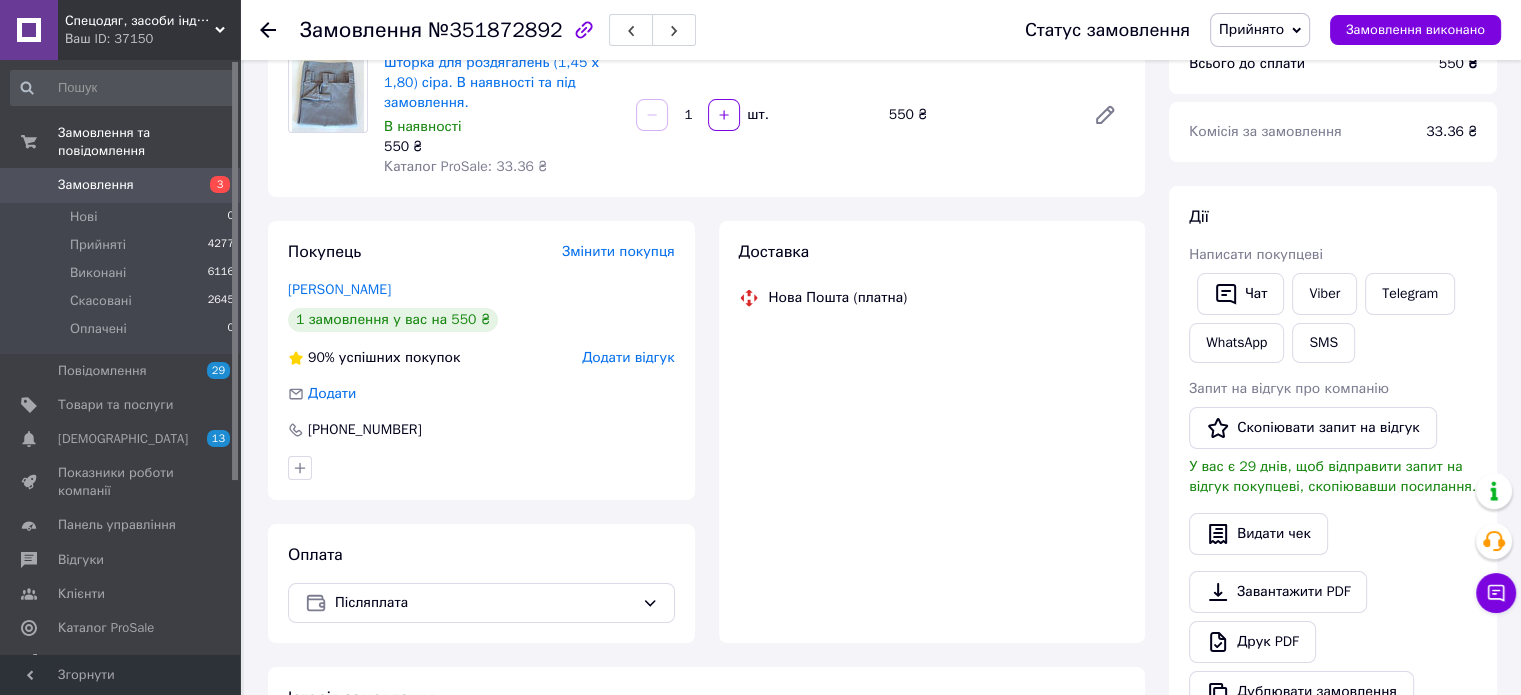 scroll, scrollTop: 500, scrollLeft: 0, axis: vertical 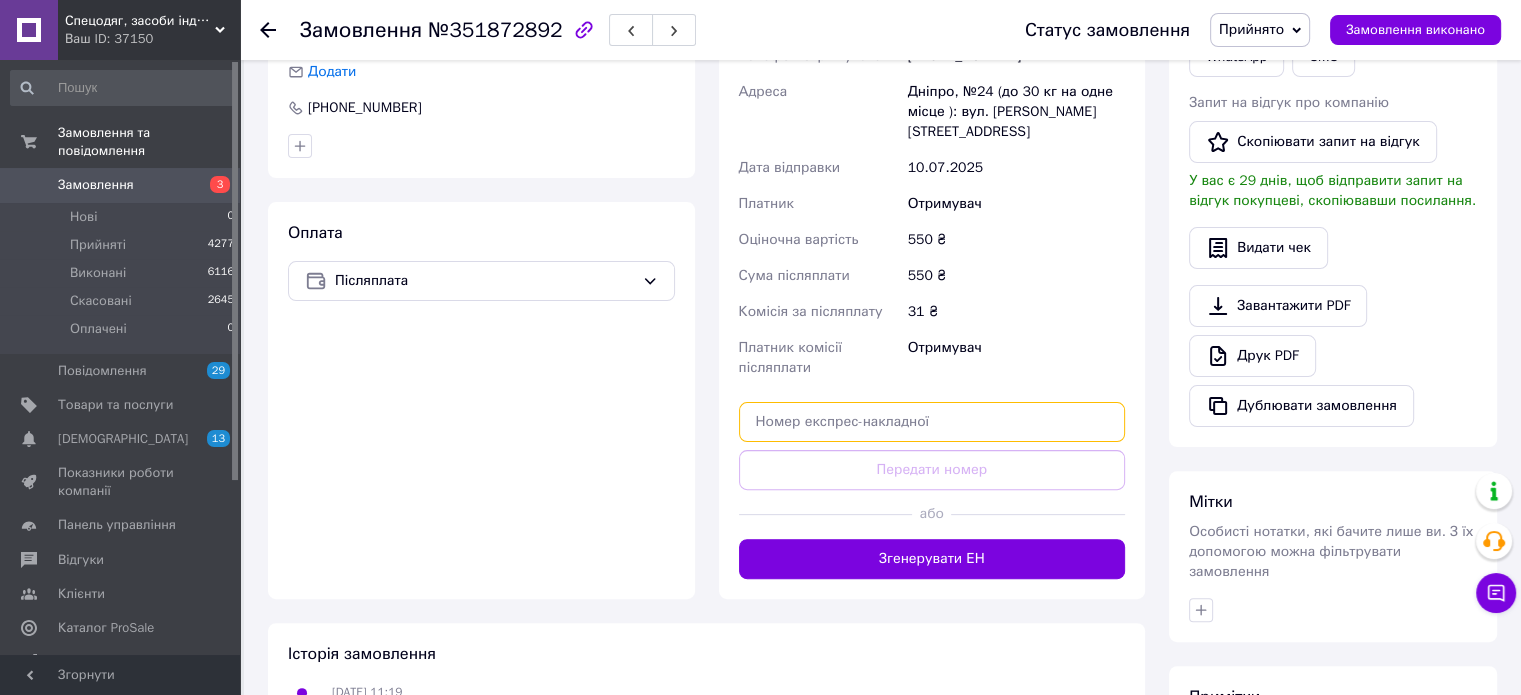 paste on "20451203035981" 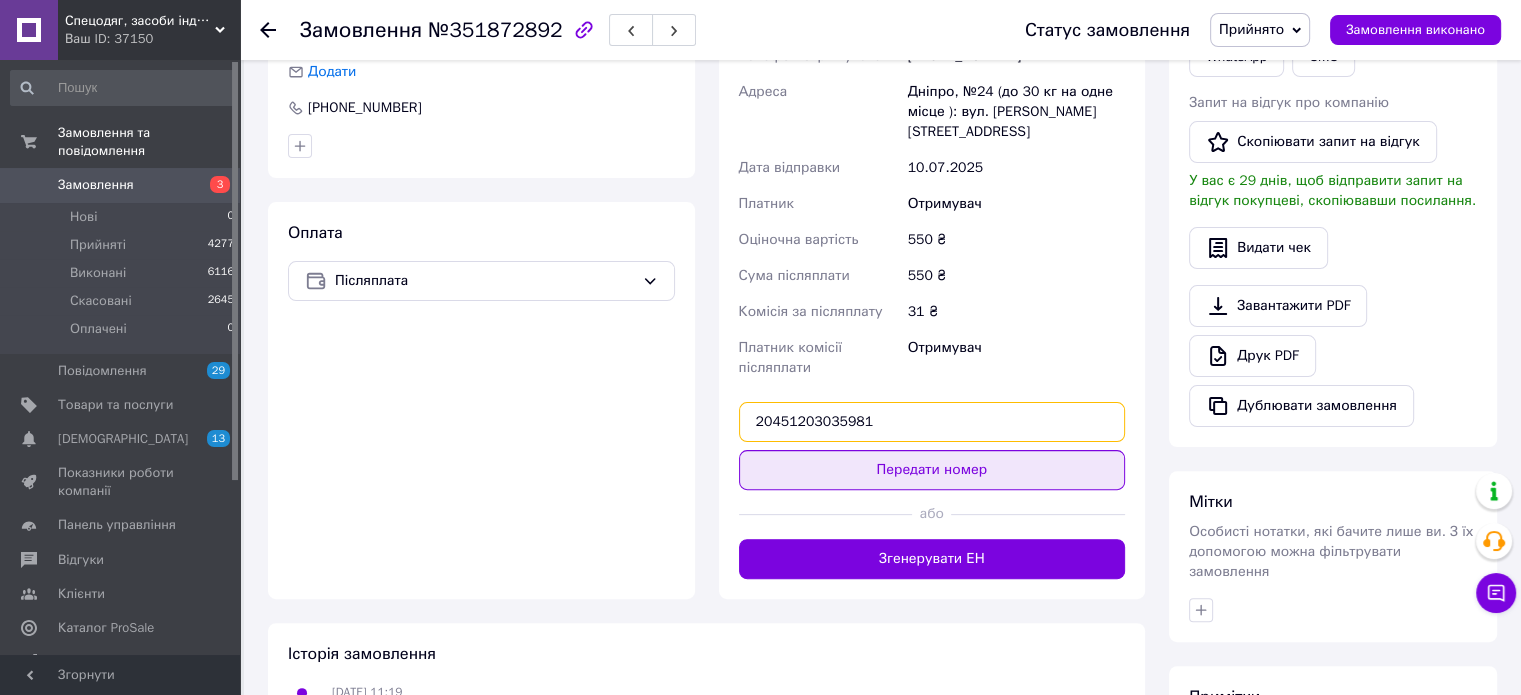 type on "20451203035981" 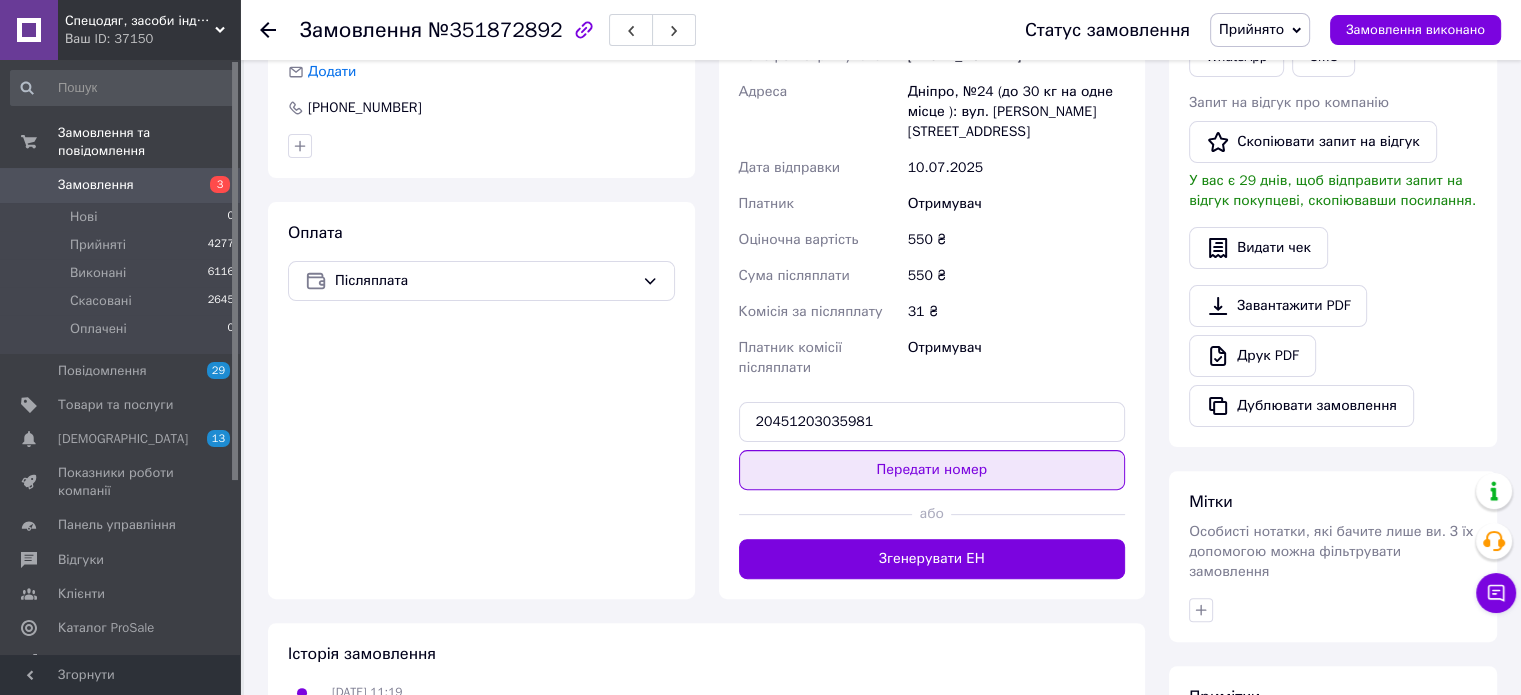 click on "Передати номер" at bounding box center [932, 470] 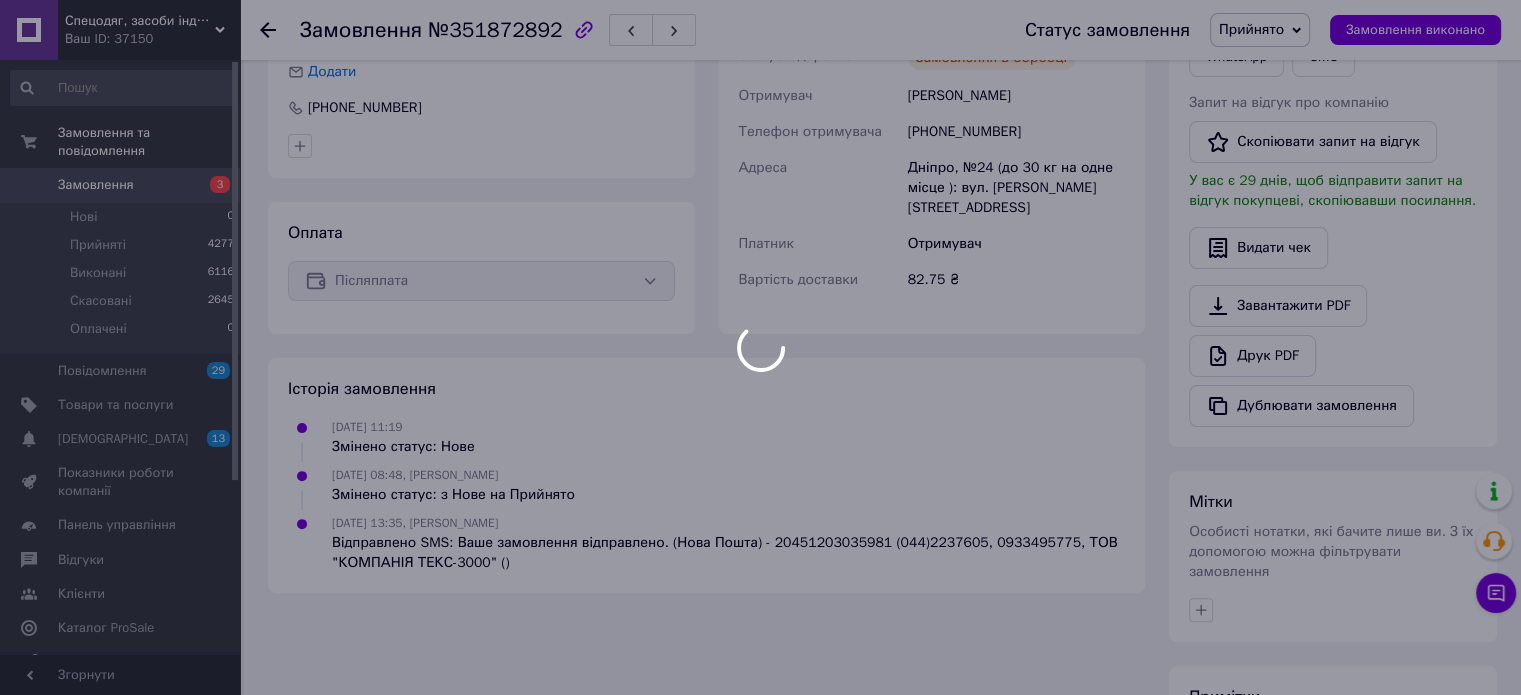 scroll, scrollTop: 0, scrollLeft: 0, axis: both 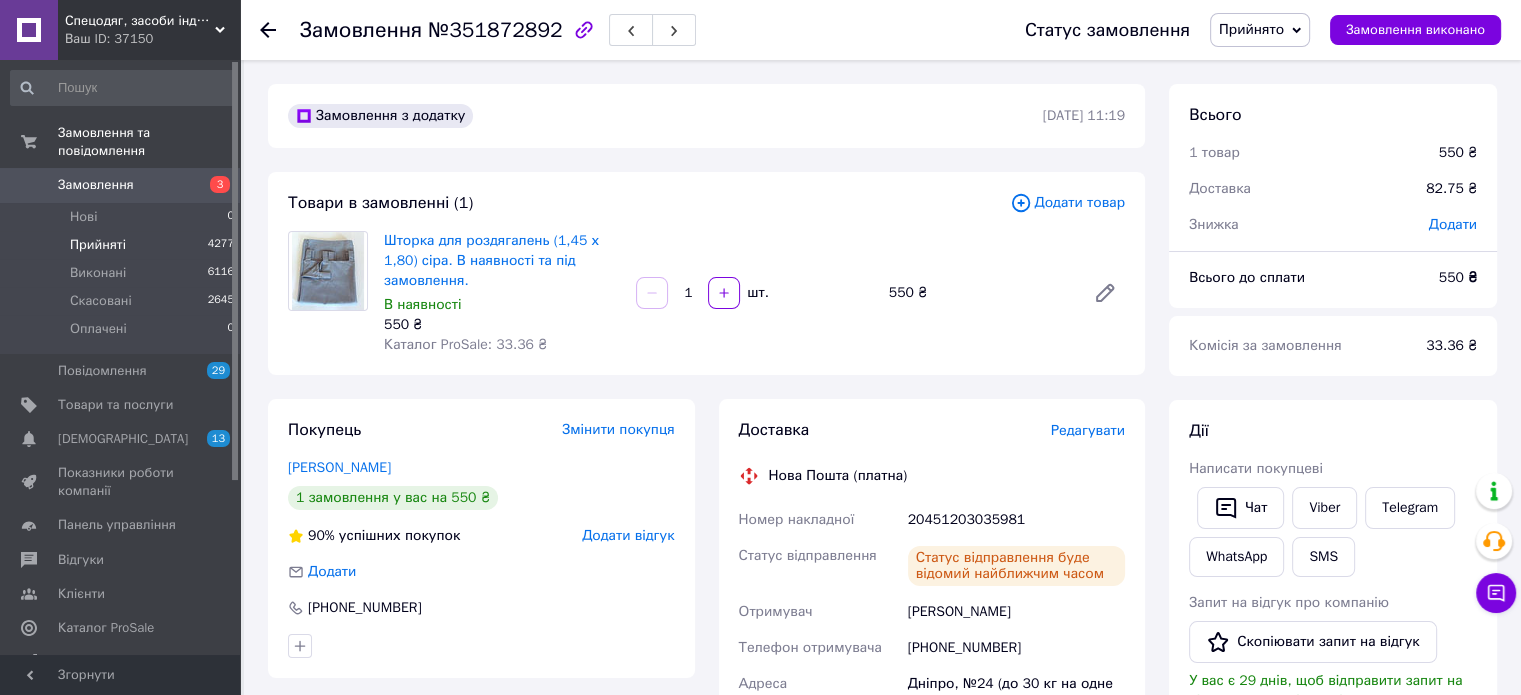 click on "Прийняті 4277" at bounding box center [123, 245] 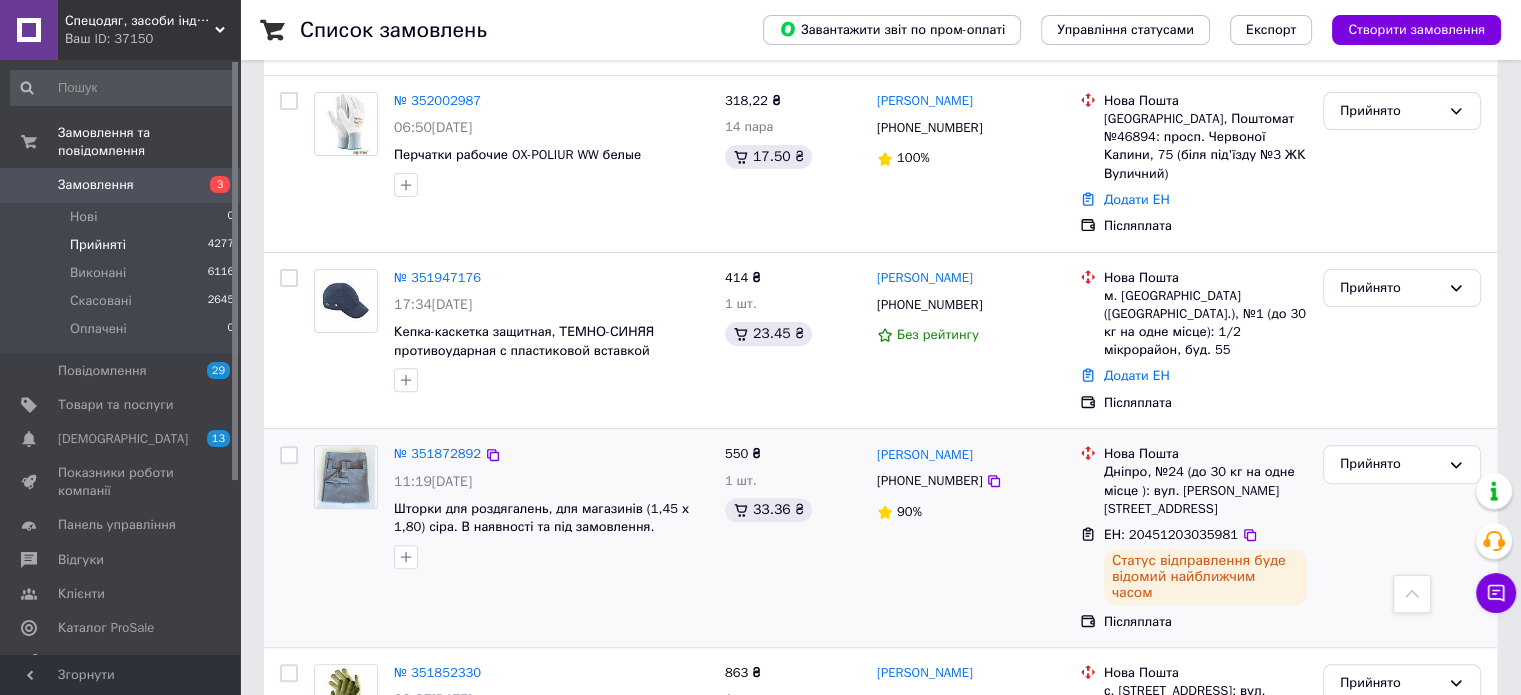 scroll, scrollTop: 600, scrollLeft: 0, axis: vertical 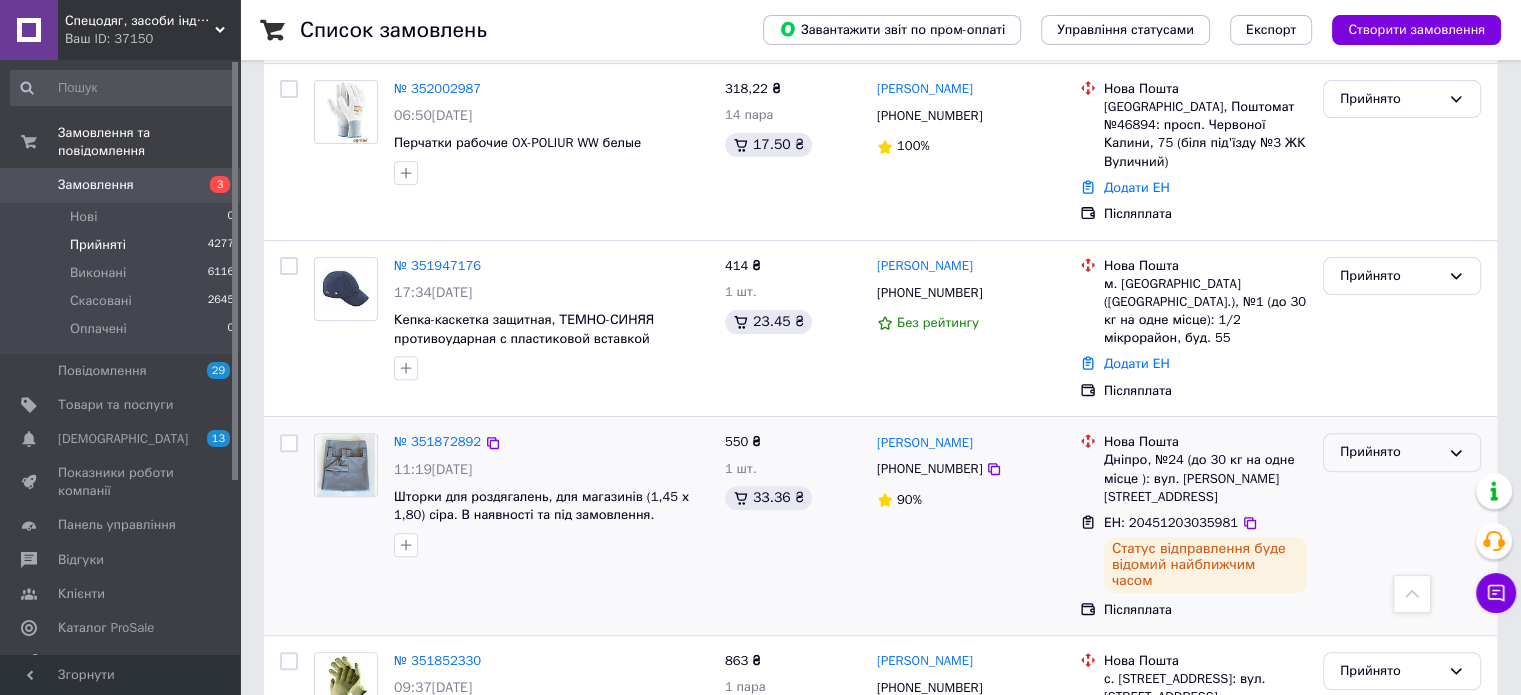 click on "Прийнято" at bounding box center [1402, 452] 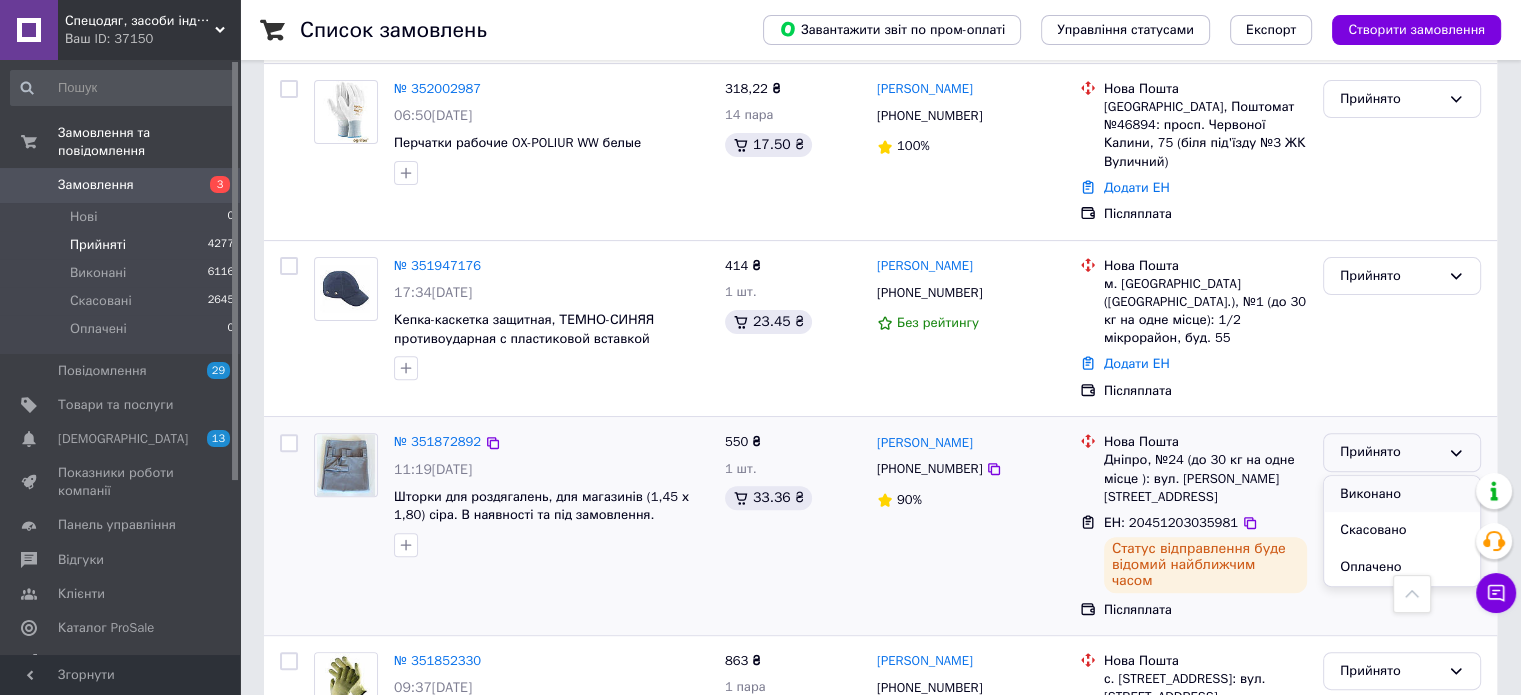 click on "Виконано" at bounding box center [1402, 494] 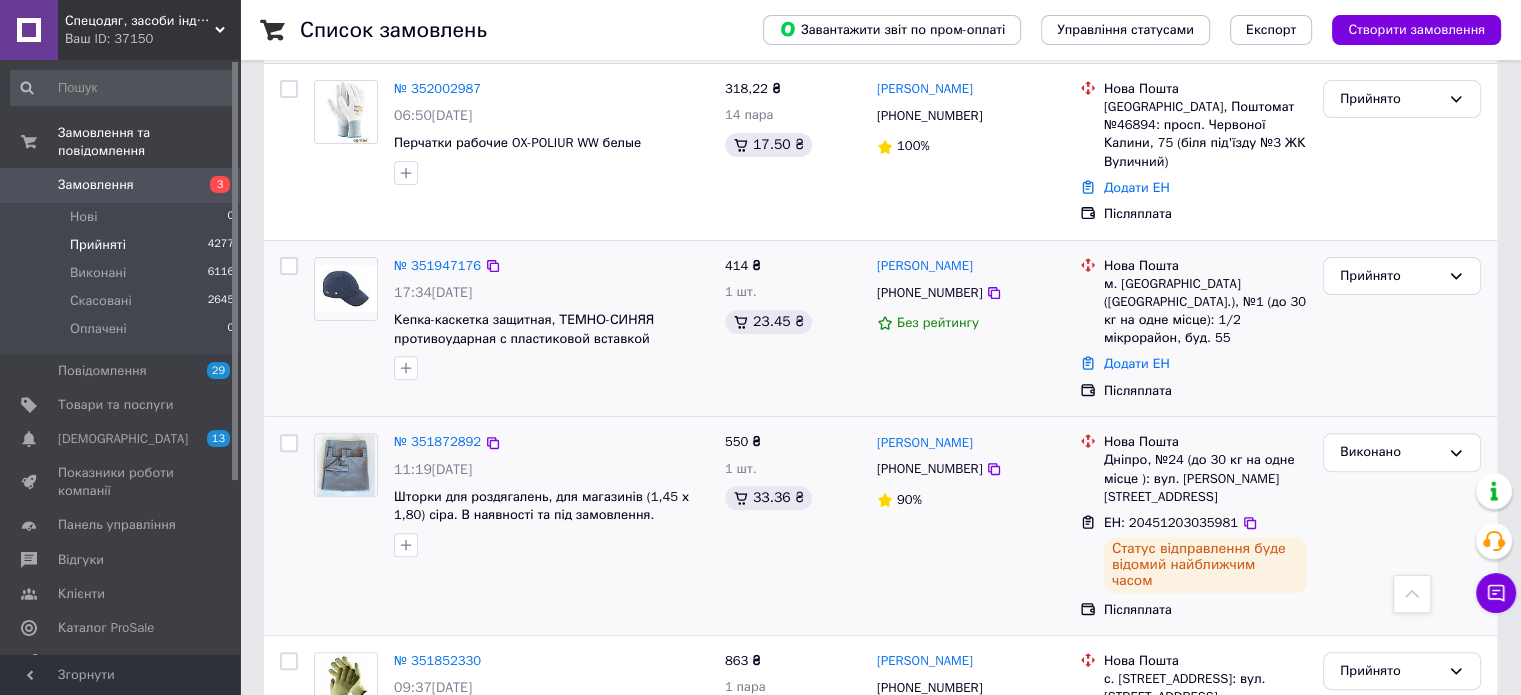 click on "[PHONE_NUMBER]" at bounding box center [929, 292] 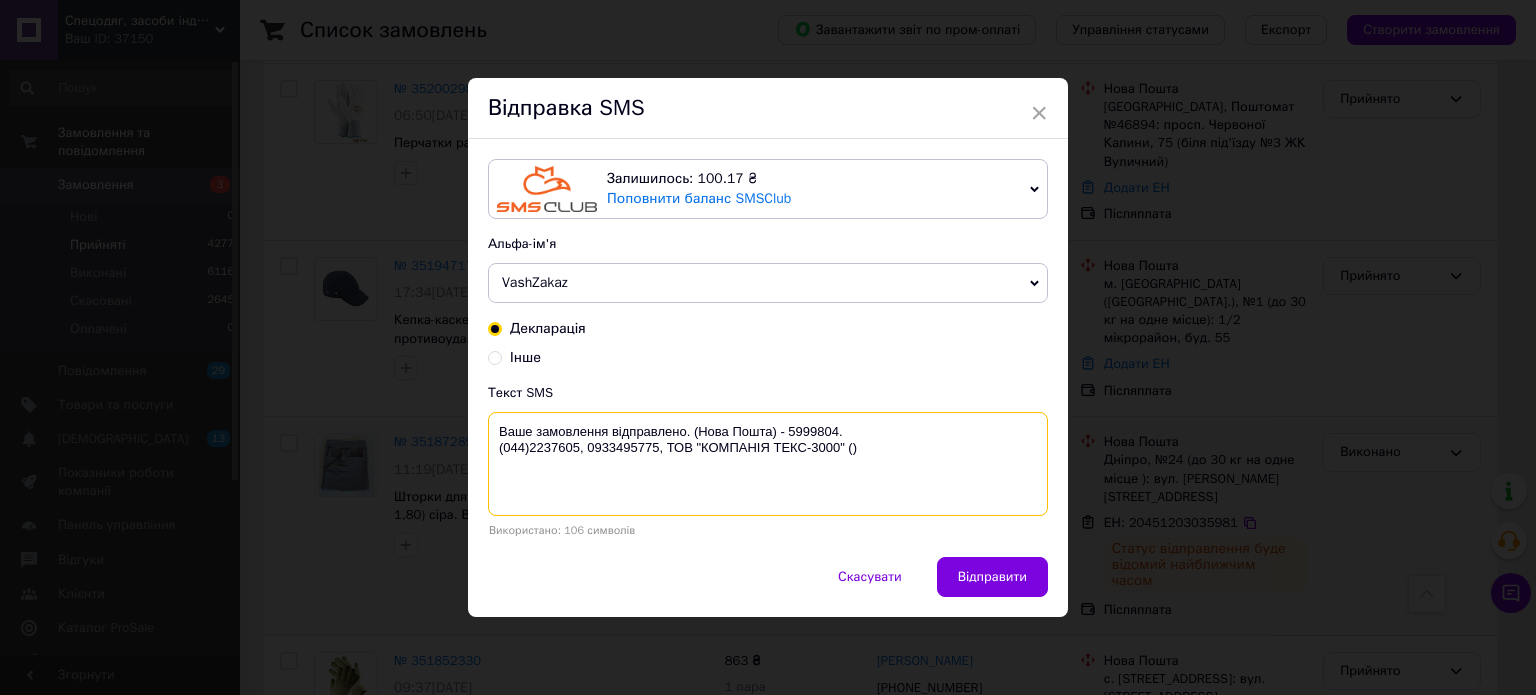 drag, startPoint x: 864, startPoint y: 424, endPoint x: 788, endPoint y: 440, distance: 77.665955 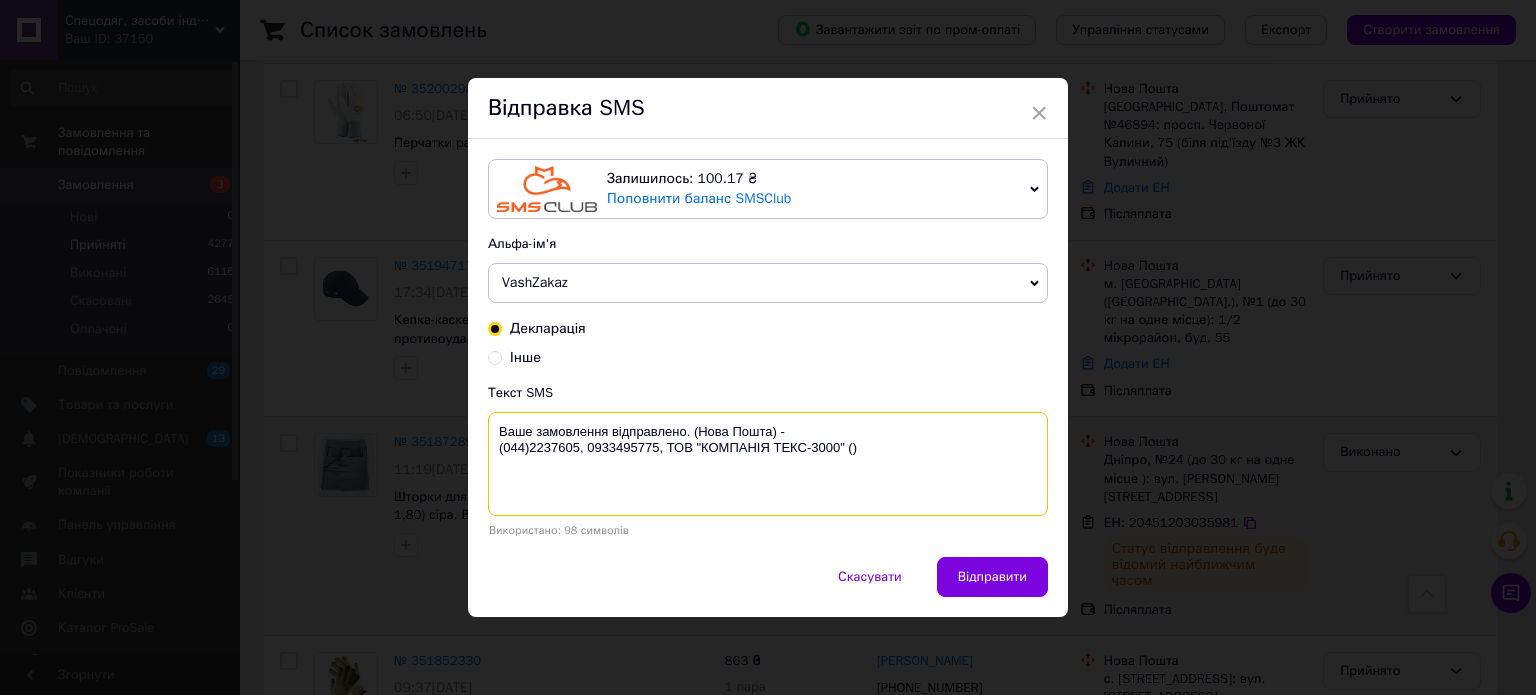 paste on "20451203039112" 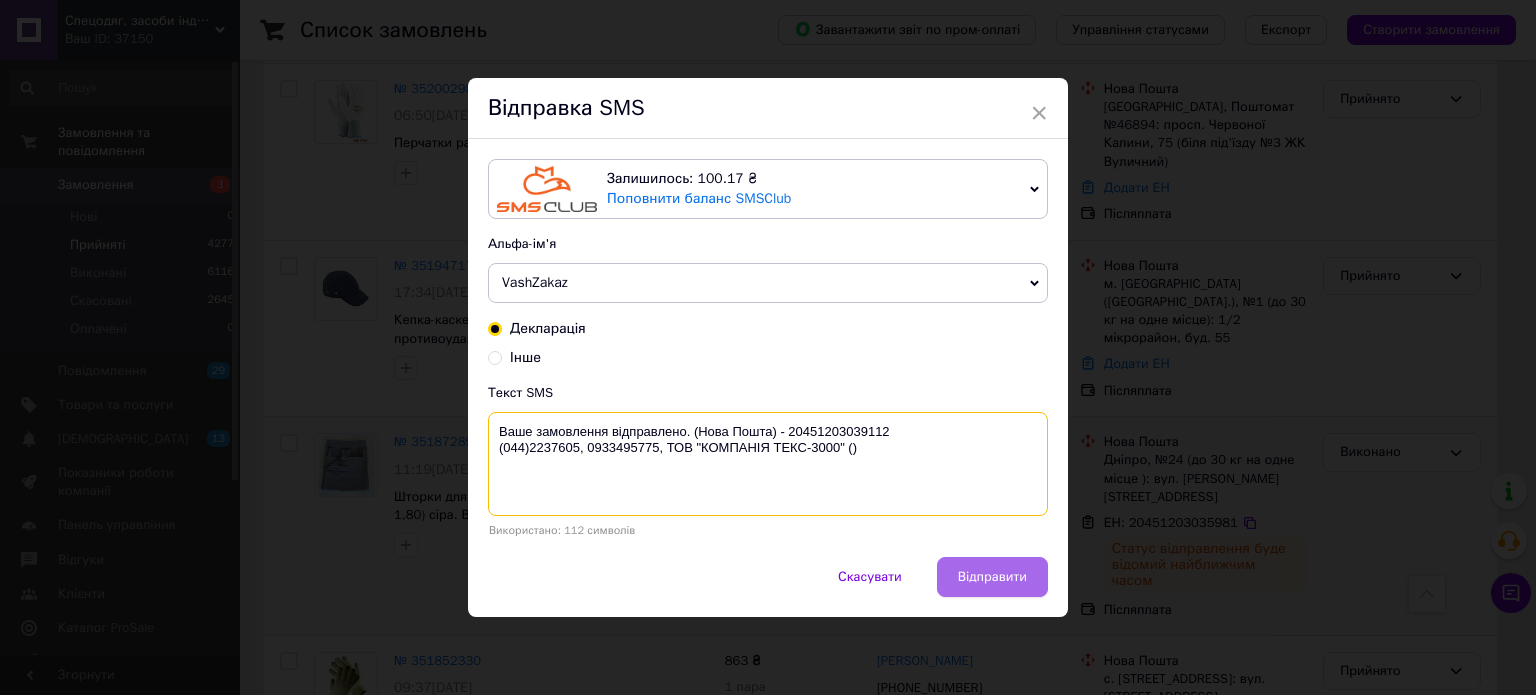 type on "Ваше замовлення відправлено. (Нова Пошта) - 20451203039112
(044)2237605, 0933495775, ТОВ "КОМПАНІЯ ТЕКС-3000" ()" 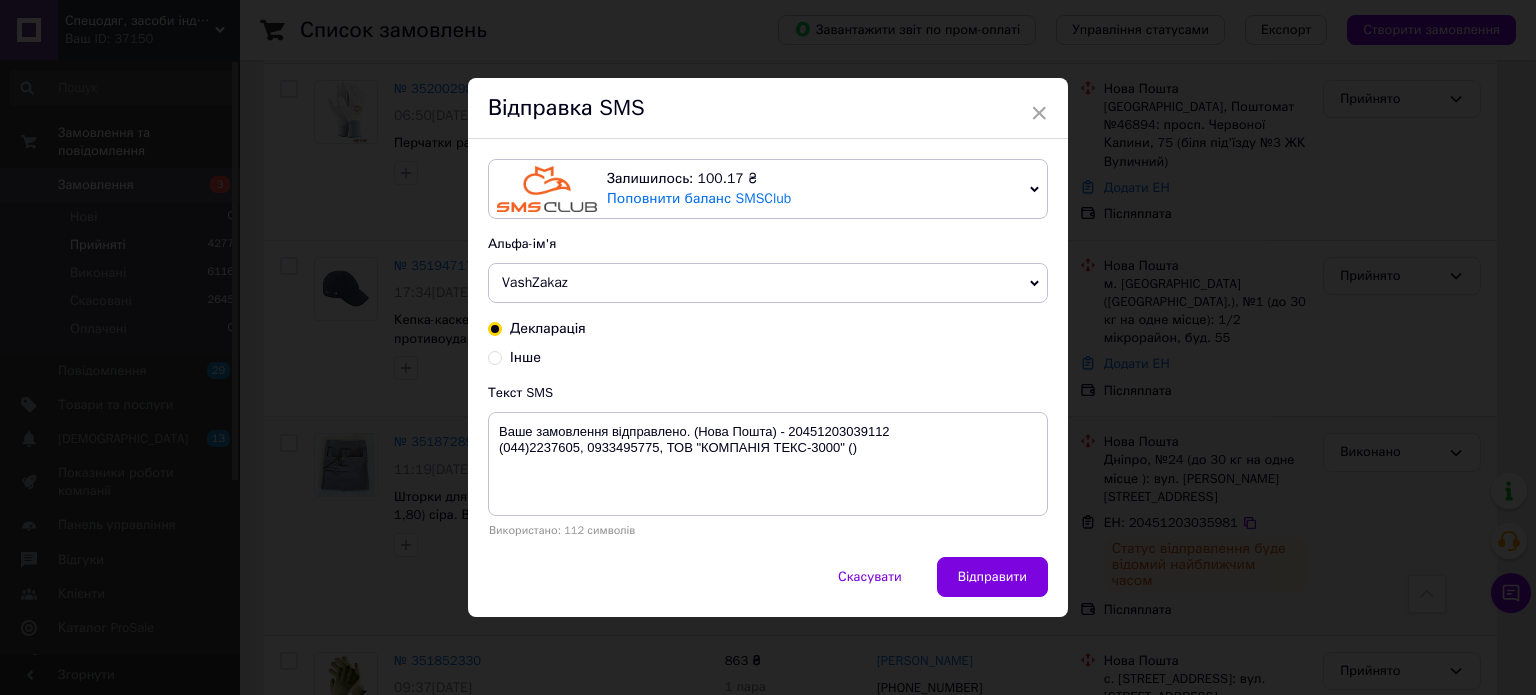 click on "Відправити" at bounding box center [992, 577] 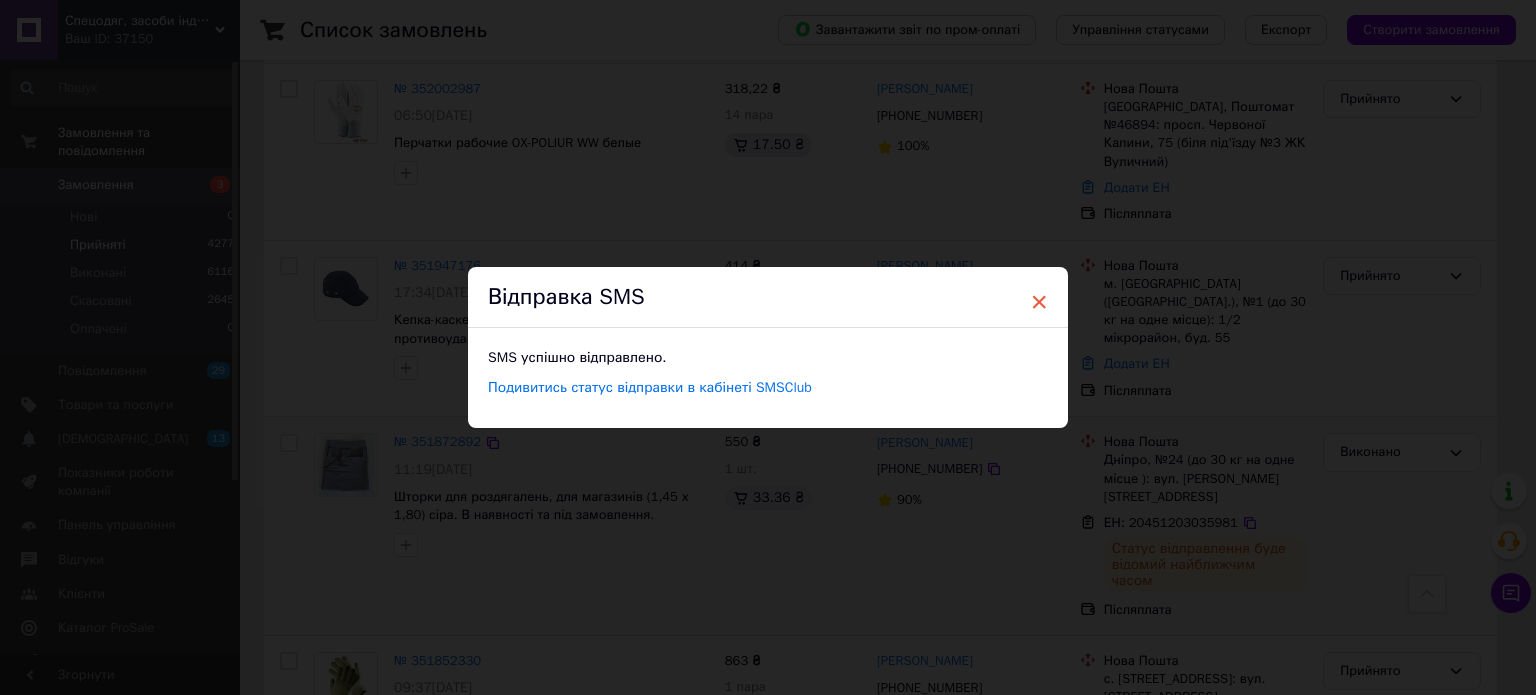 click on "×" at bounding box center (1039, 302) 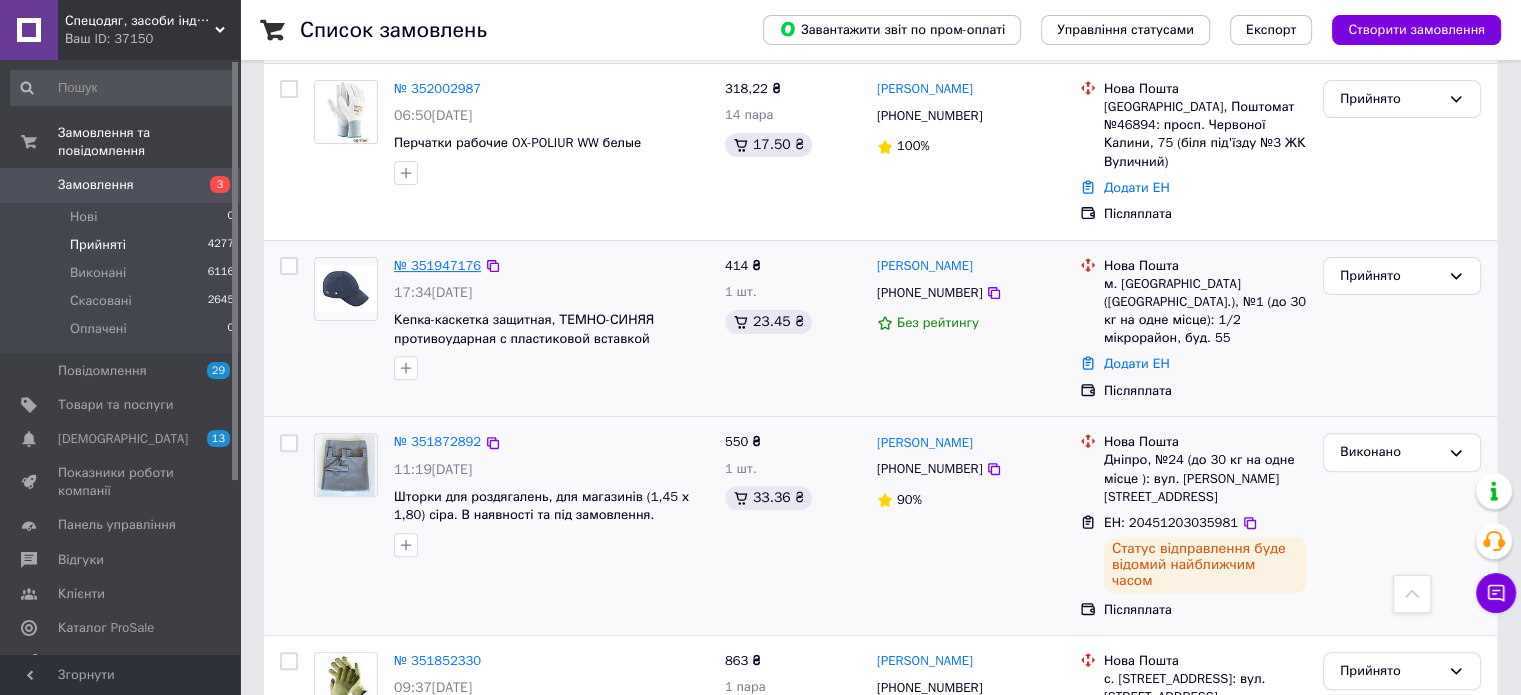 click on "№ 351947176" at bounding box center (437, 265) 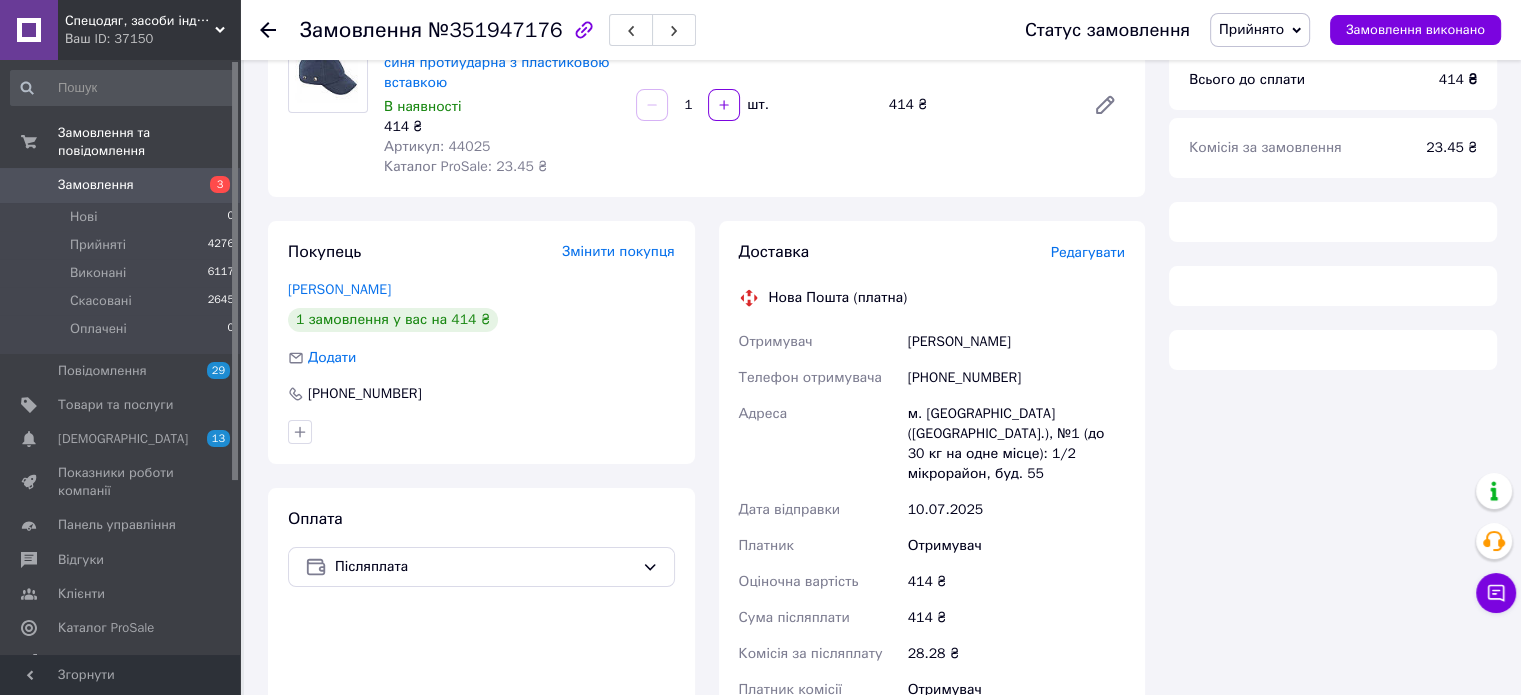 scroll, scrollTop: 600, scrollLeft: 0, axis: vertical 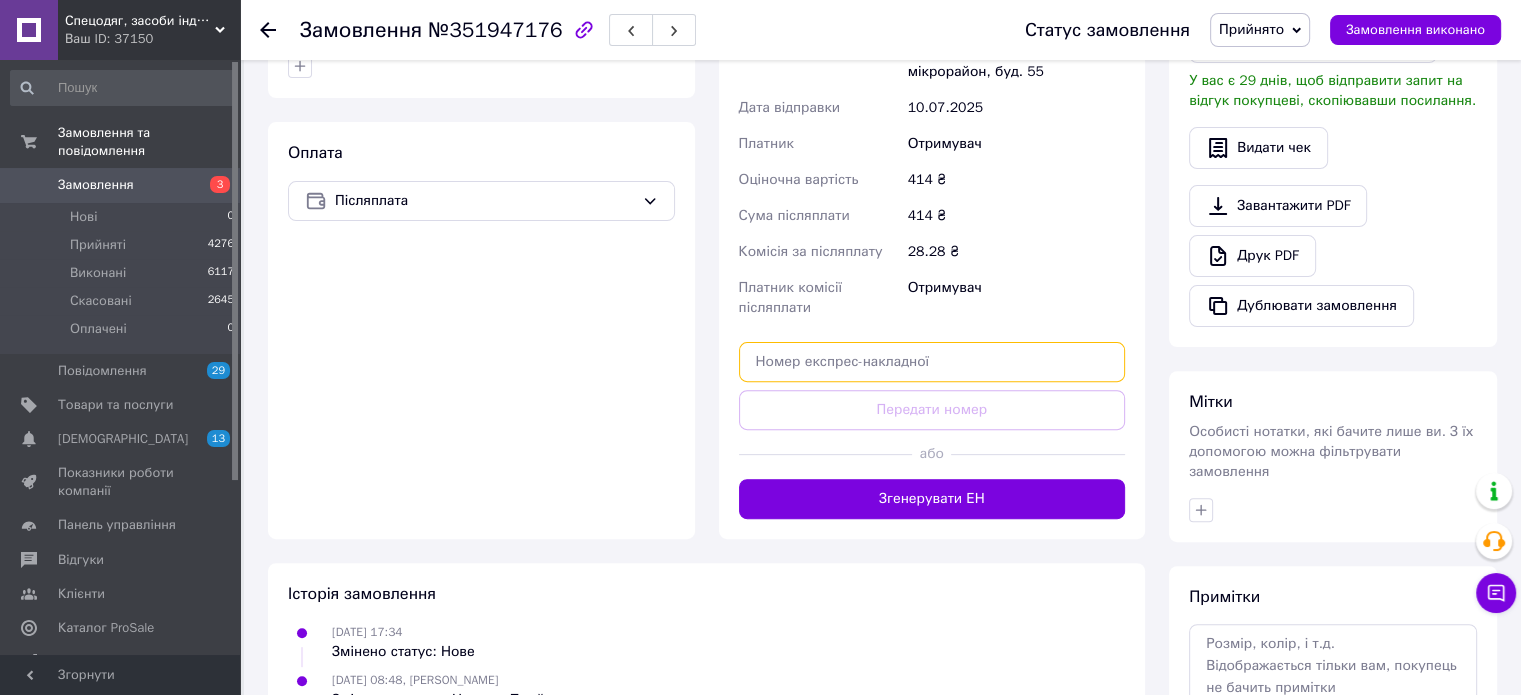 paste on "20451203039112" 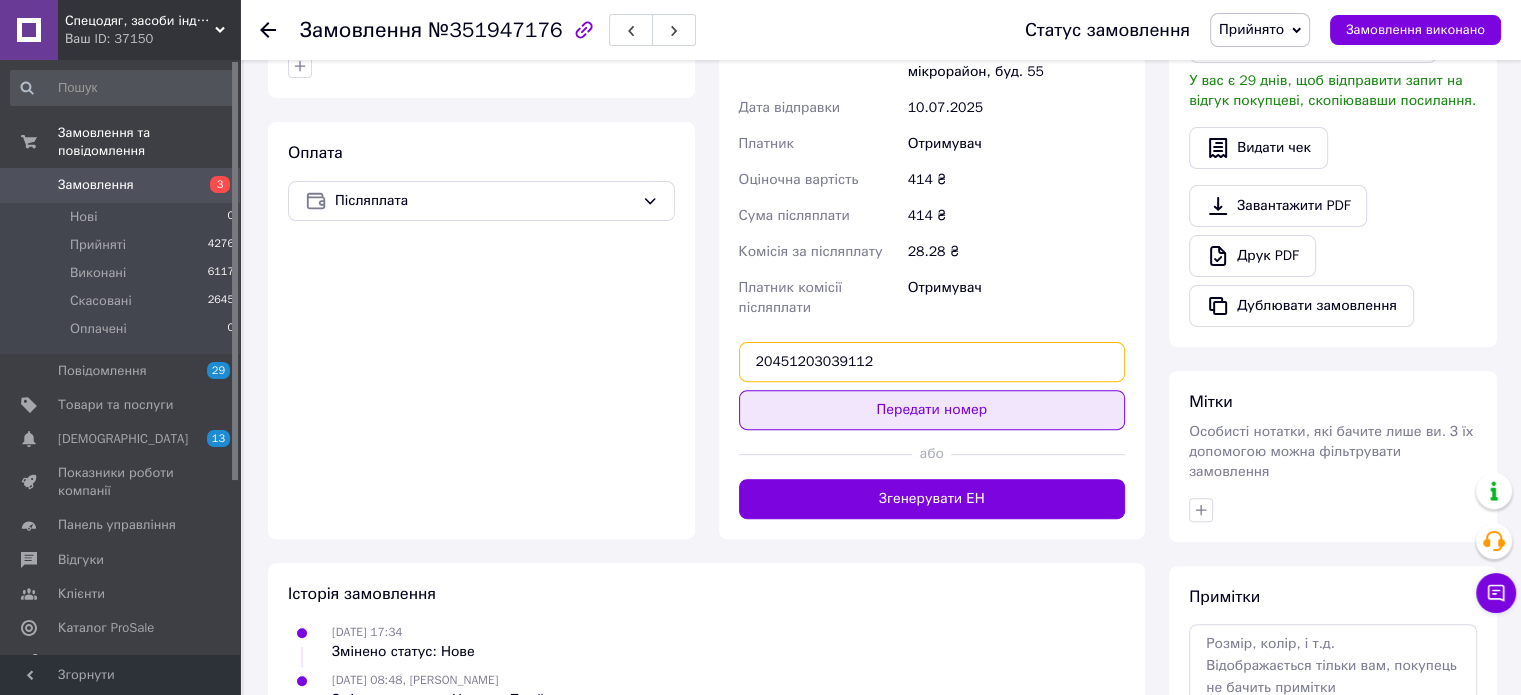 type on "20451203039112" 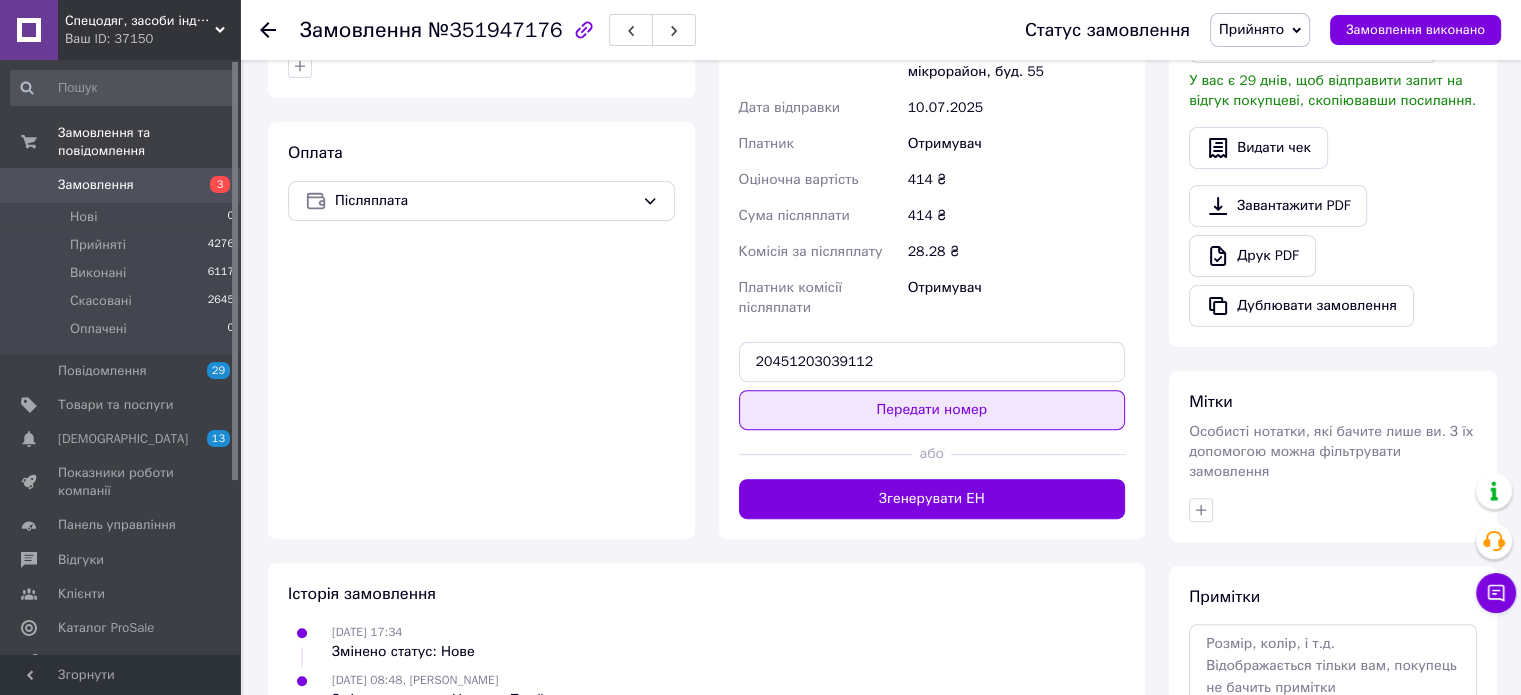 click on "Передати номер" at bounding box center [932, 410] 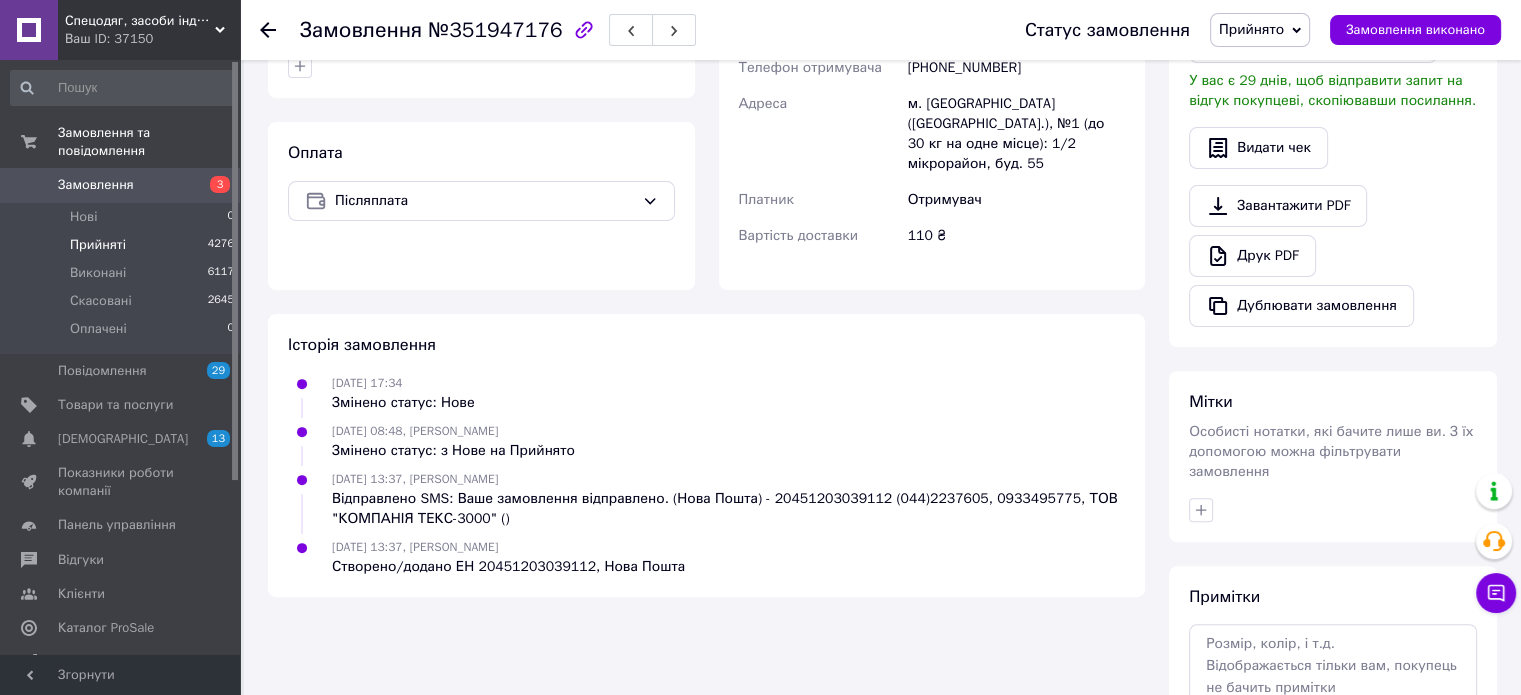 click on "Прийняті 4276" at bounding box center [123, 245] 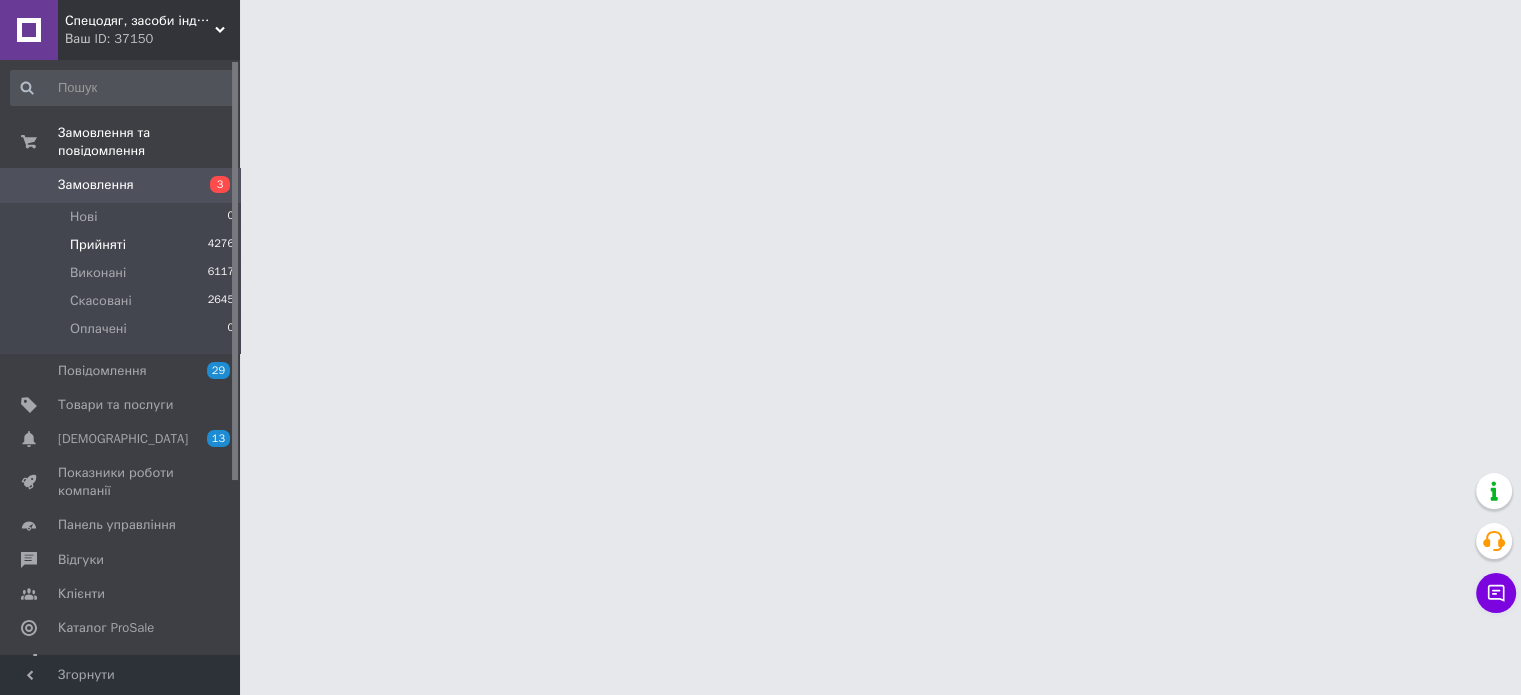 scroll, scrollTop: 0, scrollLeft: 0, axis: both 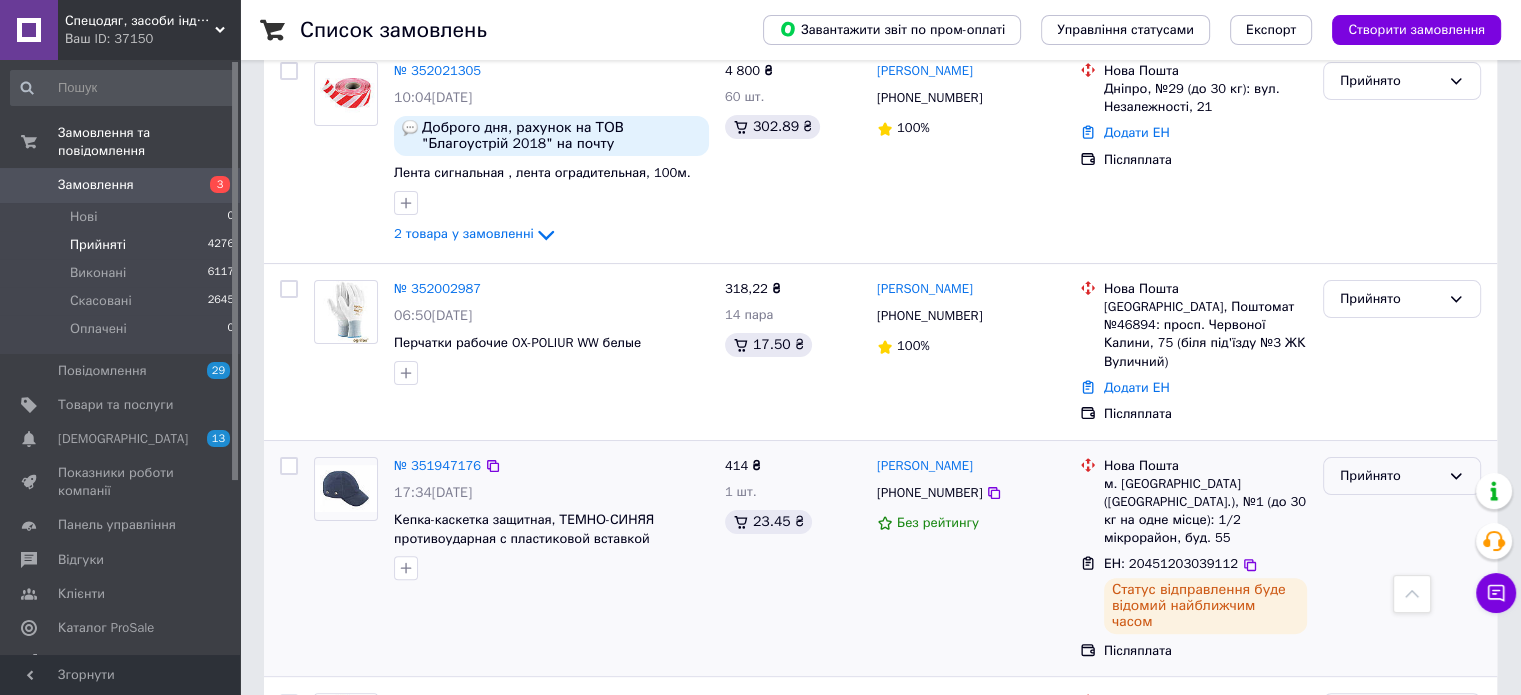 click on "Прийнято" at bounding box center (1390, 476) 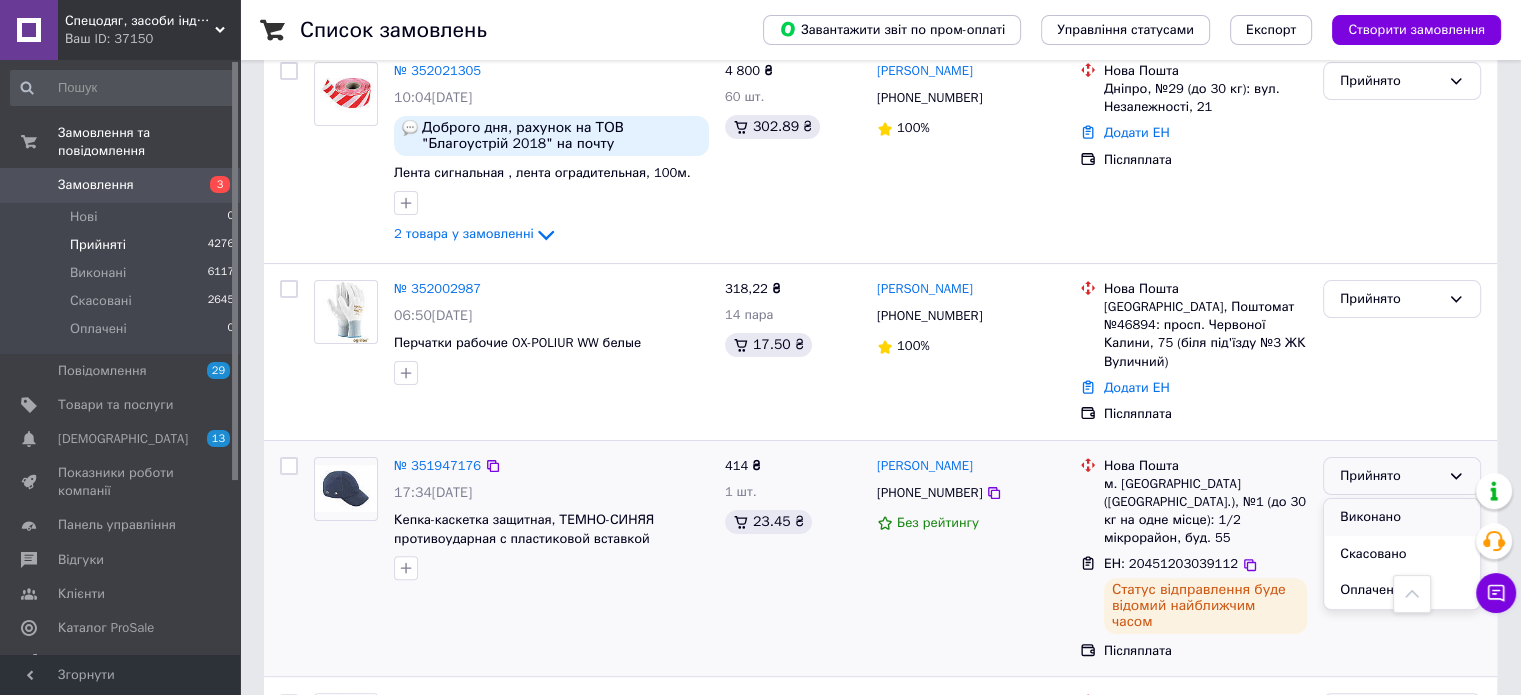 click on "Виконано" at bounding box center [1402, 517] 